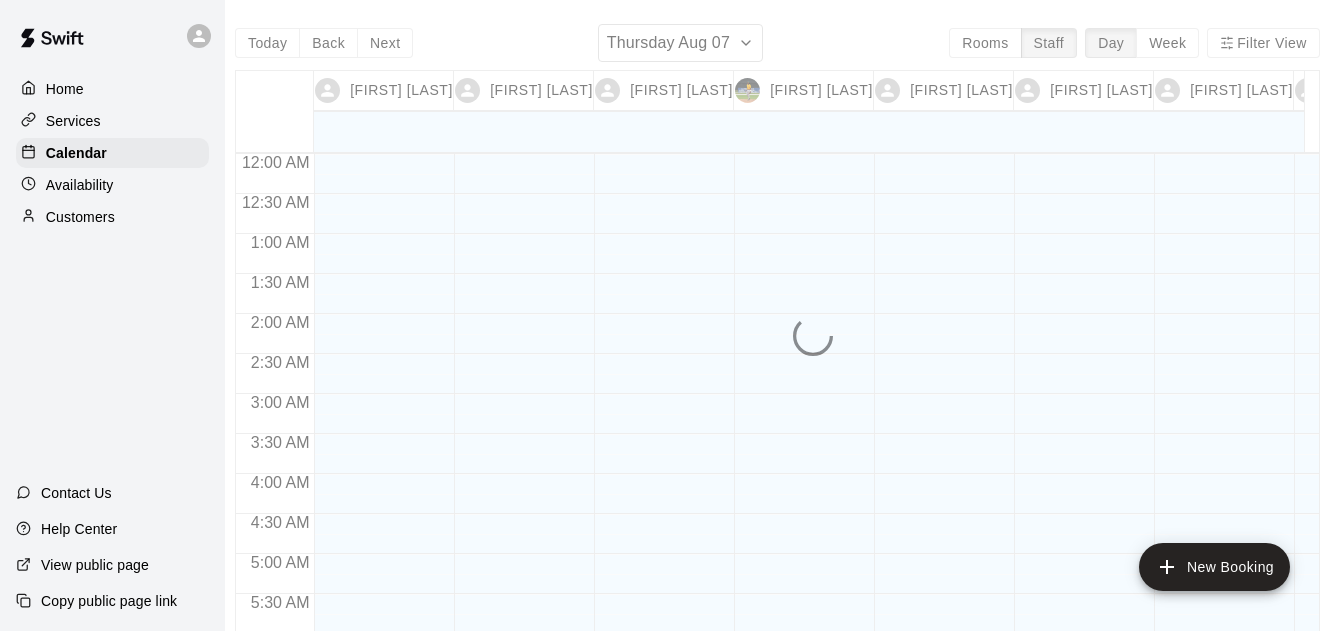 scroll, scrollTop: 0, scrollLeft: 25, axis: horizontal 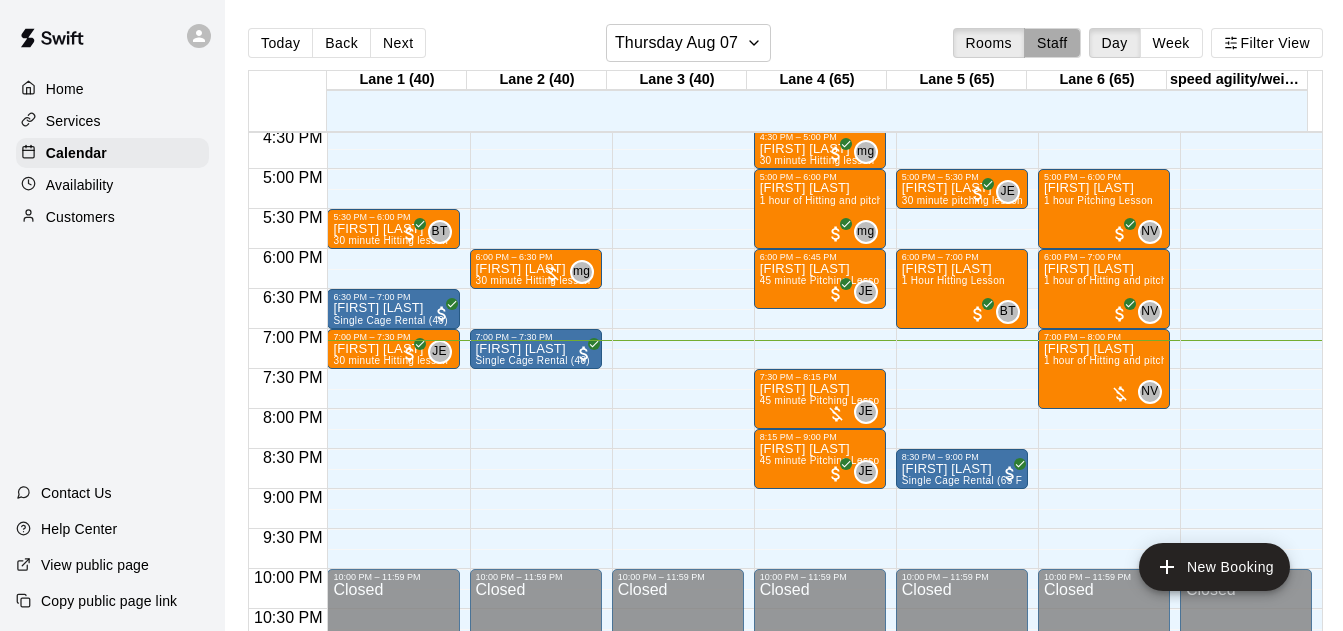click on "Staff" at bounding box center (1052, 43) 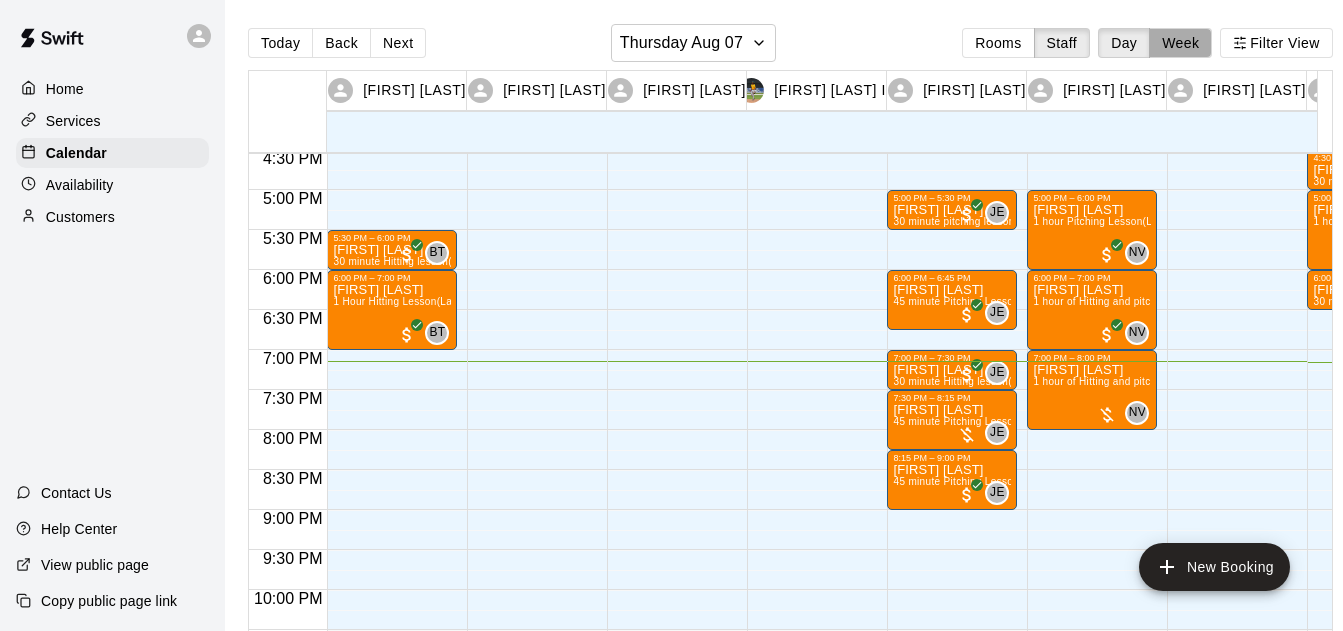 click on "Week" at bounding box center [1180, 43] 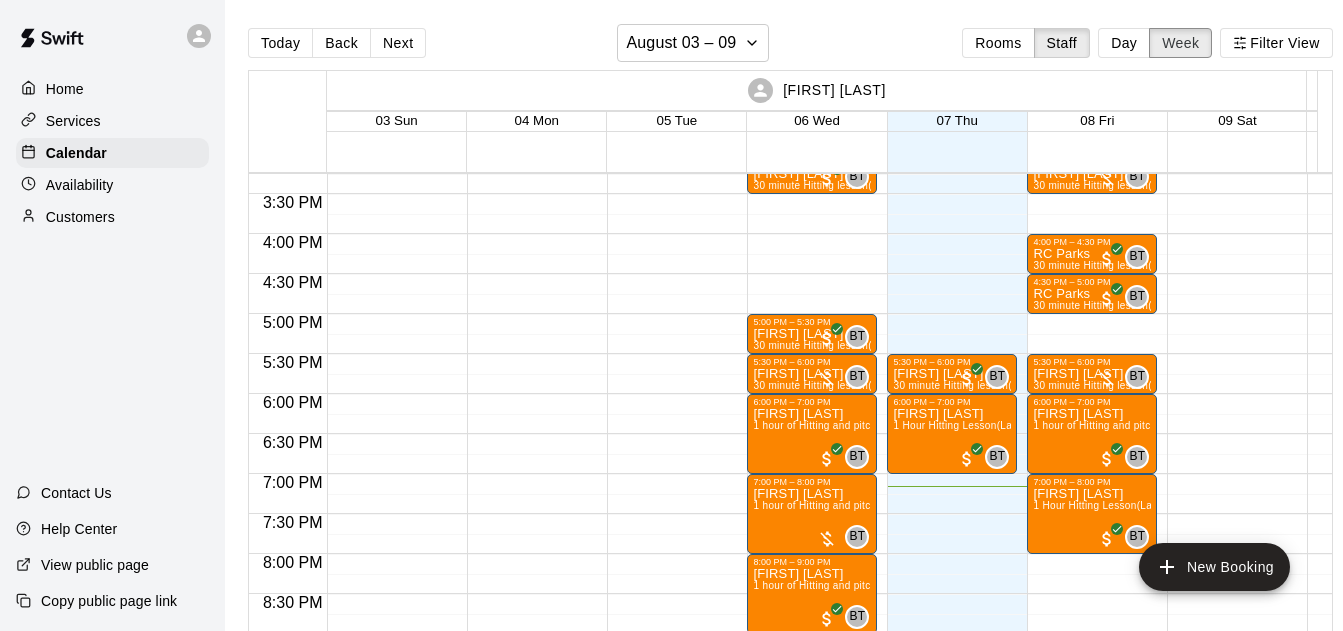 scroll, scrollTop: 1225, scrollLeft: 0, axis: vertical 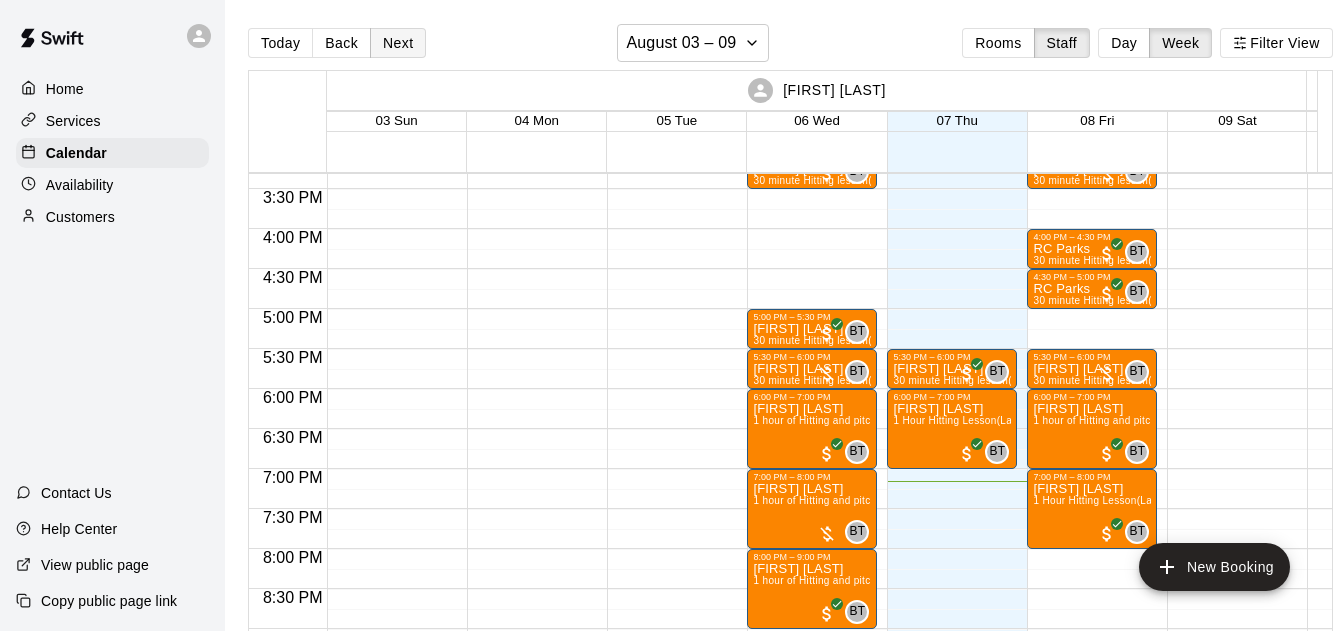 click on "Next" at bounding box center (398, 43) 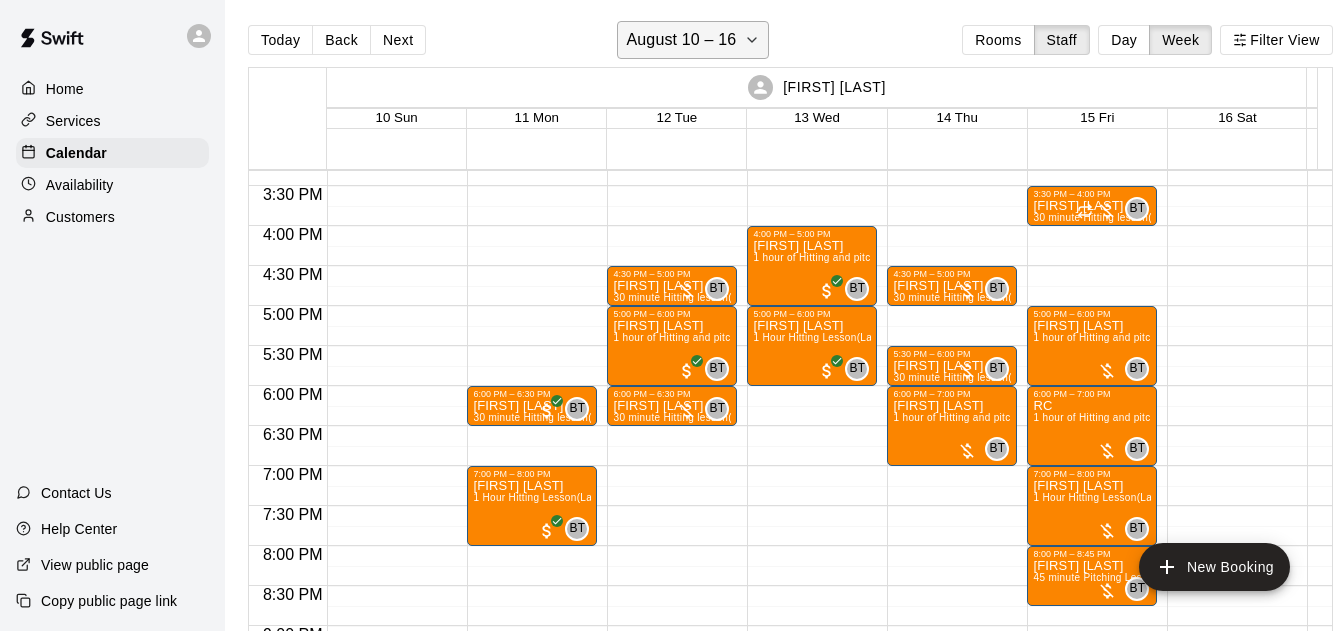 scroll, scrollTop: 0, scrollLeft: 0, axis: both 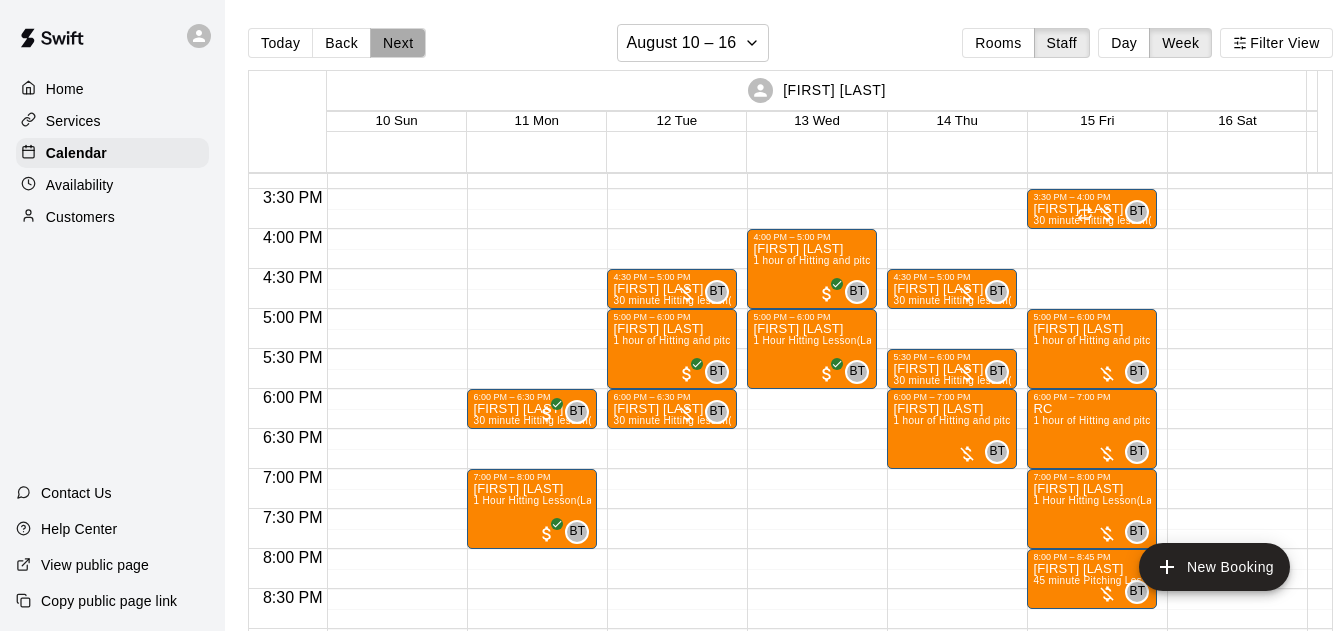 click on "Next" at bounding box center (398, 43) 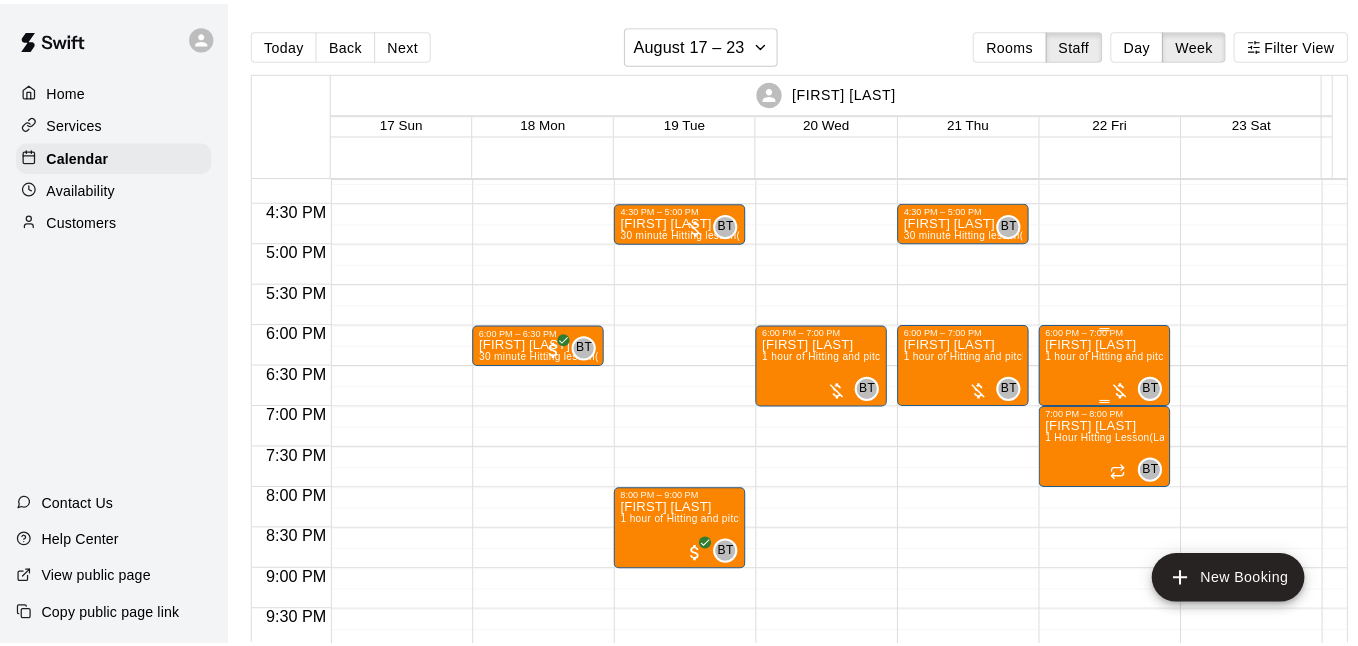 scroll, scrollTop: 1297, scrollLeft: 0, axis: vertical 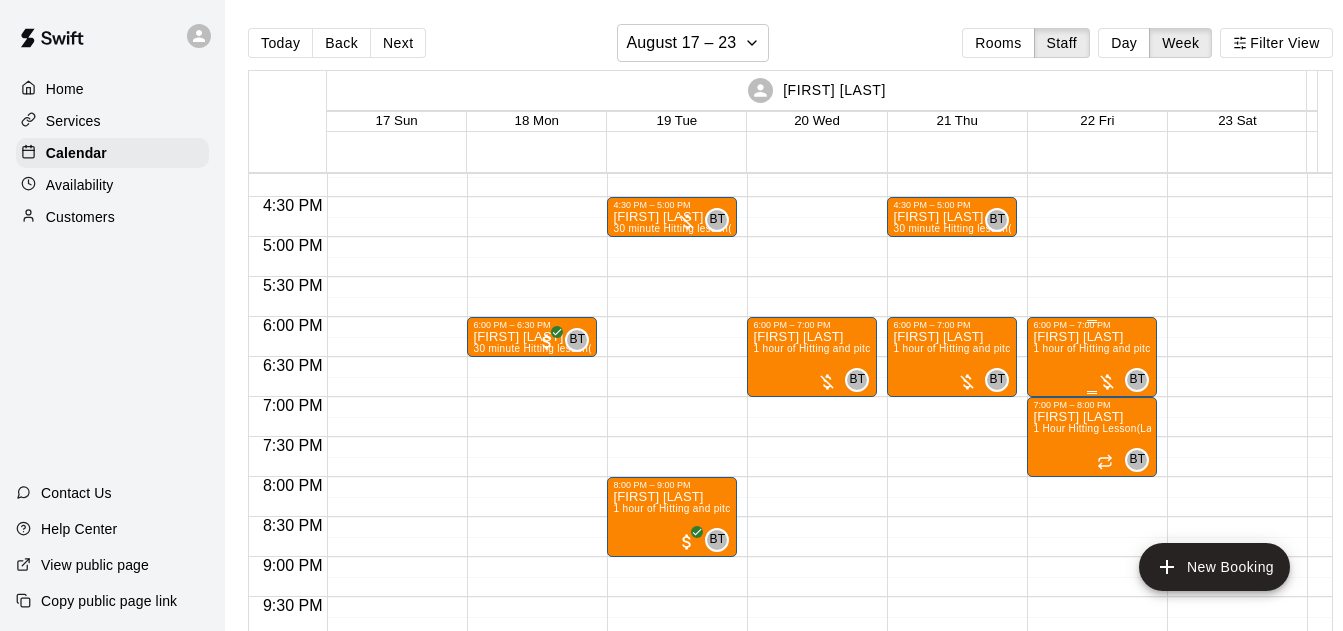 click on "1 hour of Hitting and pitching/fielding  (Lane 5 (65))" at bounding box center [1151, 348] 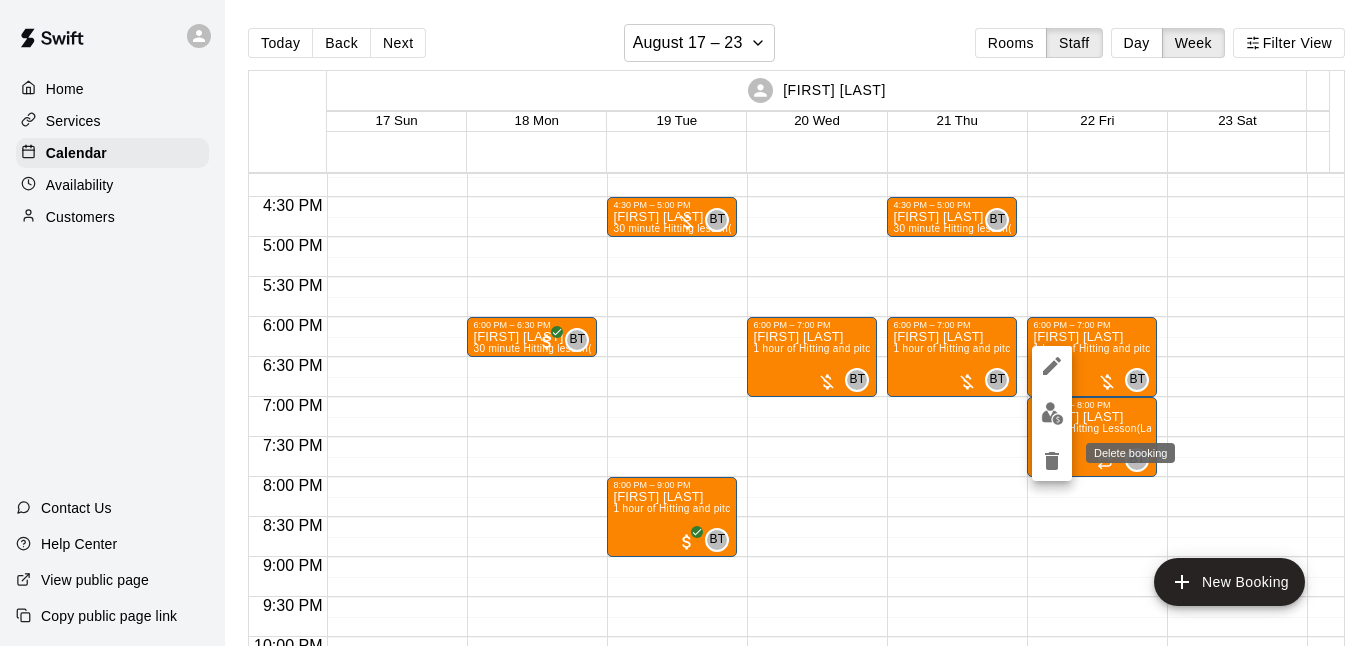 click 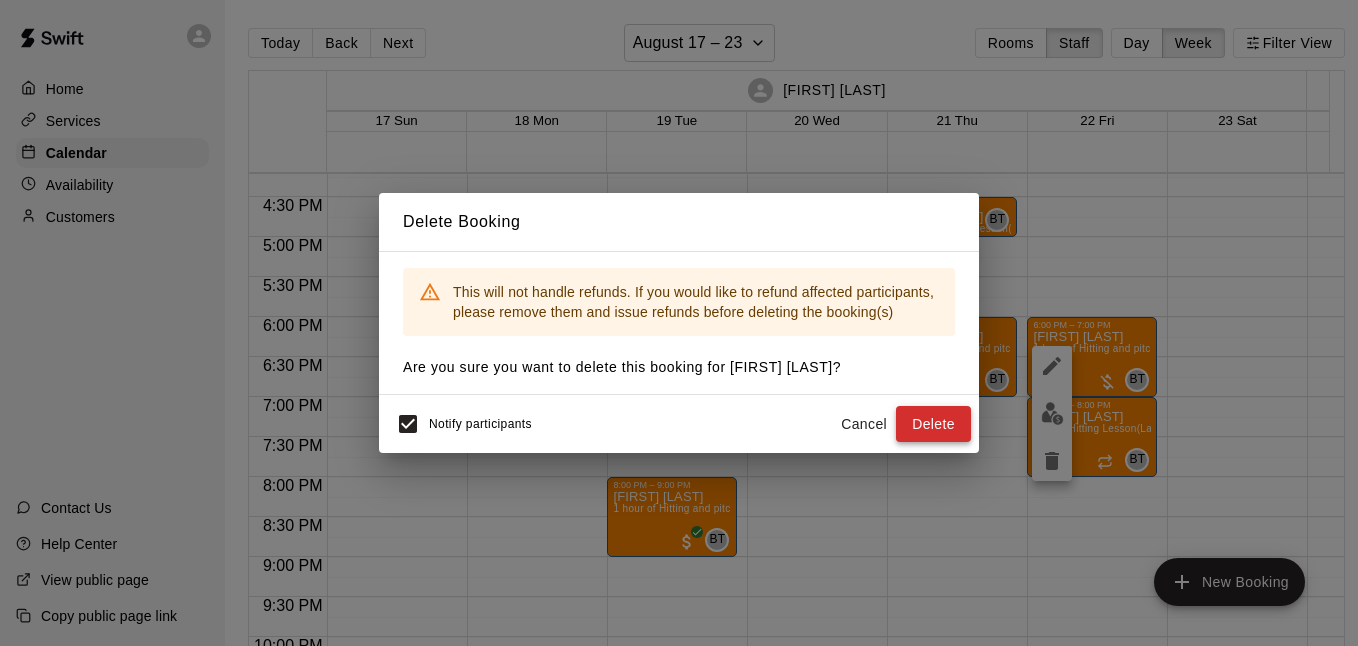 click on "Delete" at bounding box center [933, 424] 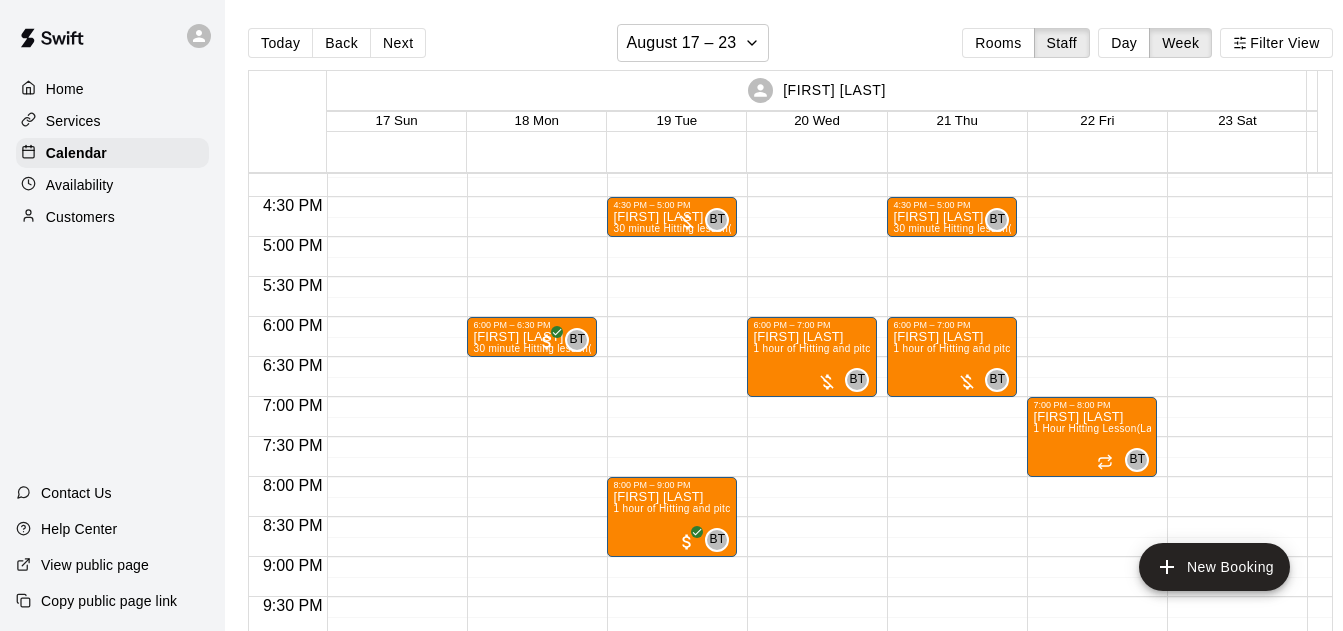 click on "[TIME] – [TIME] [FIRST] [LAST]  [TIME] [FIRST] [LAST]" at bounding box center (1092, -163) 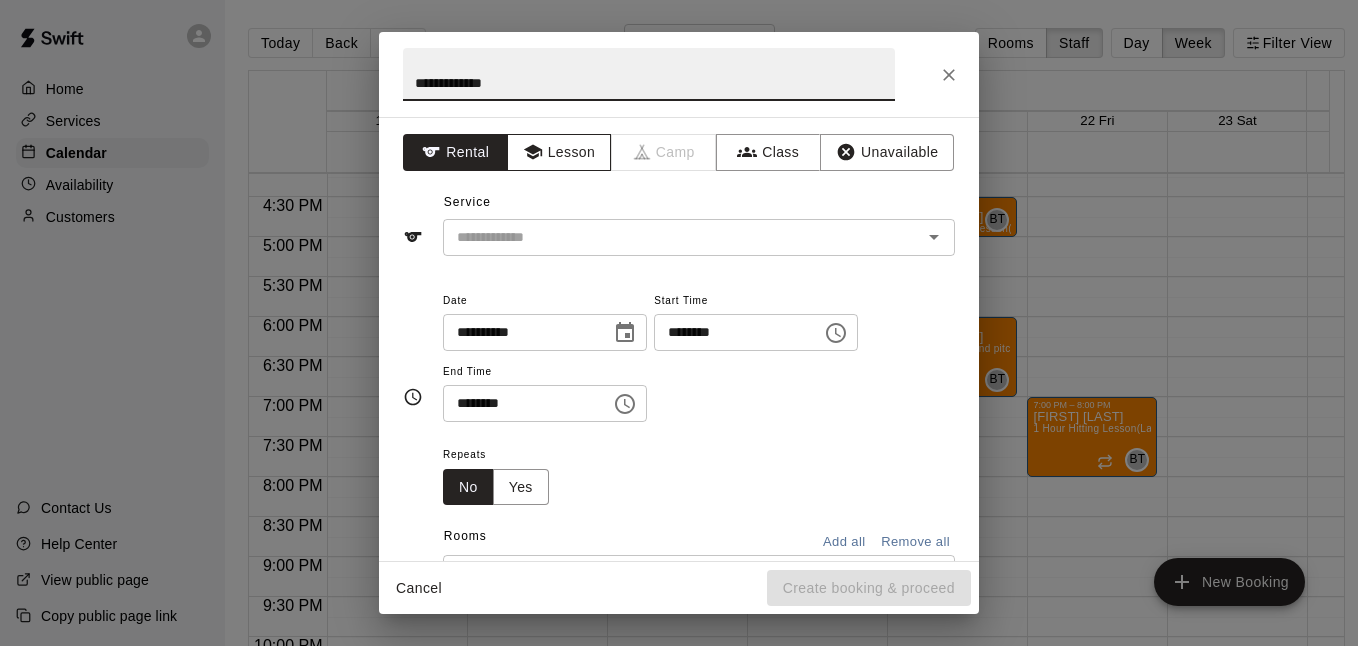type on "**********" 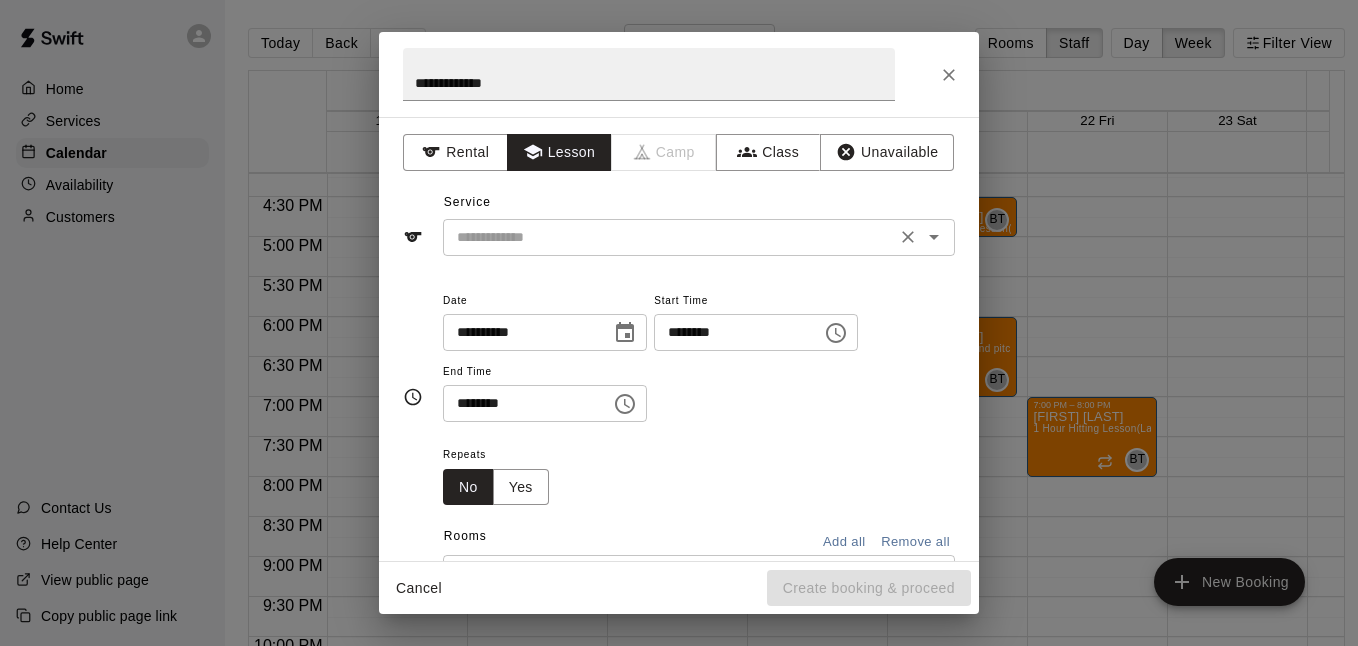 click 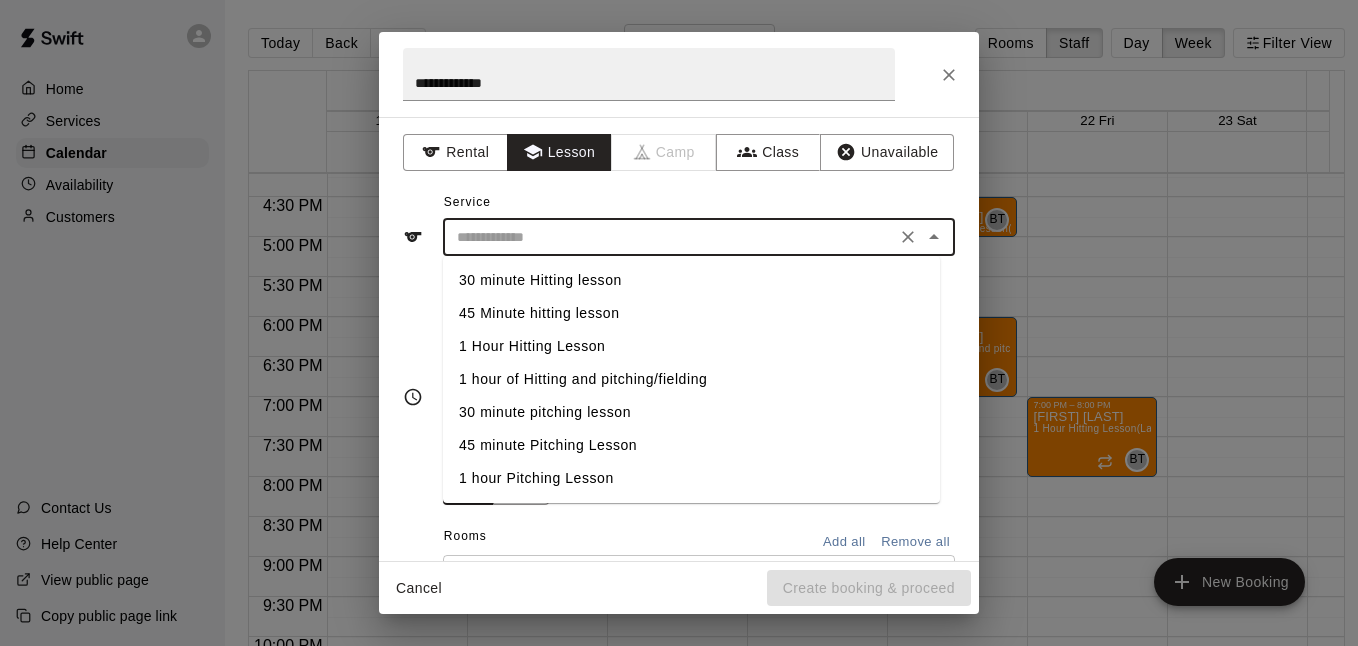 click on "45 Minute hitting lesson" at bounding box center [691, 313] 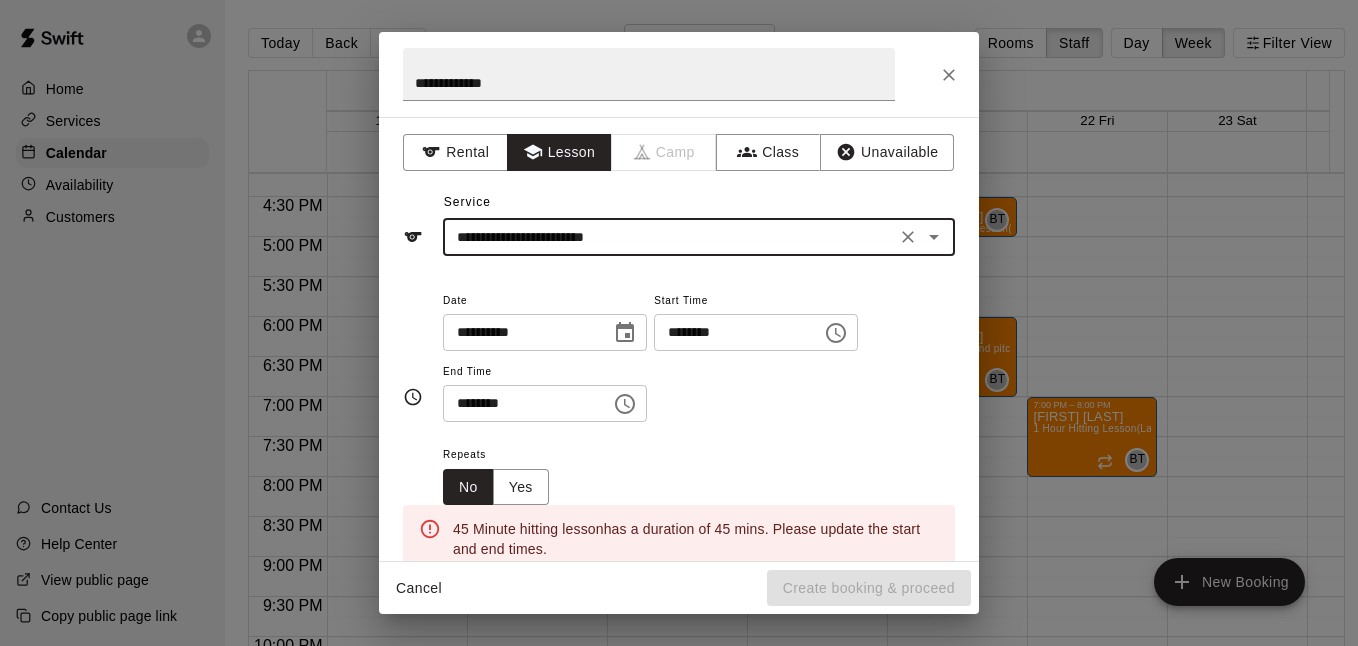 click 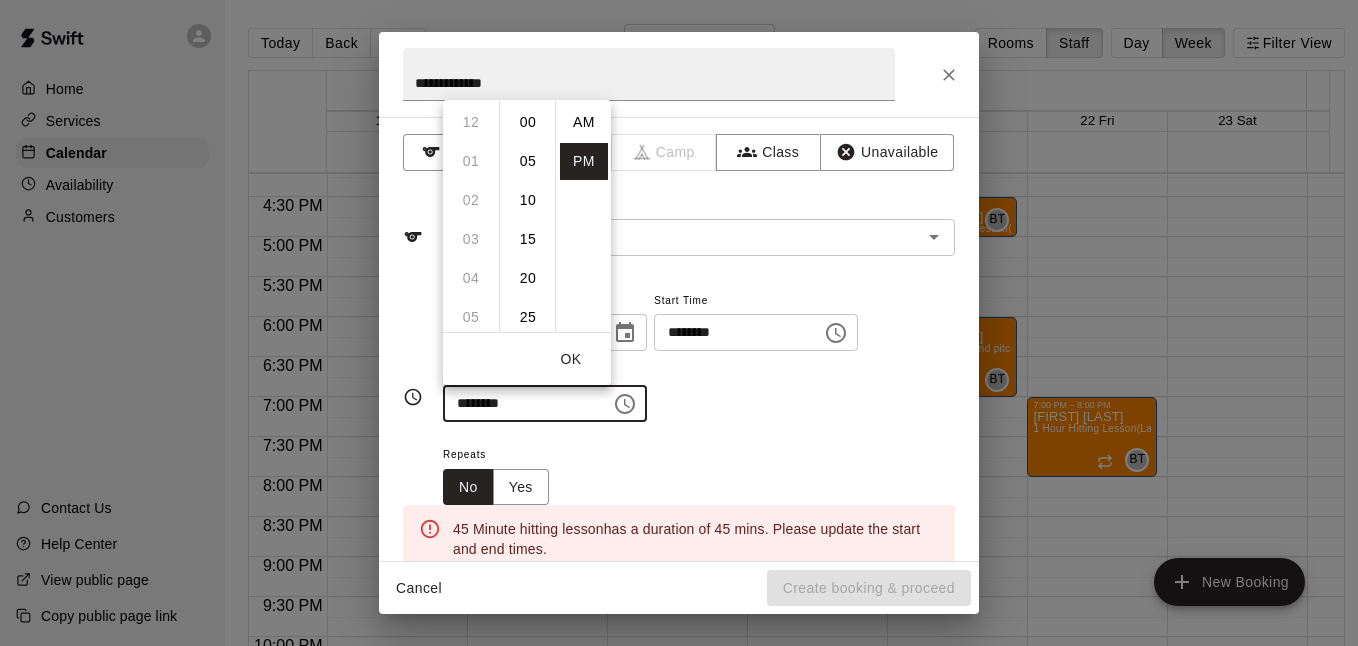 scroll, scrollTop: 312, scrollLeft: 0, axis: vertical 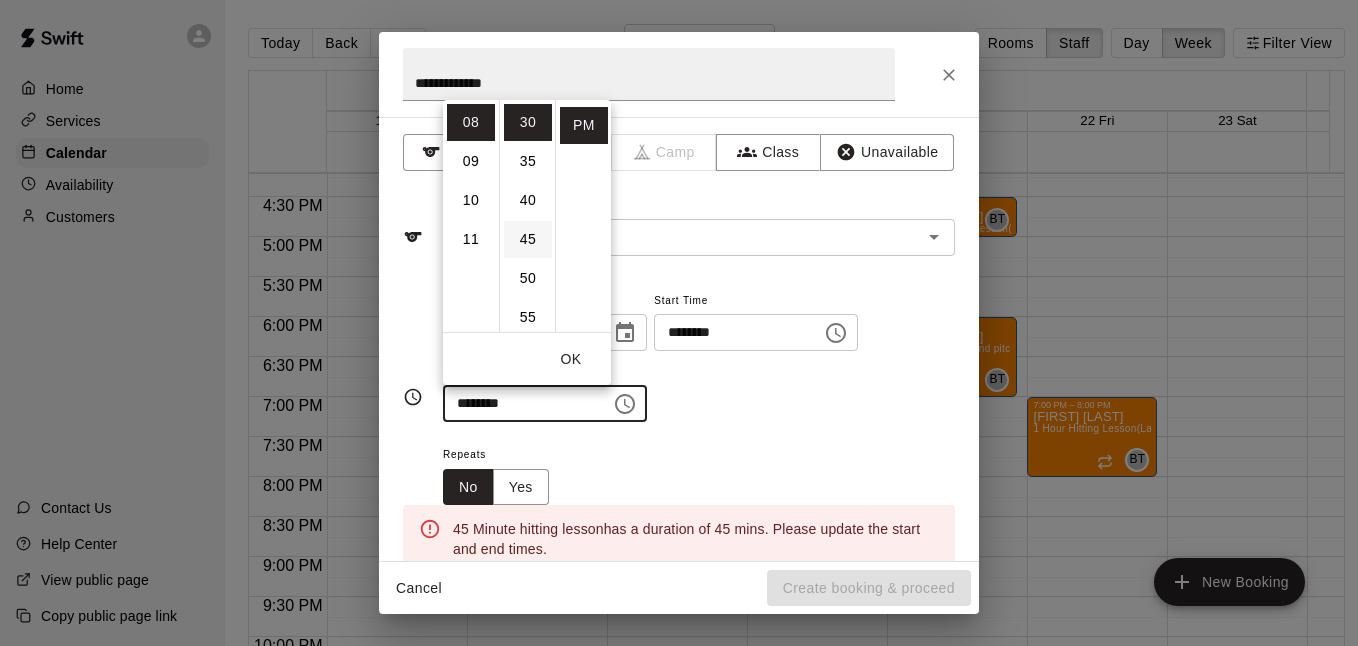 click on "45" at bounding box center (528, 239) 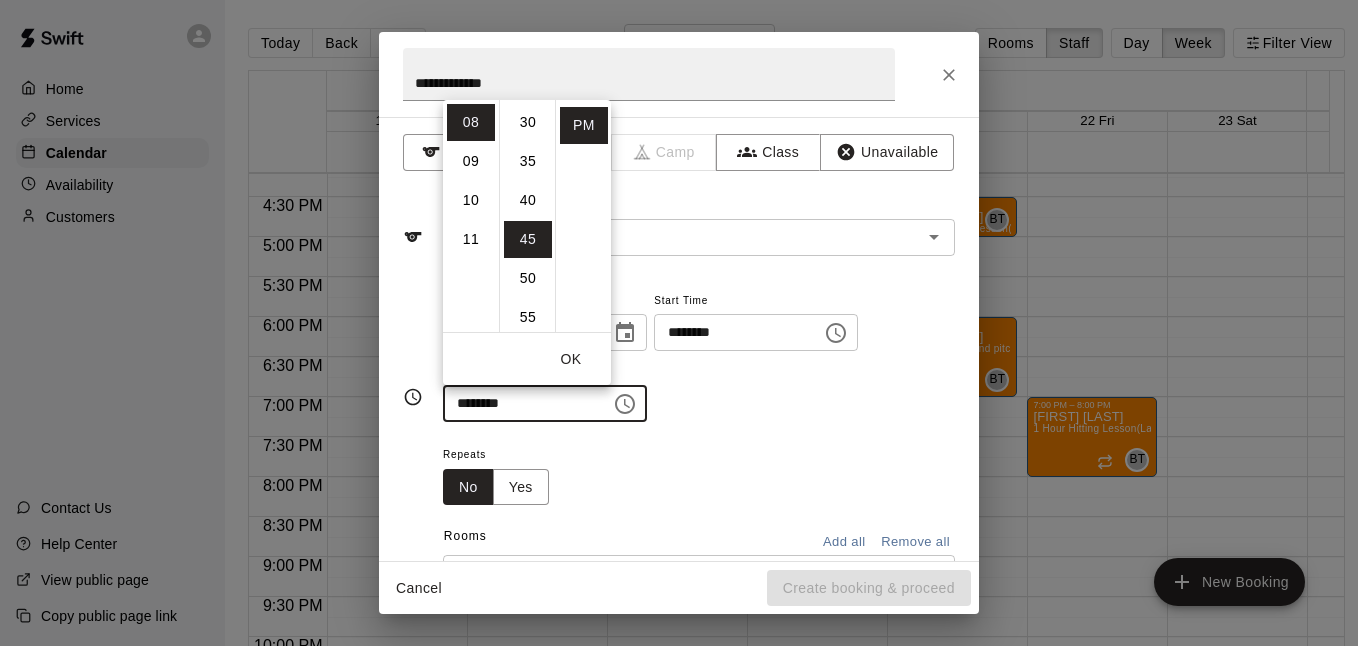 type on "********" 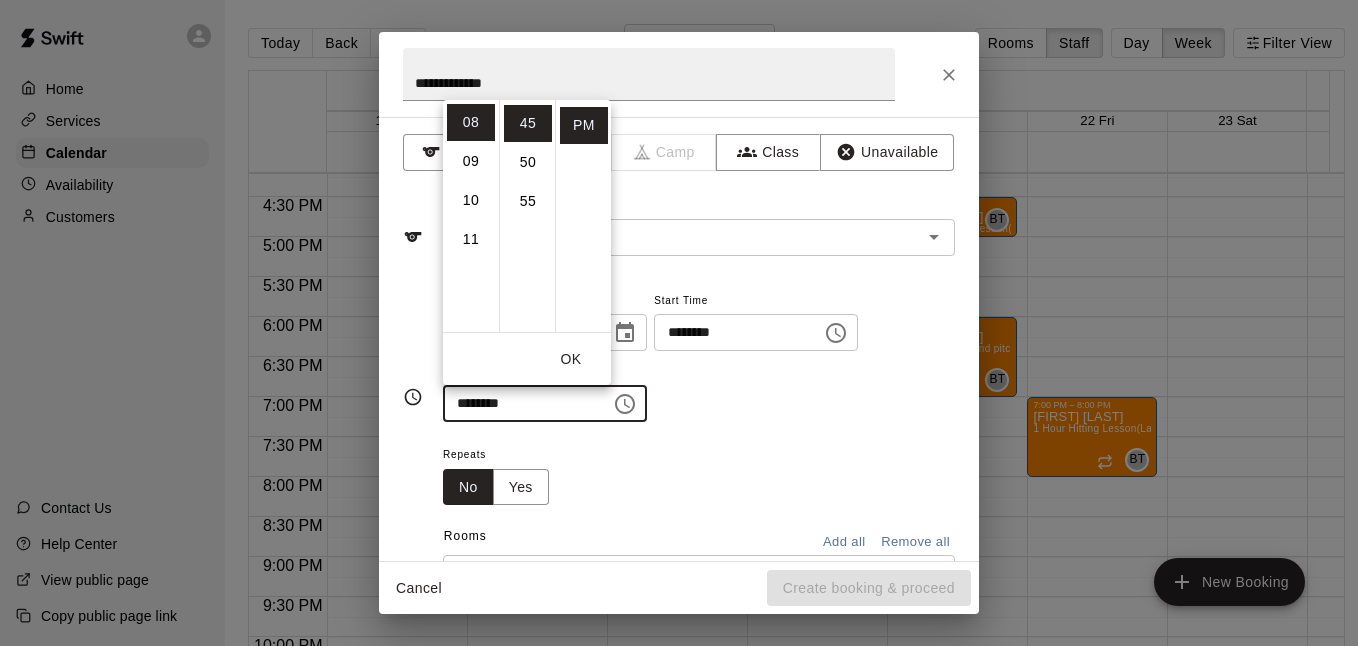 scroll, scrollTop: 351, scrollLeft: 0, axis: vertical 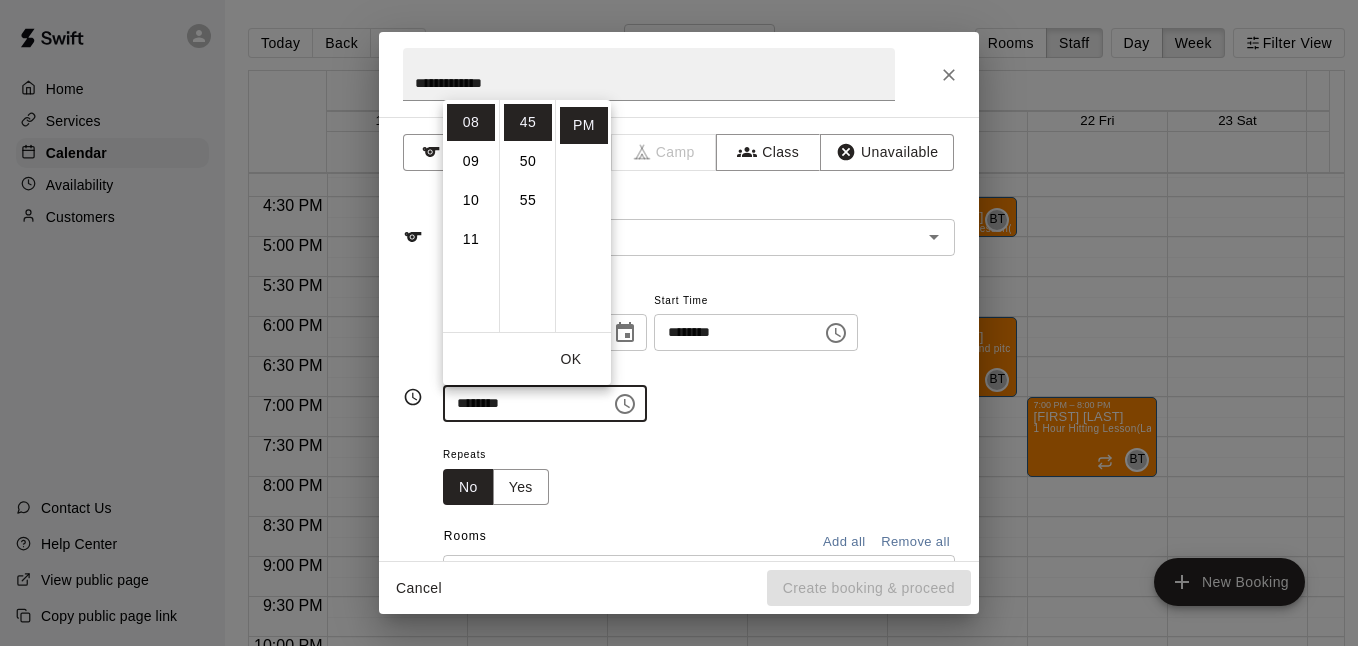 click on "Repeats No Yes" at bounding box center (699, 473) 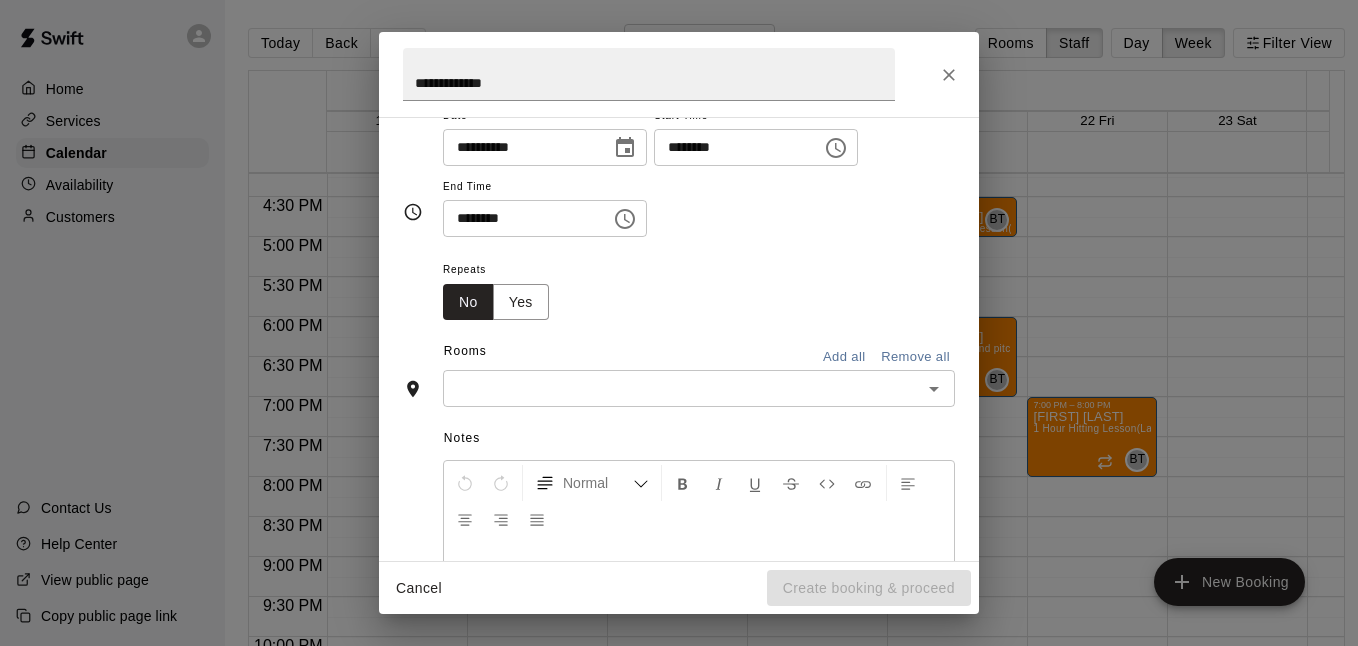 scroll, scrollTop: 199, scrollLeft: 0, axis: vertical 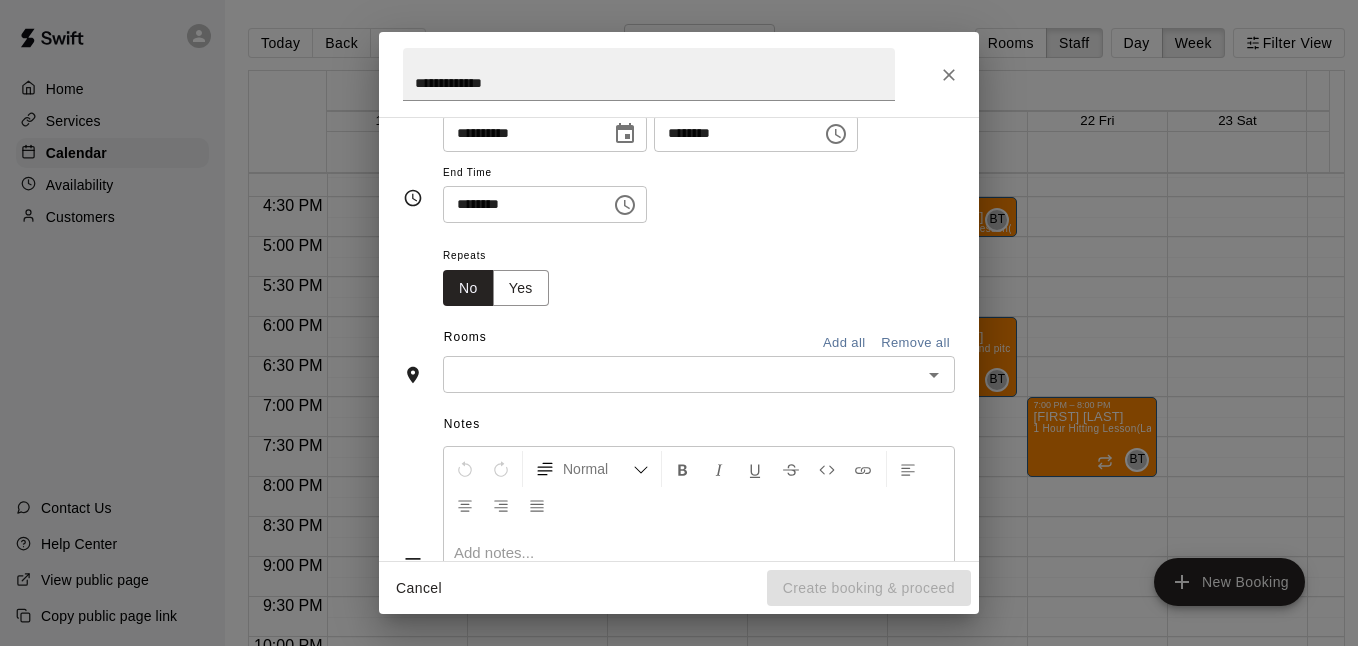 click 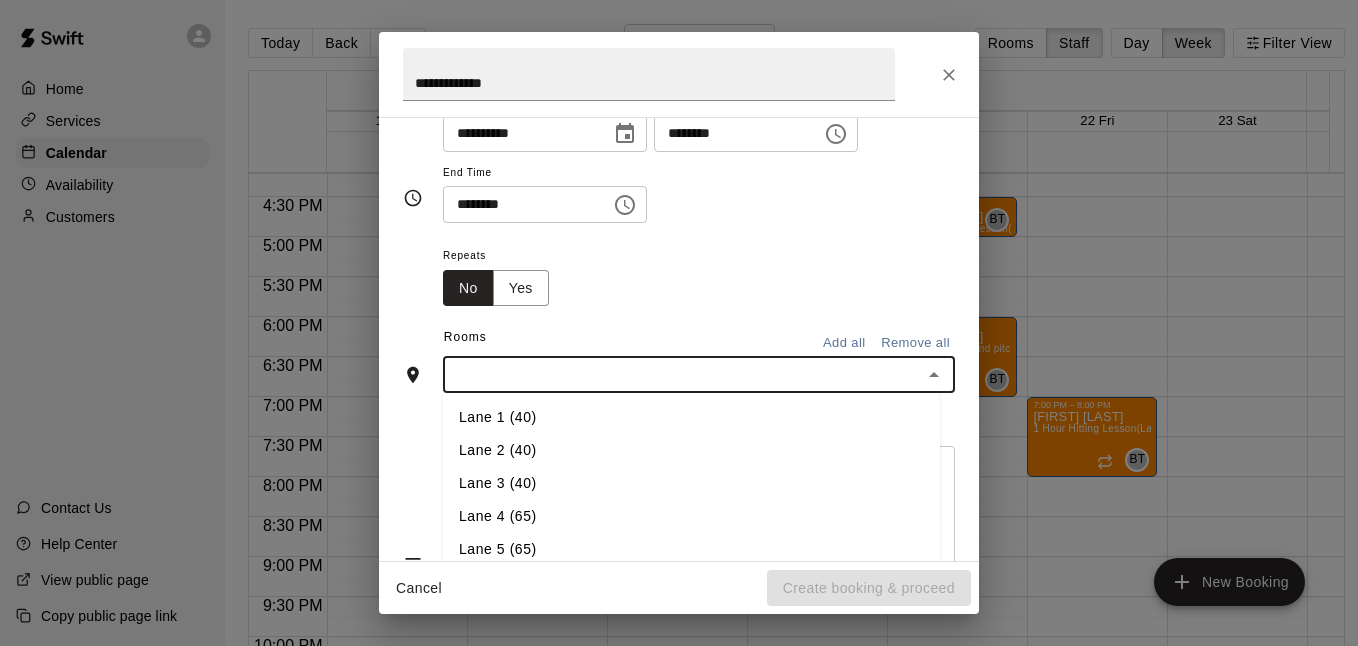 scroll, scrollTop: 266, scrollLeft: 0, axis: vertical 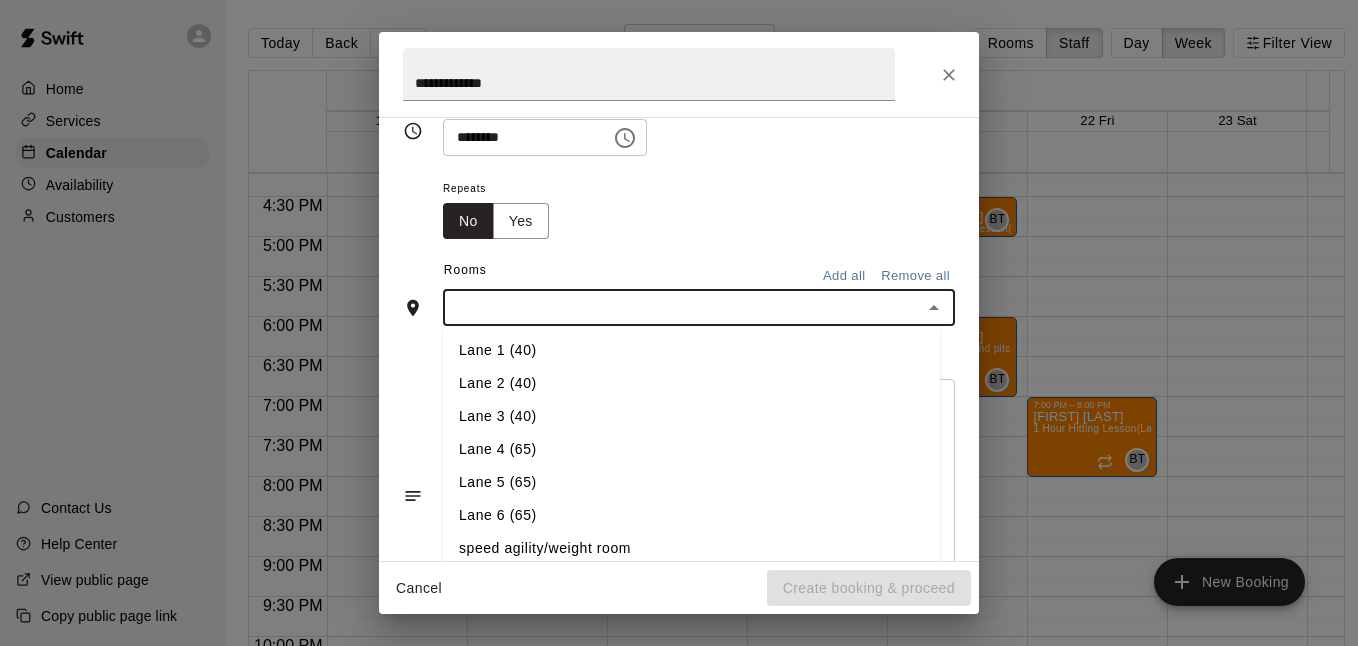 click on "Lane 5 (65)" at bounding box center (691, 482) 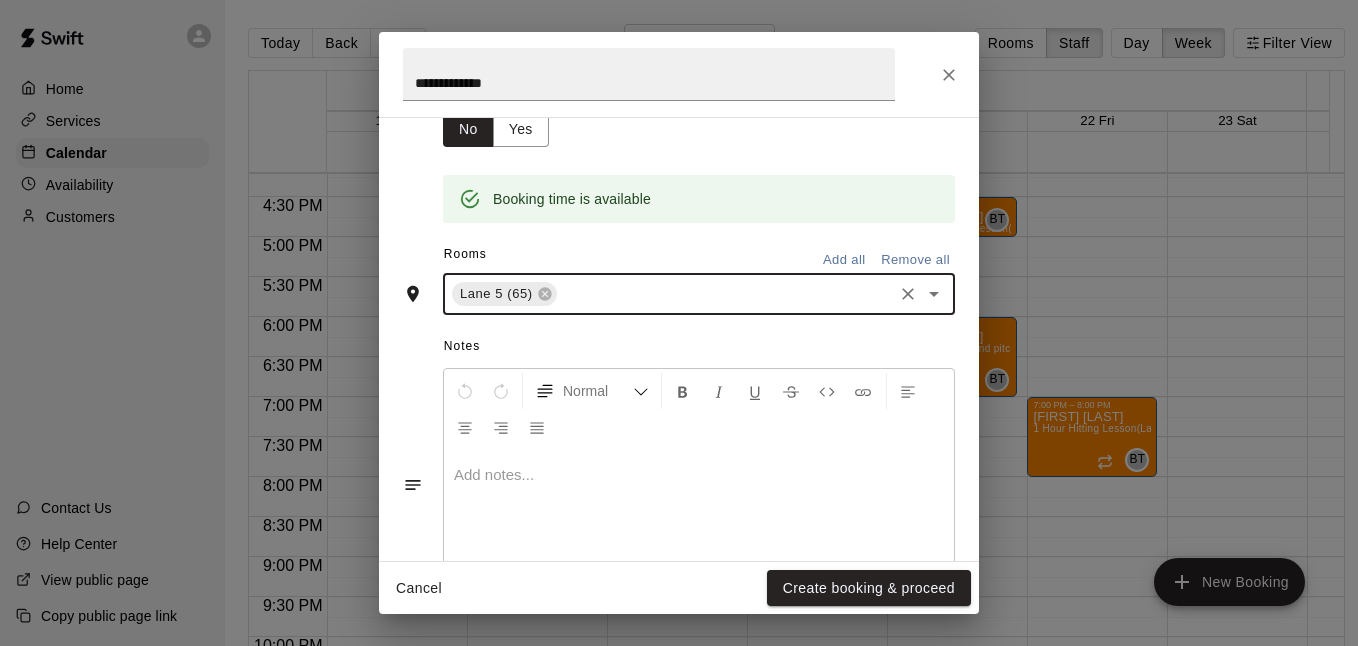 scroll, scrollTop: 370, scrollLeft: 0, axis: vertical 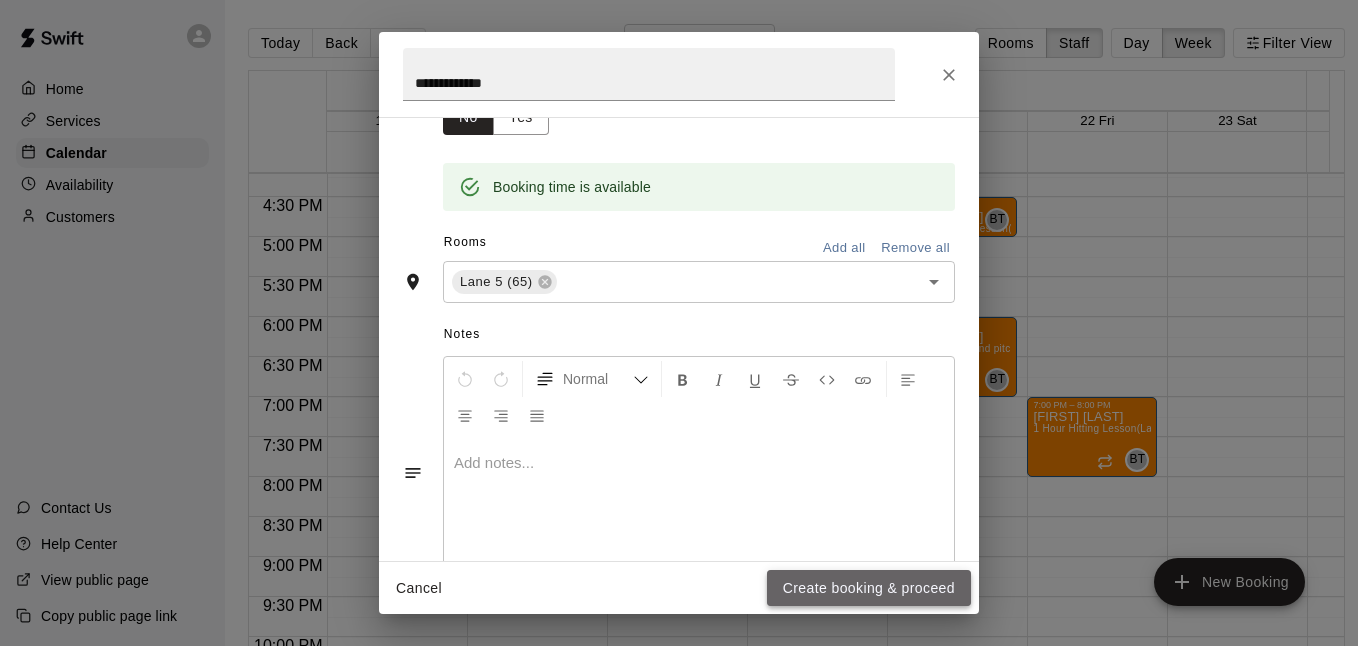click on "Create booking & proceed" at bounding box center [869, 588] 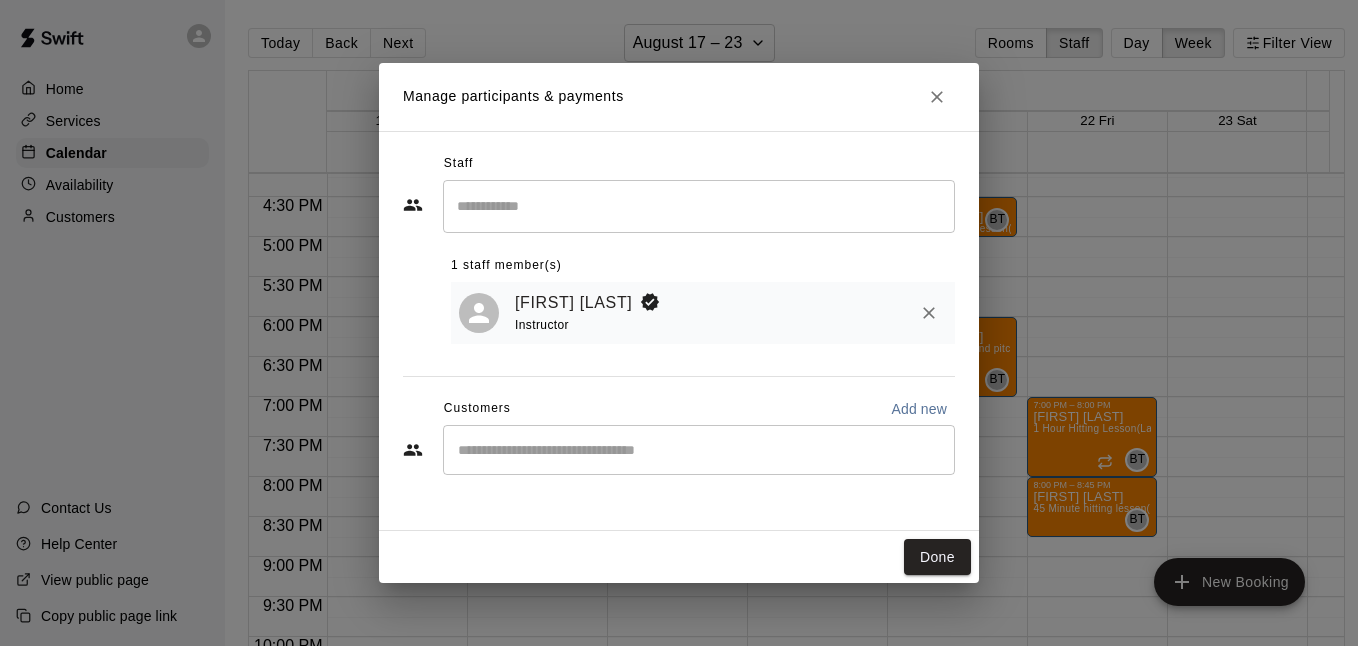 click on "​" at bounding box center (699, 450) 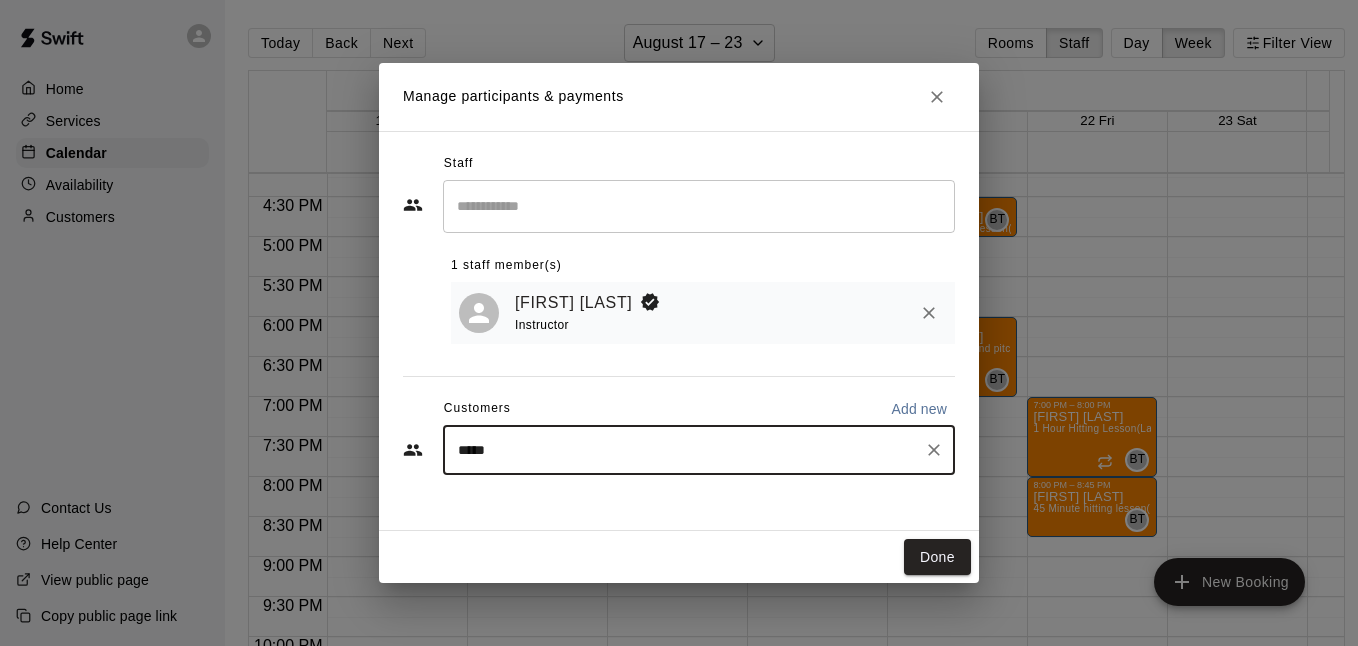 type on "******" 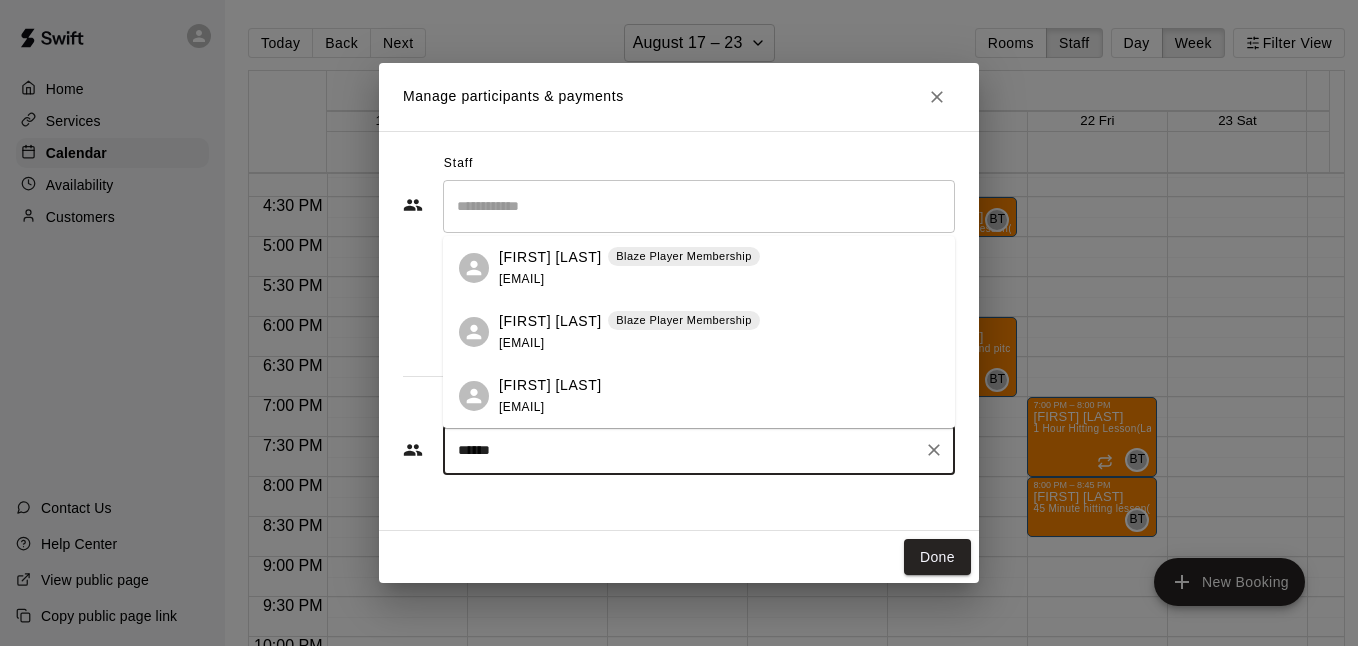 click on "[FIRST] [LAST] [EMAIL]" at bounding box center [550, 396] 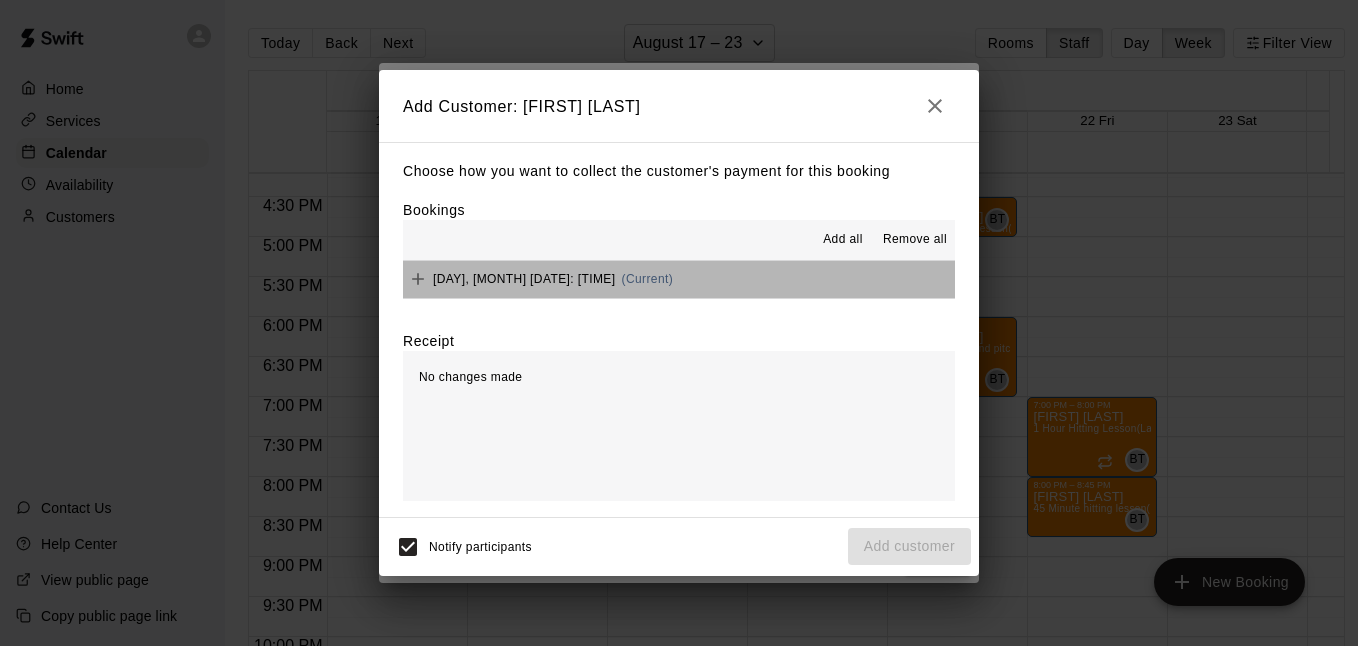 drag, startPoint x: 740, startPoint y: 285, endPoint x: 745, endPoint y: 299, distance: 14.866069 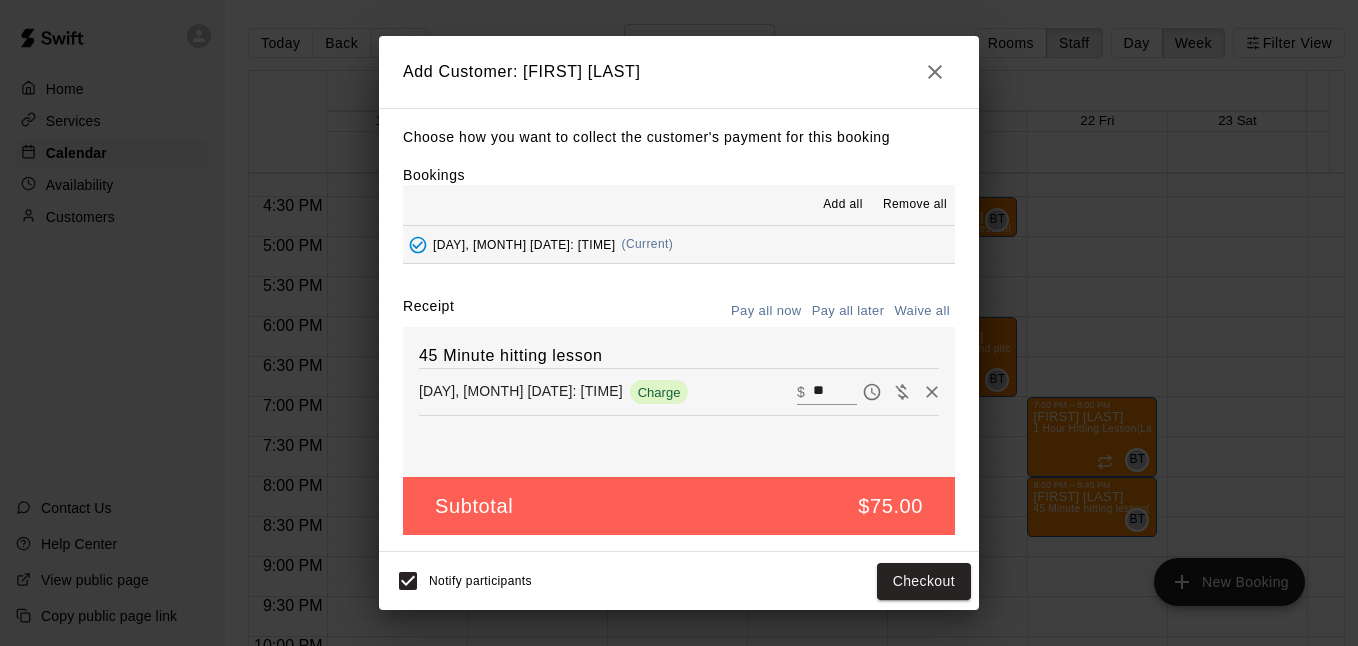 click on "Pay all later" at bounding box center [848, 311] 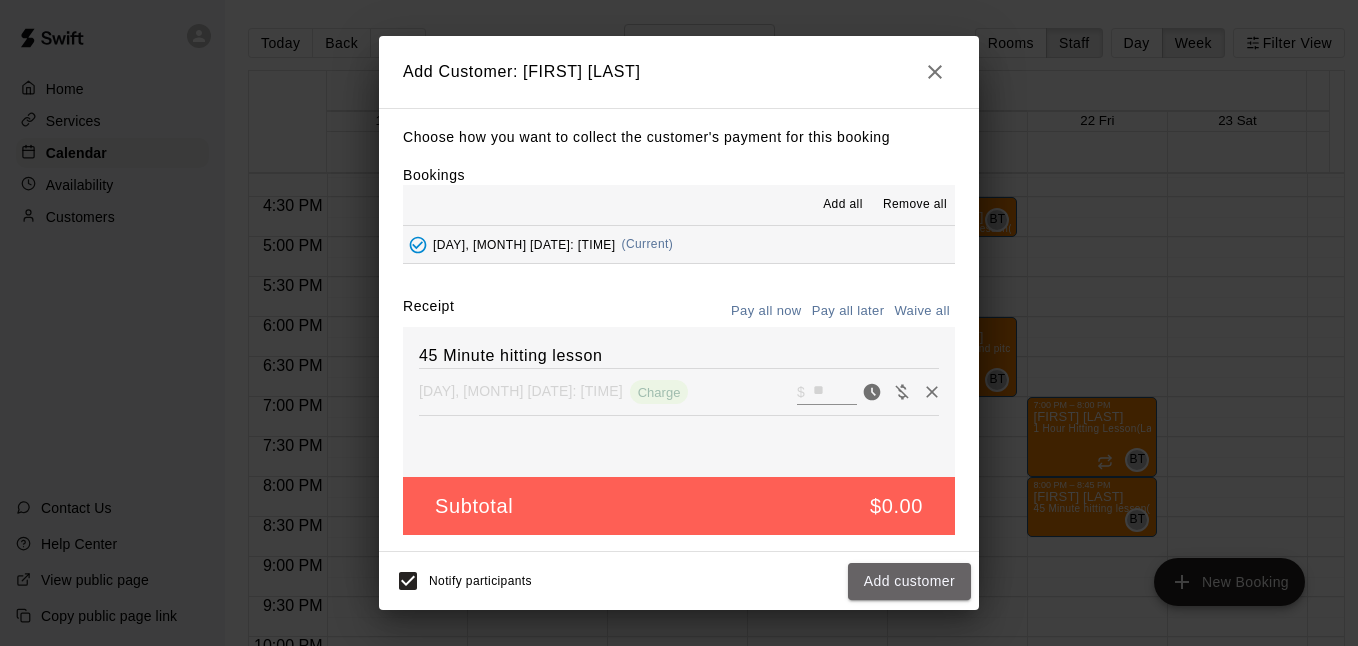 click on "Add customer" at bounding box center [909, 581] 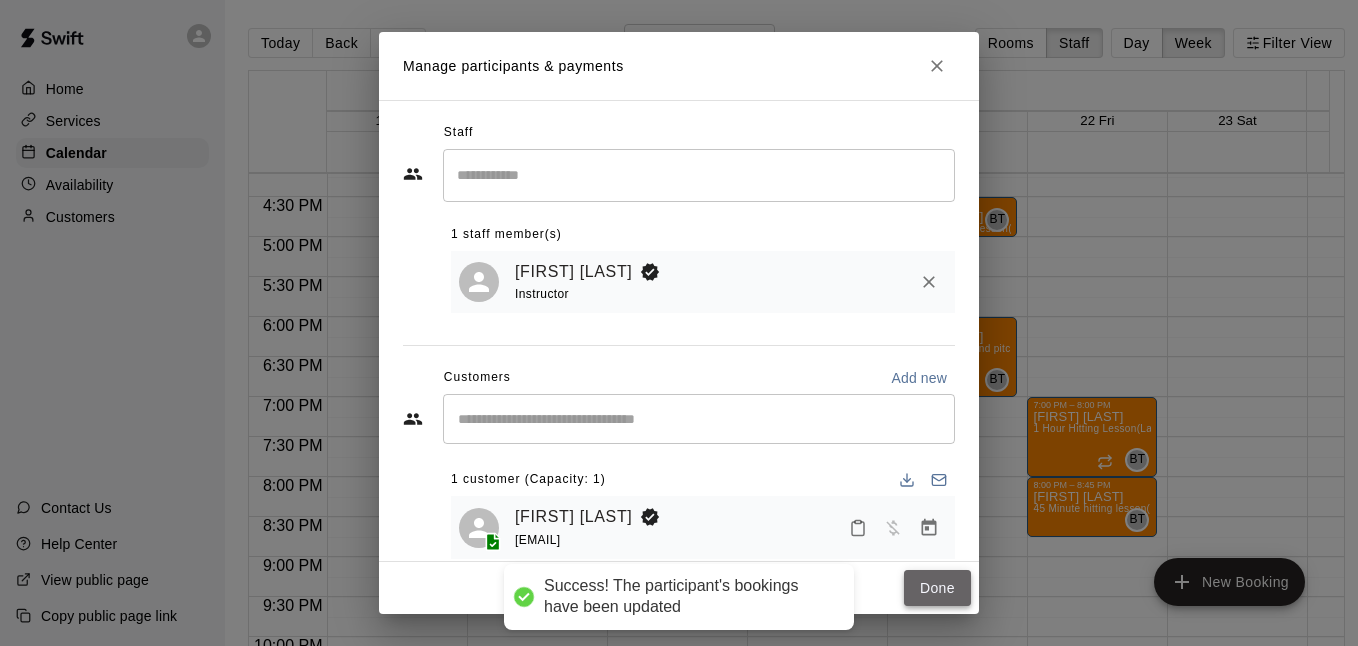 click on "Done" at bounding box center (937, 588) 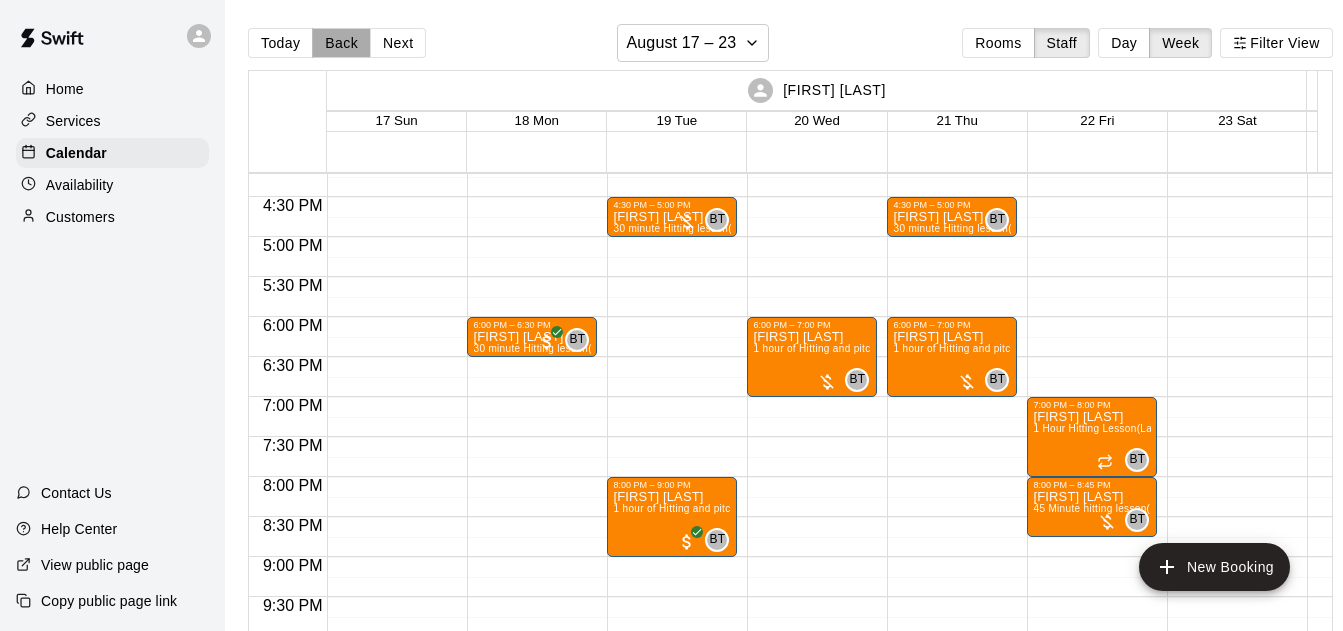 click on "Back" at bounding box center [341, 43] 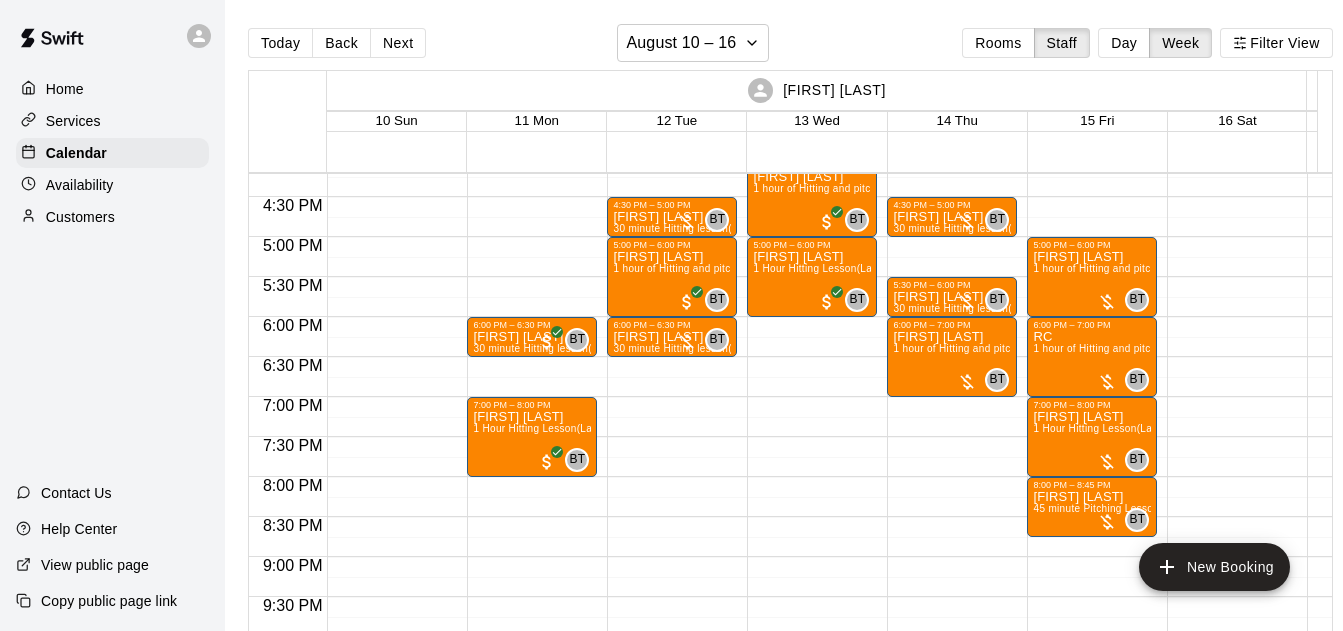 click on "Next" at bounding box center (398, 43) 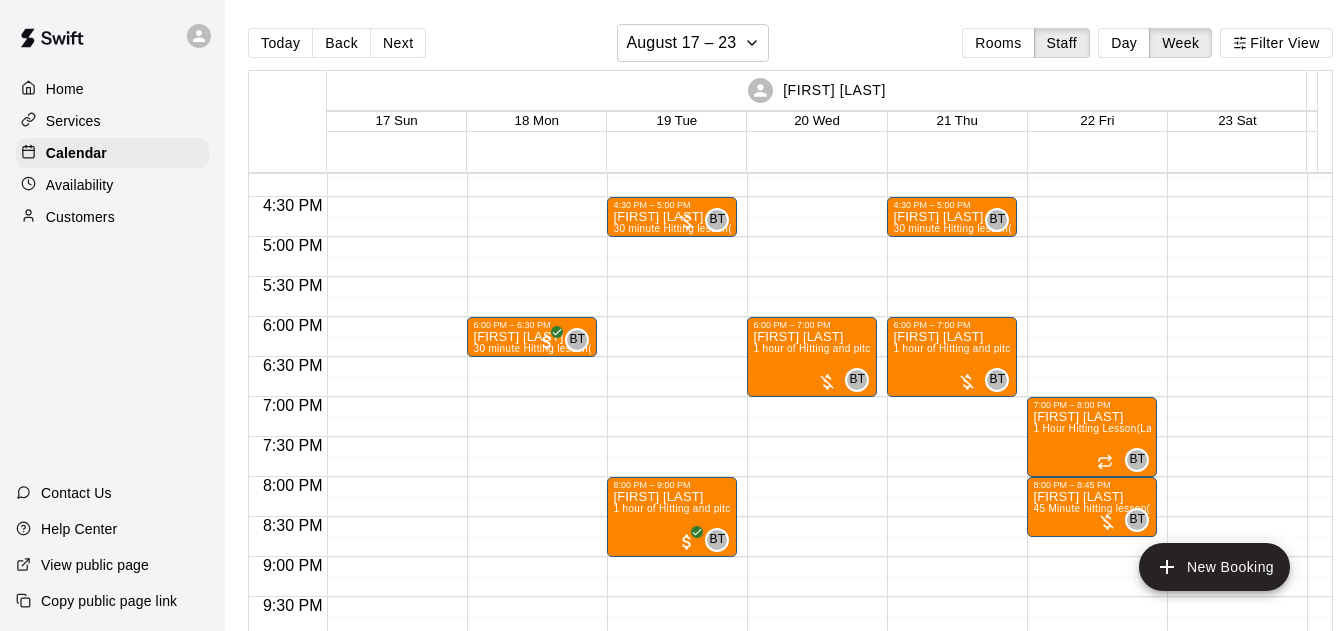 click on "[TIME] – [TIME] [FIRST] [LAST] [TIME] [FIRST] [LAST]  [TIME] [FIRST] [LAST]  [TIME] [FIRST] [LAST]" at bounding box center (672, -163) 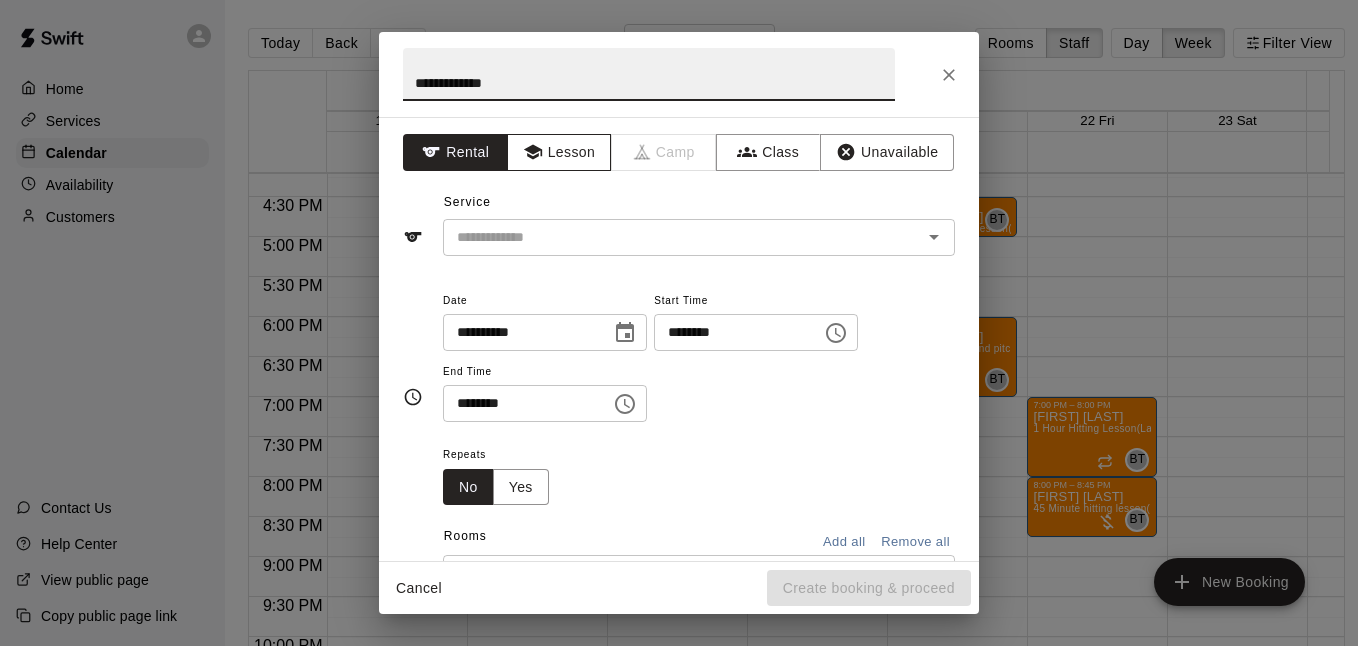 type on "**********" 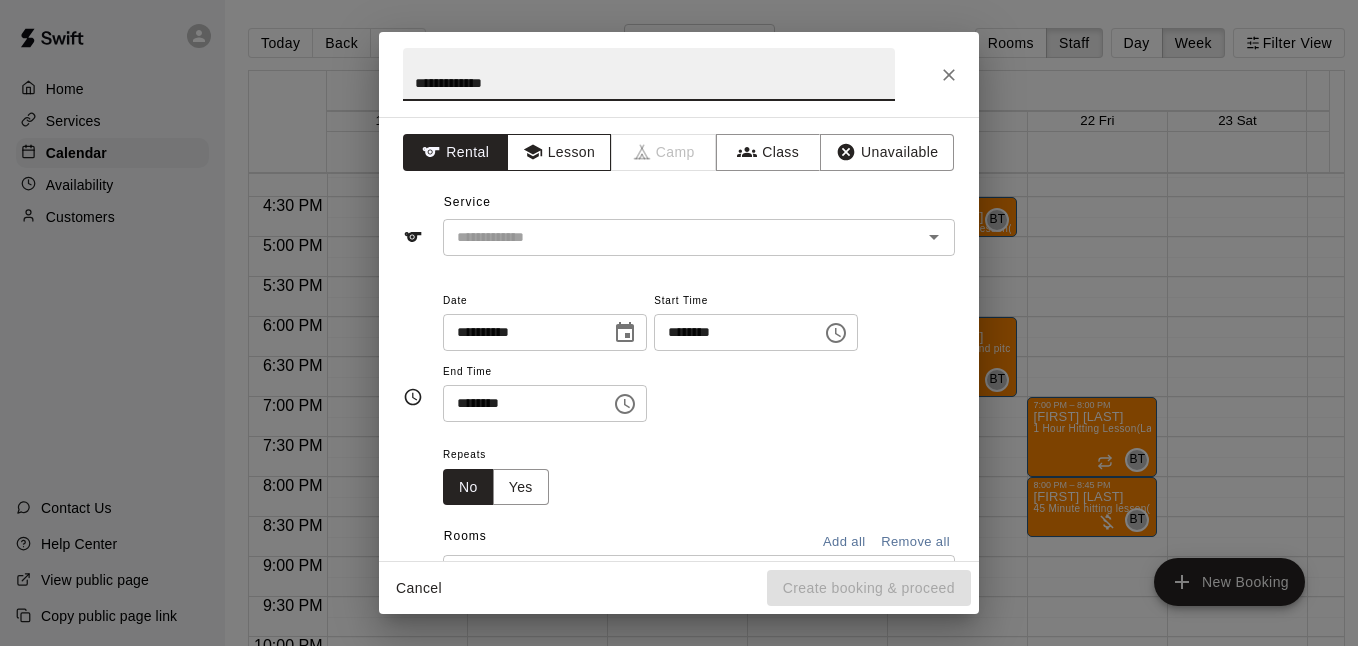 click 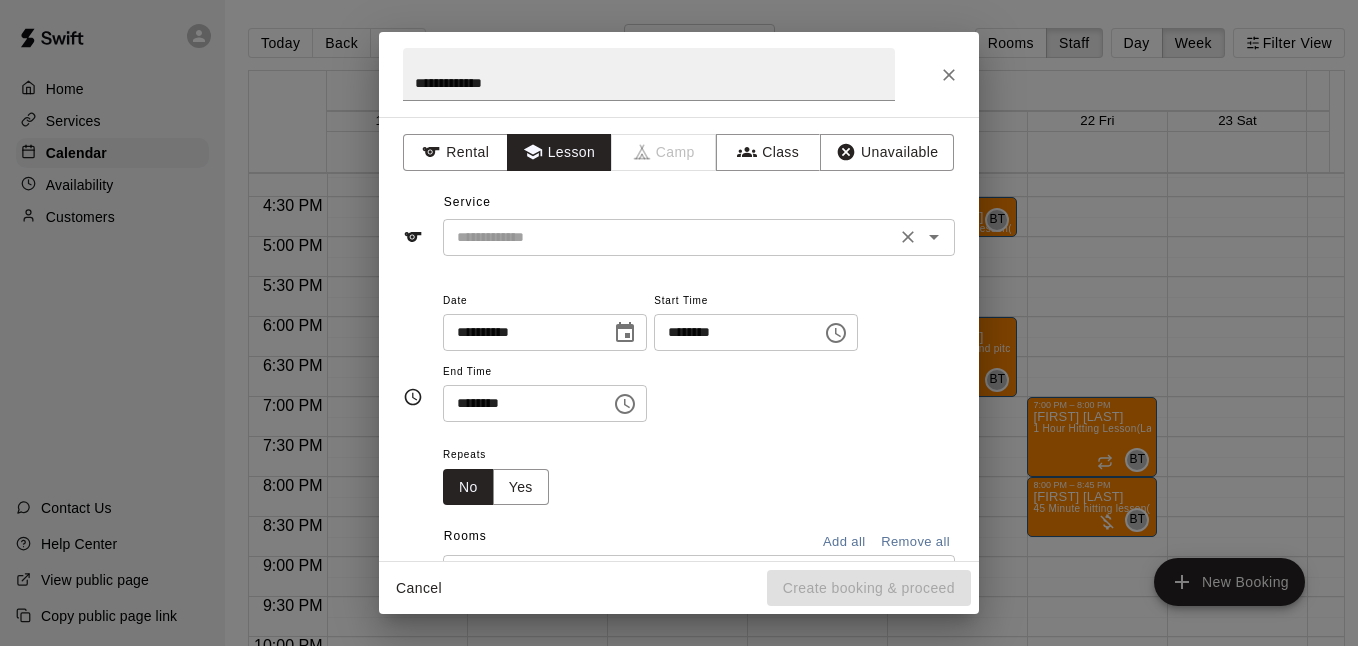 click 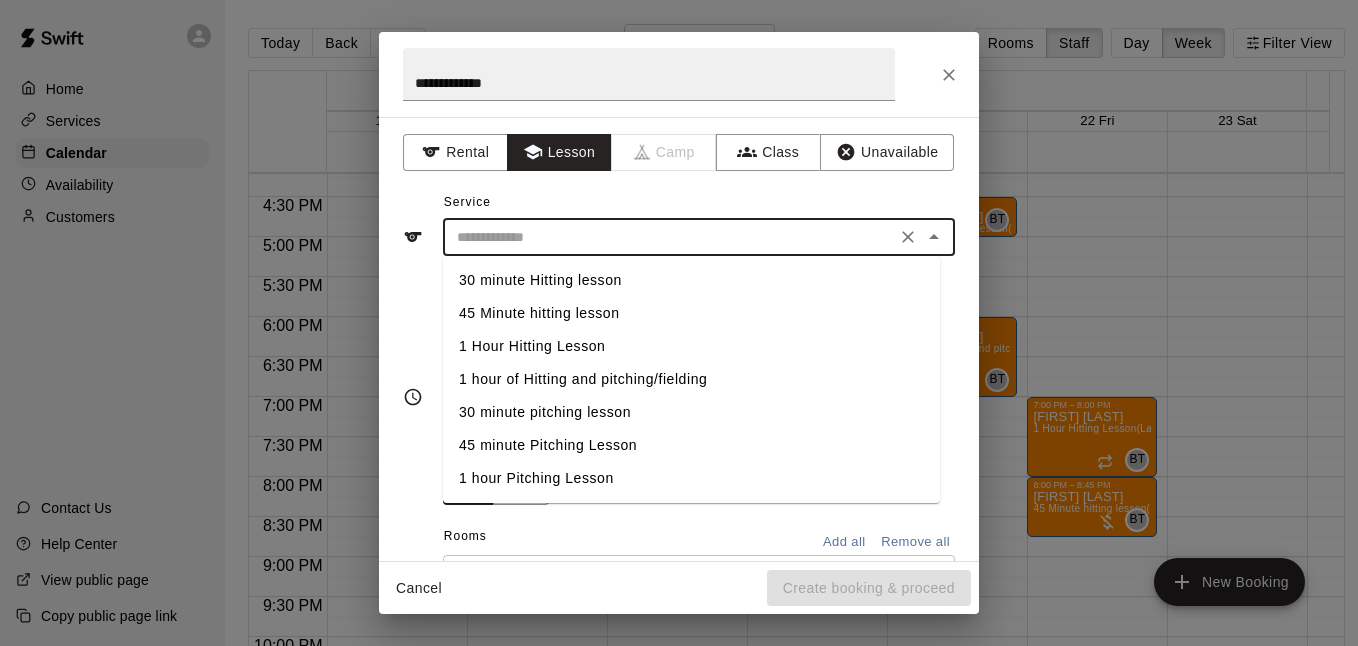 click on "30 minute Hitting lesson" at bounding box center [691, 280] 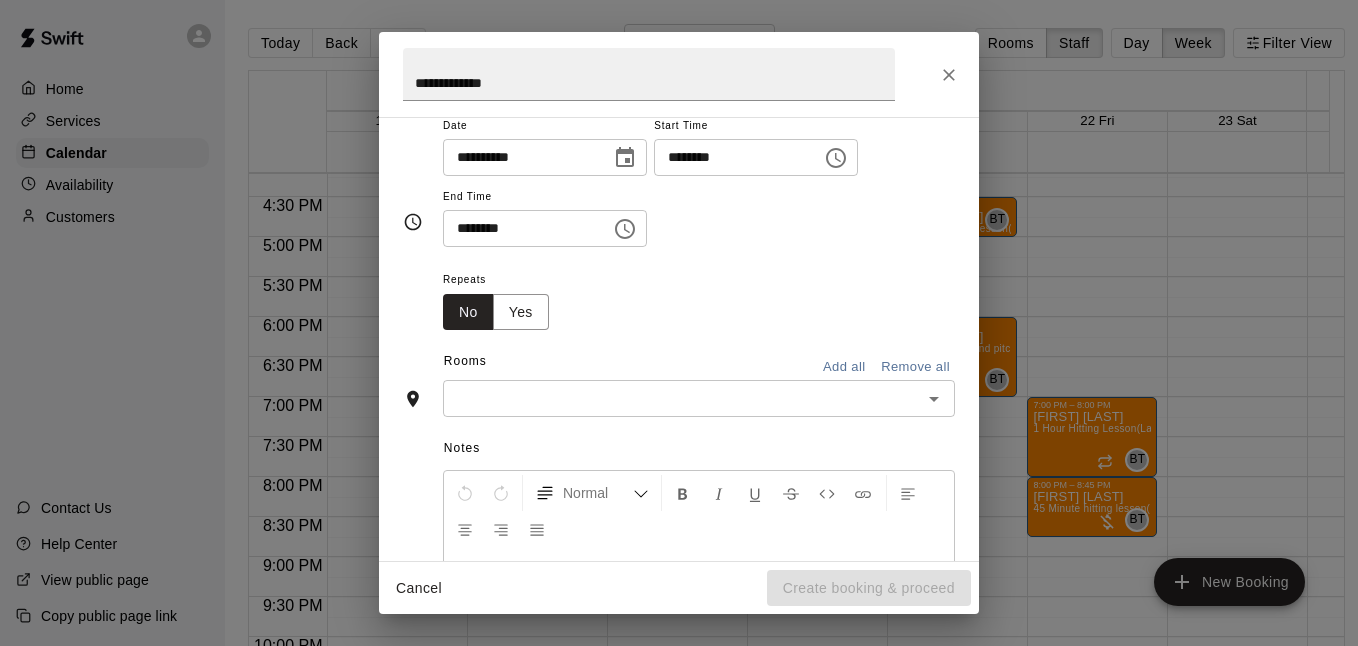 scroll, scrollTop: 199, scrollLeft: 0, axis: vertical 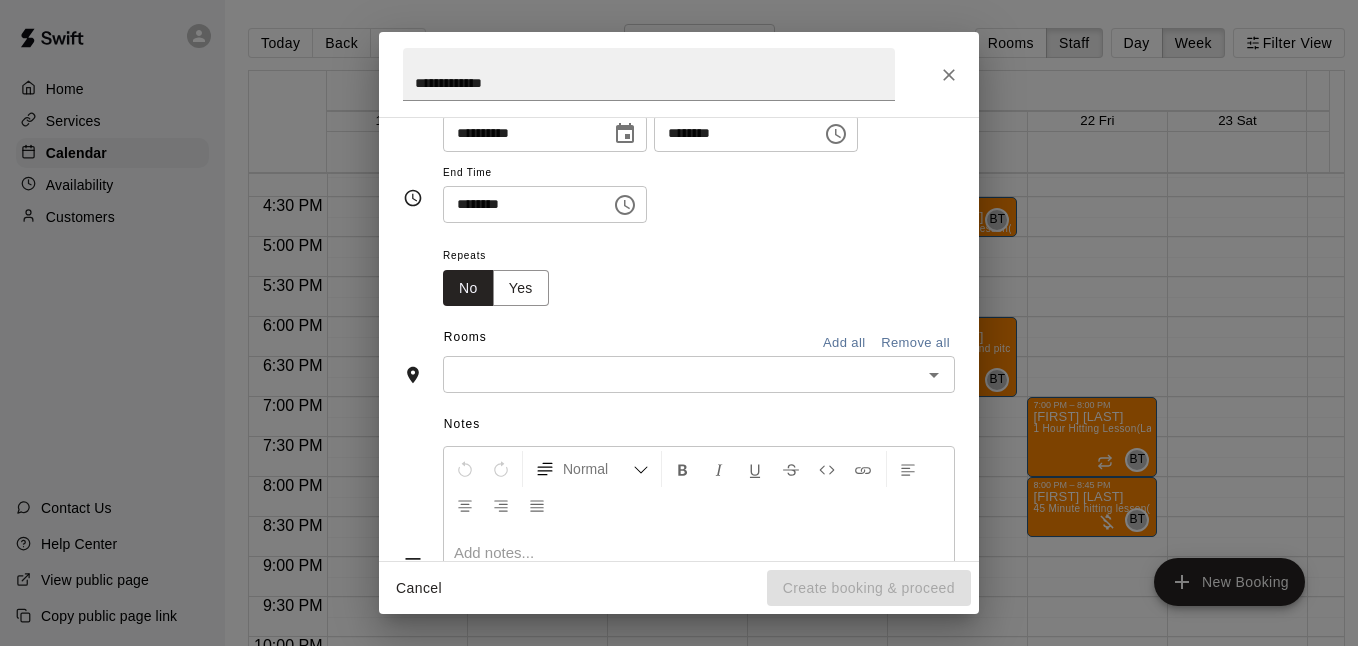 click 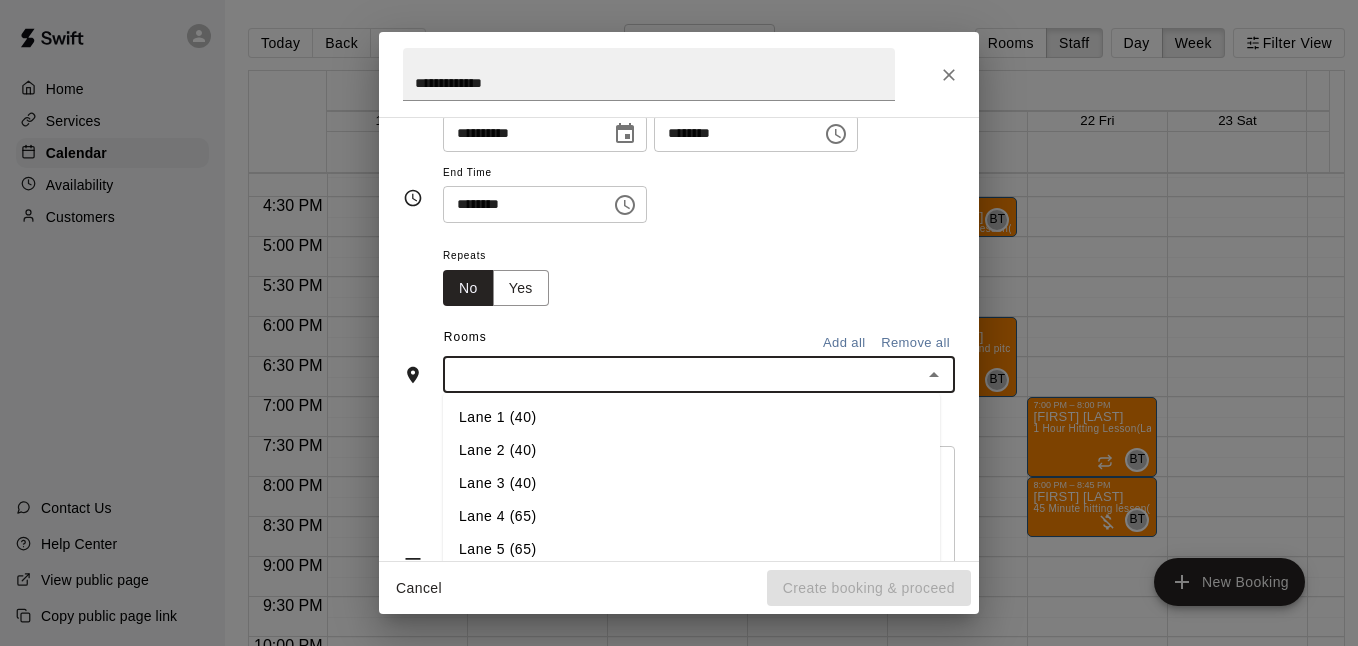 click on "Lane 1 (40)" at bounding box center [691, 417] 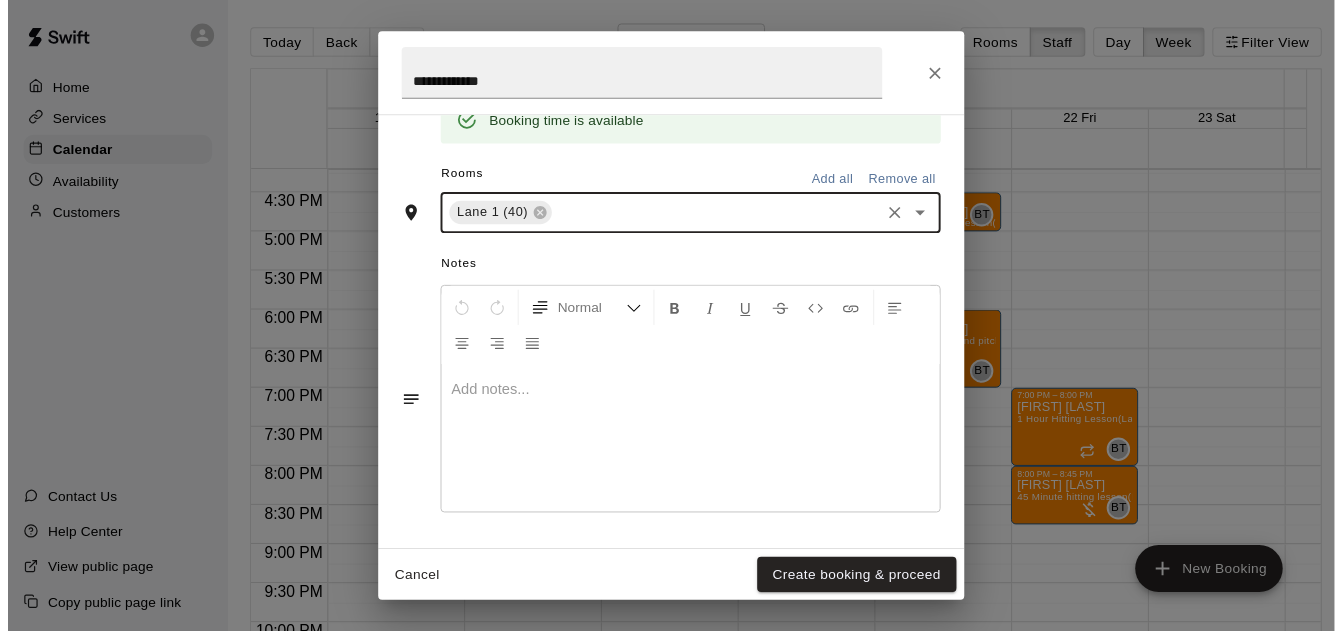 scroll, scrollTop: 435, scrollLeft: 0, axis: vertical 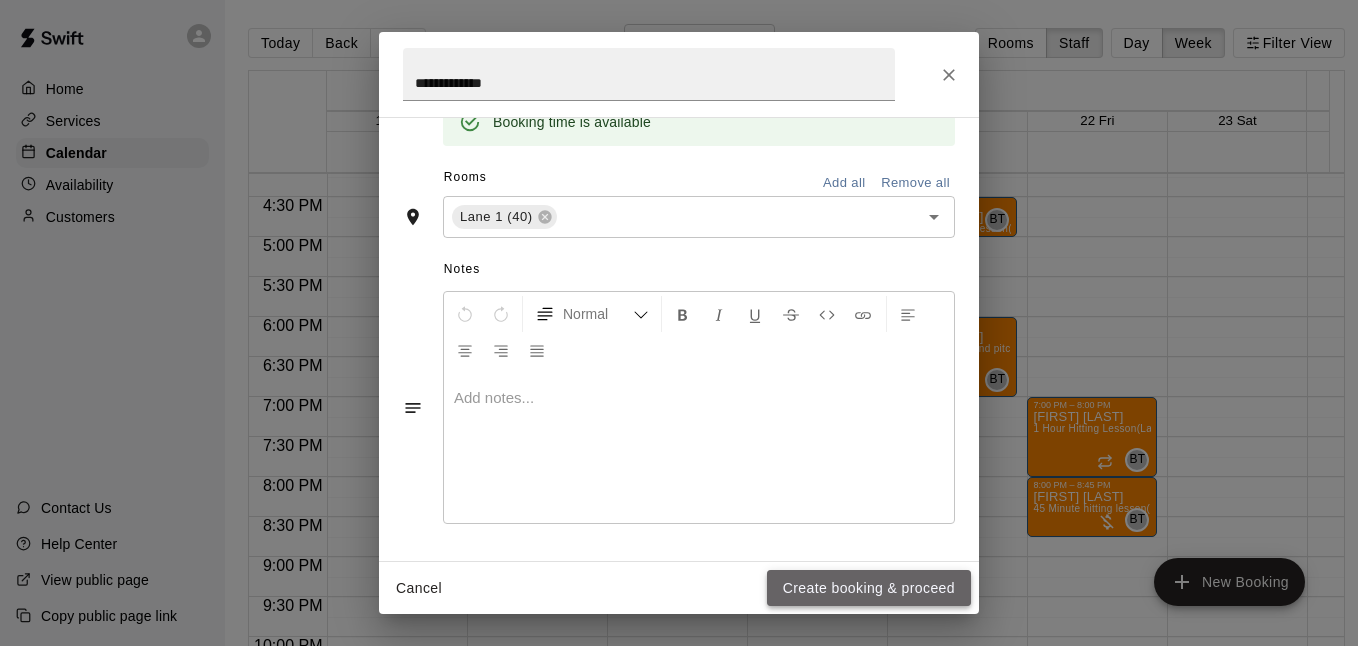 click on "Create booking & proceed" at bounding box center (869, 588) 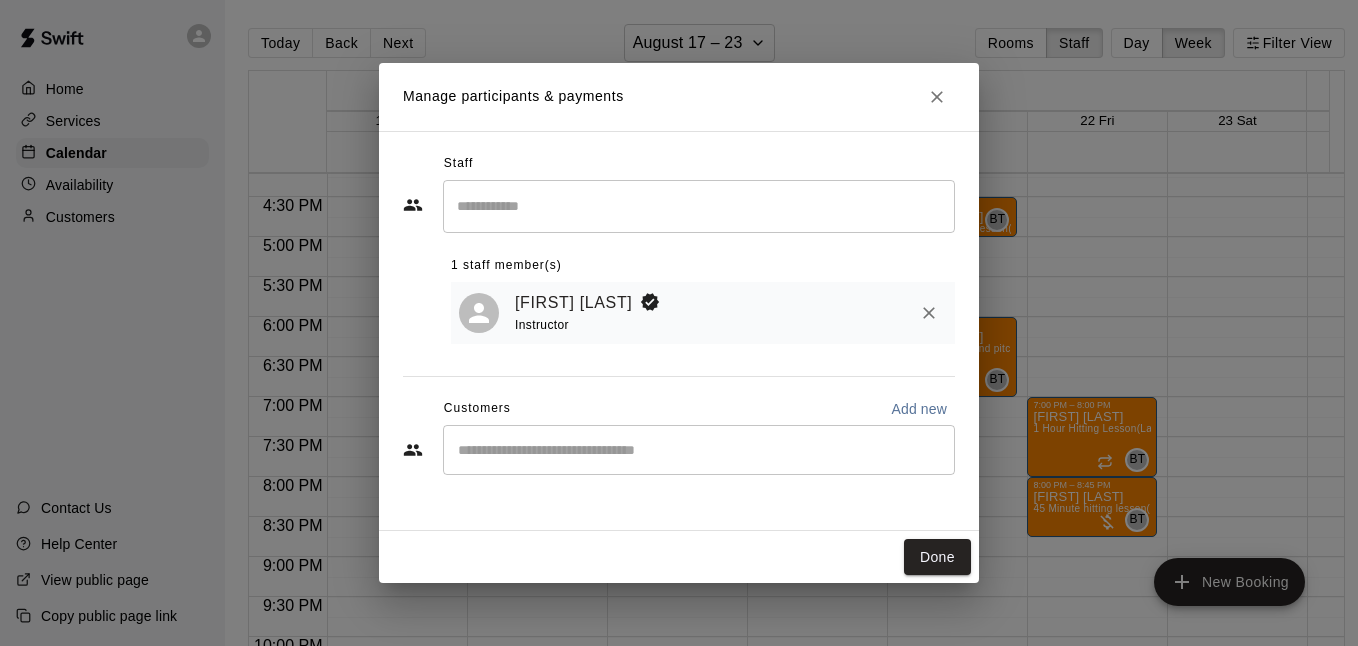 click at bounding box center (699, 450) 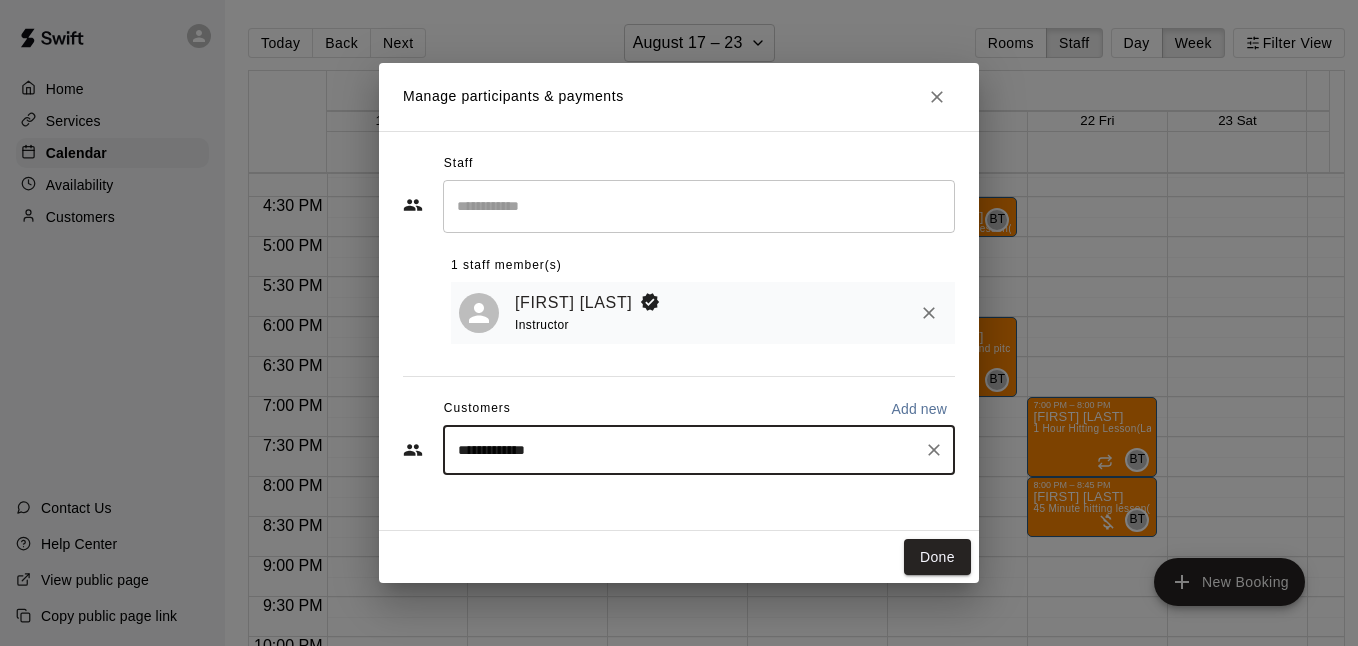 click on "**********" at bounding box center (684, 450) 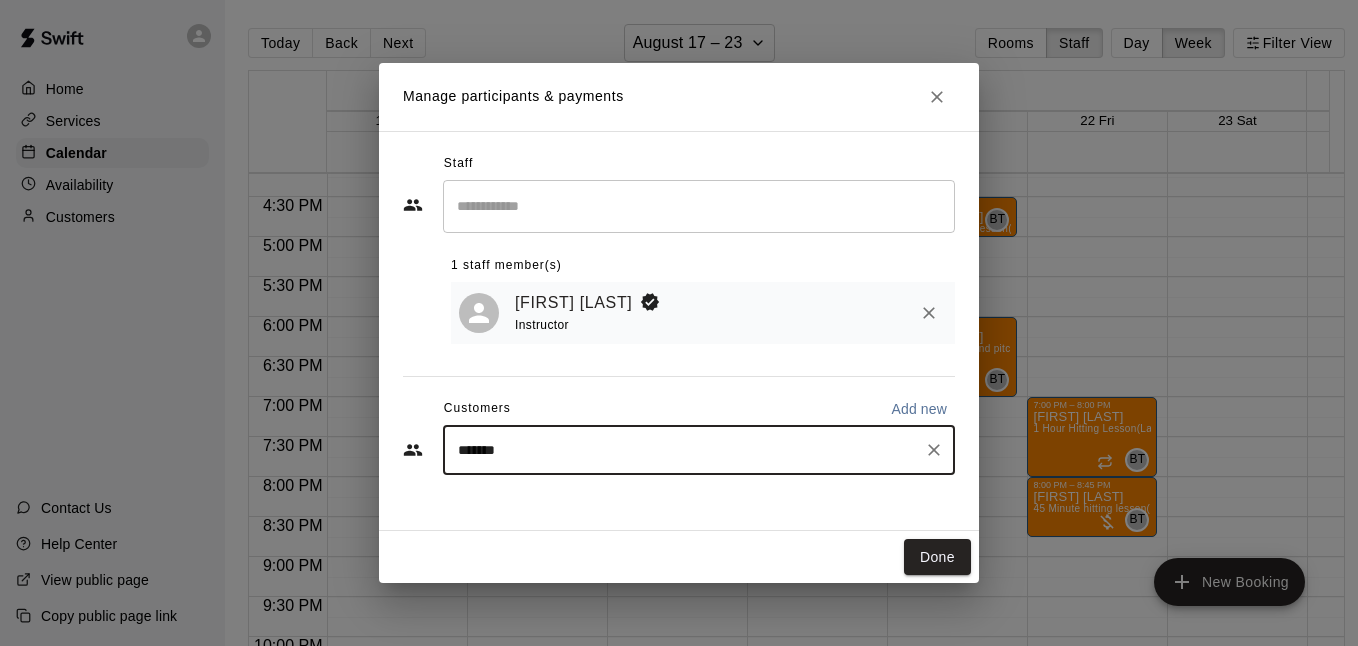 type on "******" 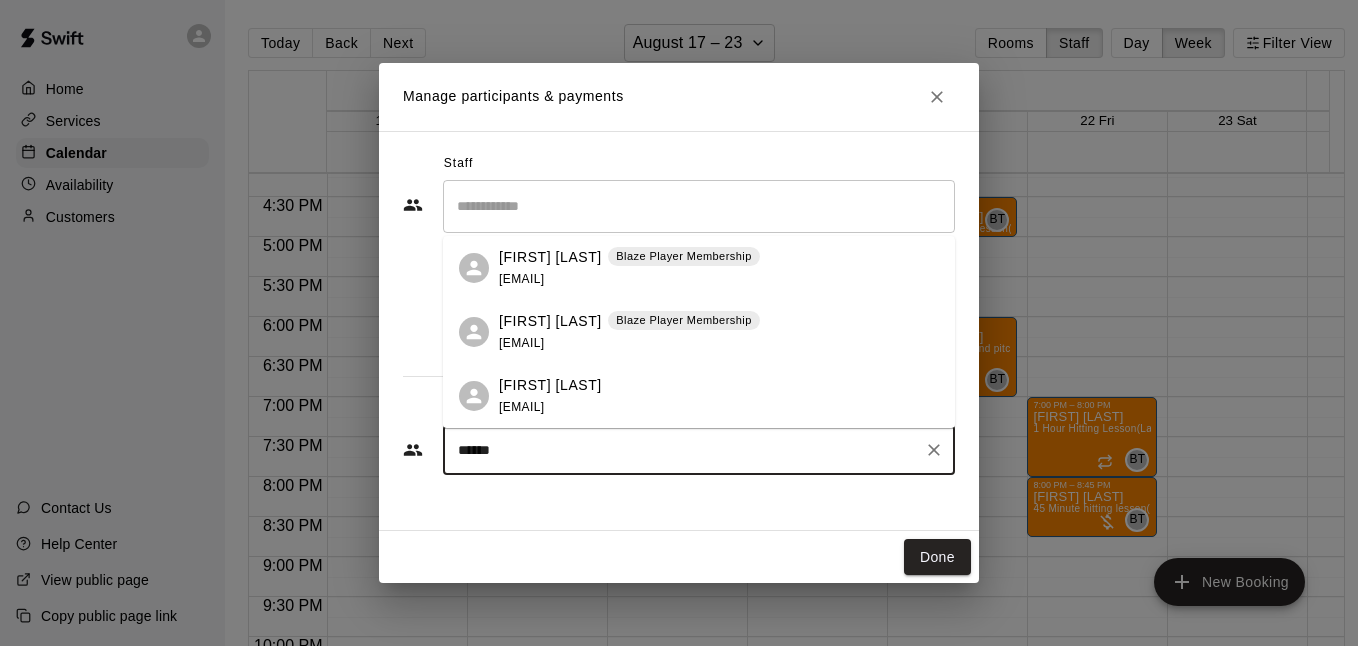 click on "[EMAIL]" at bounding box center (521, 407) 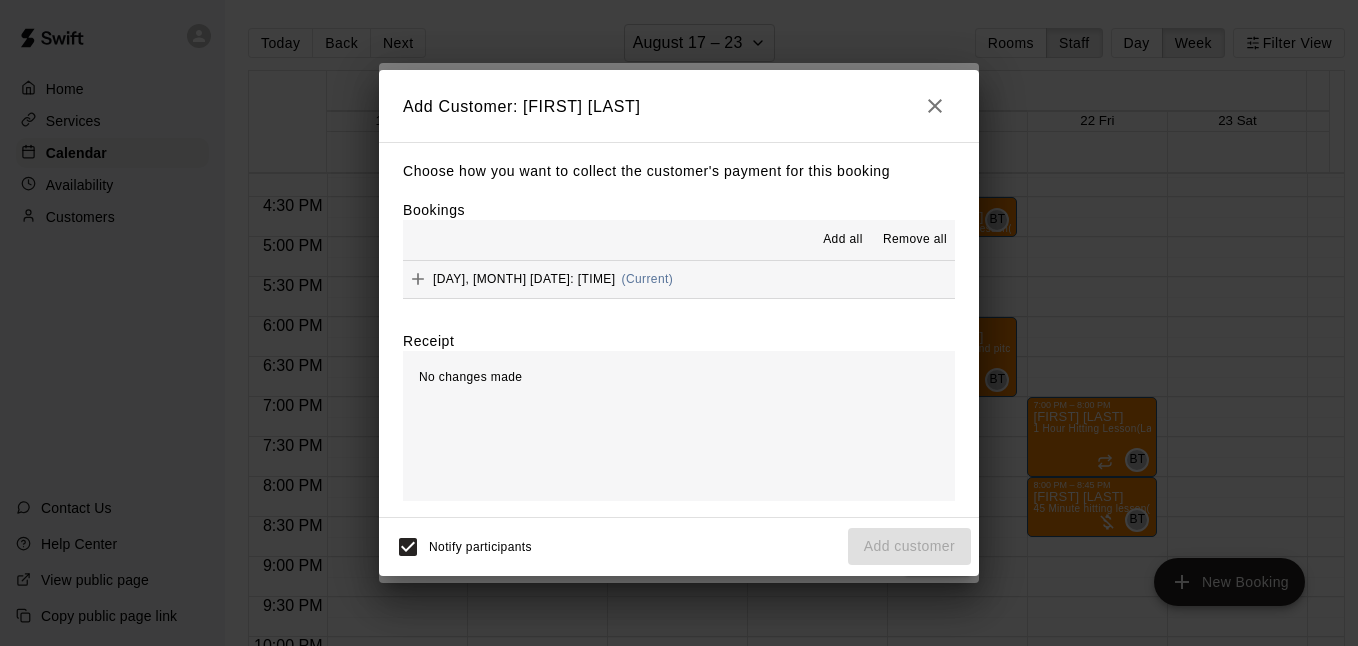 click on "[DAY], [MONTH] [DATE]: [TIME] (Current)" at bounding box center (679, 279) 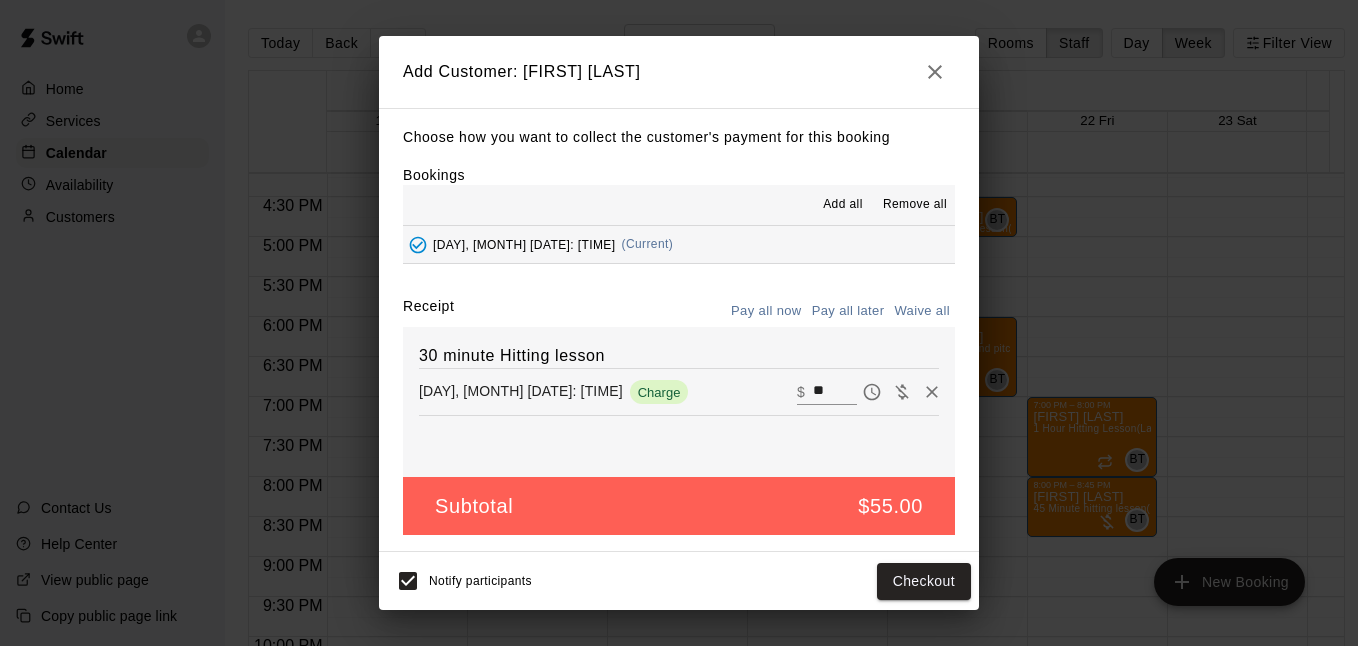 click on "Pay all later" at bounding box center [848, 311] 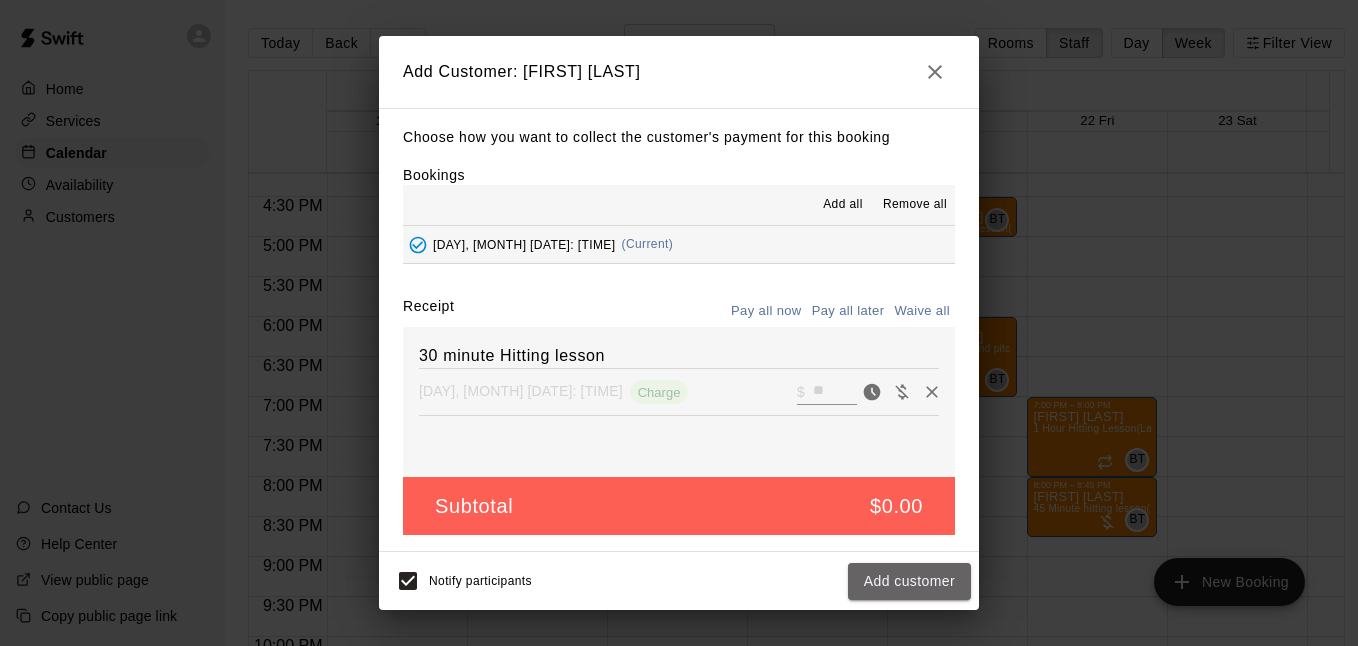 click on "Add customer" at bounding box center (909, 581) 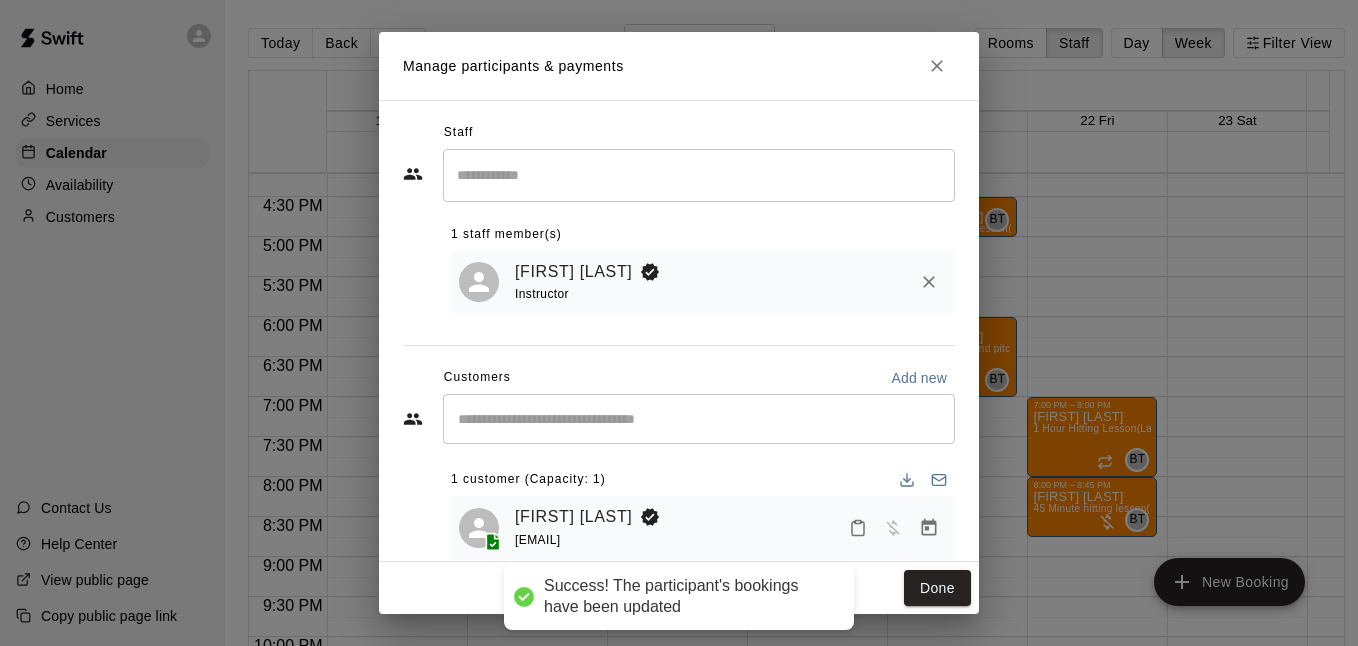 drag, startPoint x: 924, startPoint y: 569, endPoint x: 1062, endPoint y: 578, distance: 138.29317 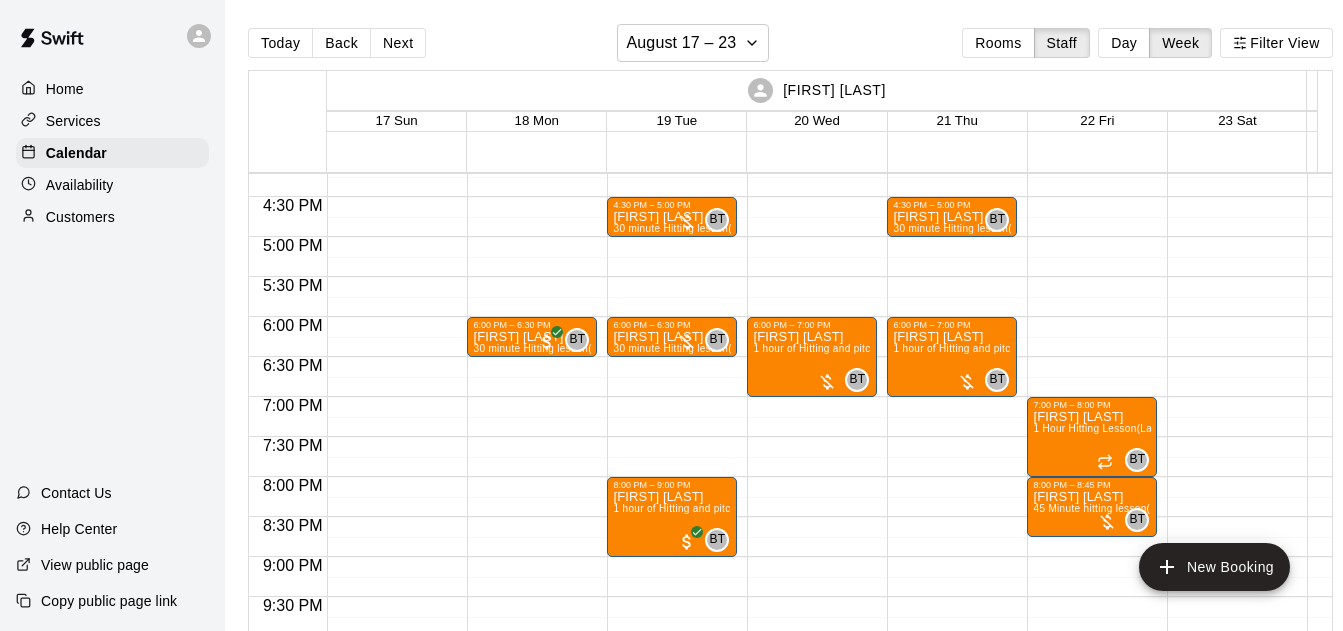 click on "Next" at bounding box center [398, 43] 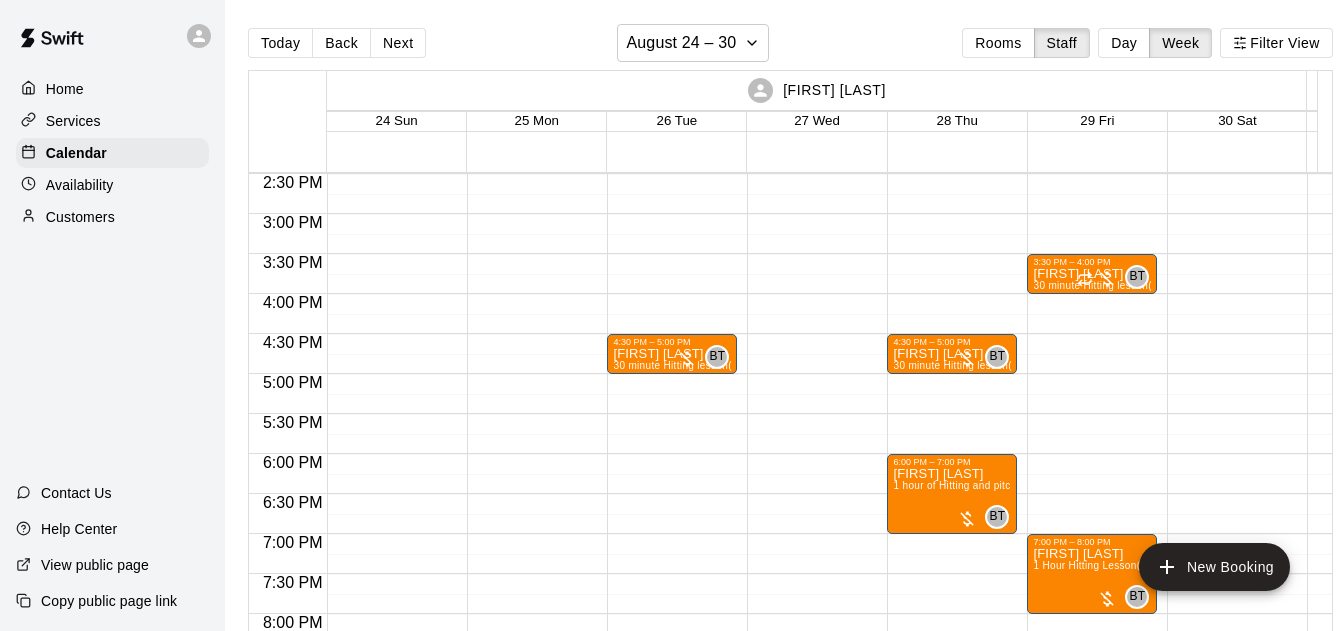 scroll, scrollTop: 1154, scrollLeft: 0, axis: vertical 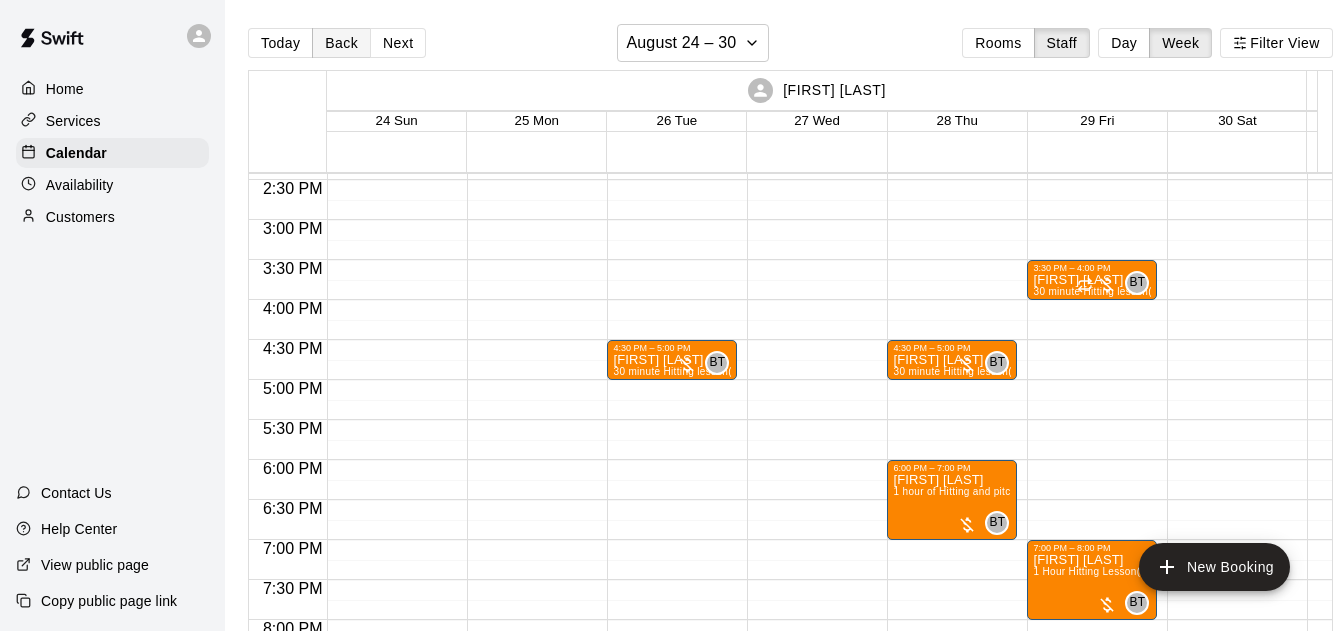 click on "Back" at bounding box center [341, 43] 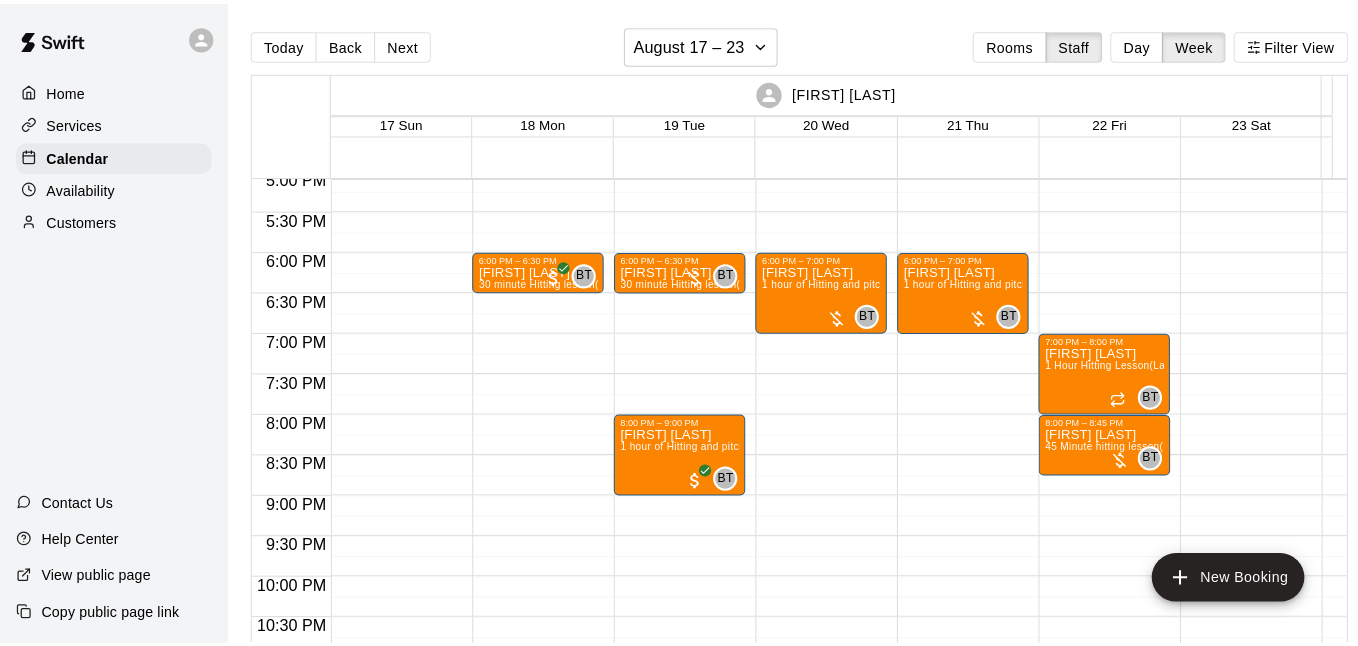 scroll, scrollTop: 1369, scrollLeft: 0, axis: vertical 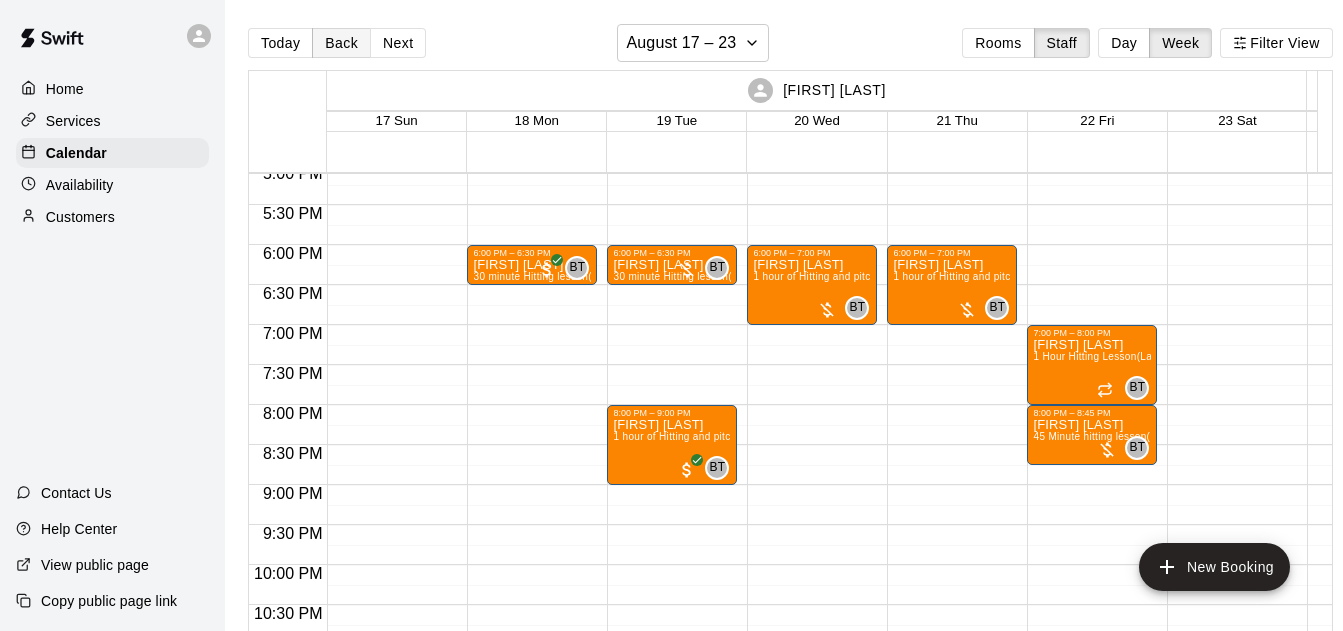 click on "Back" at bounding box center [341, 43] 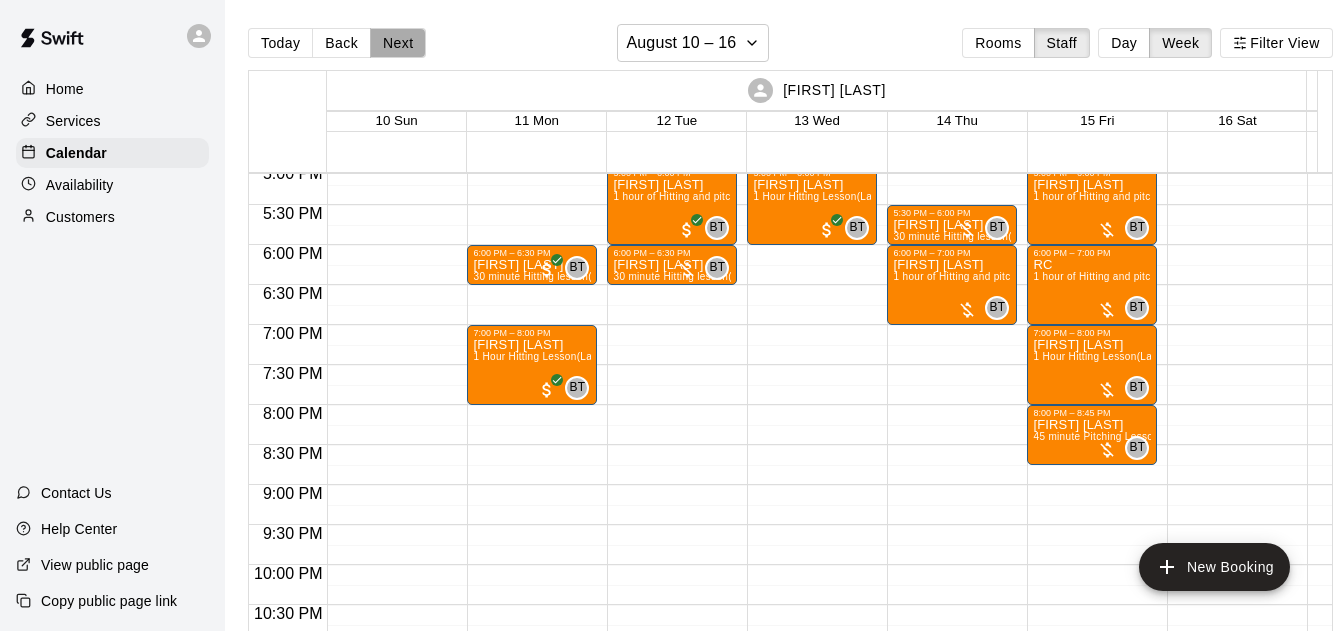 click on "Next" at bounding box center [398, 43] 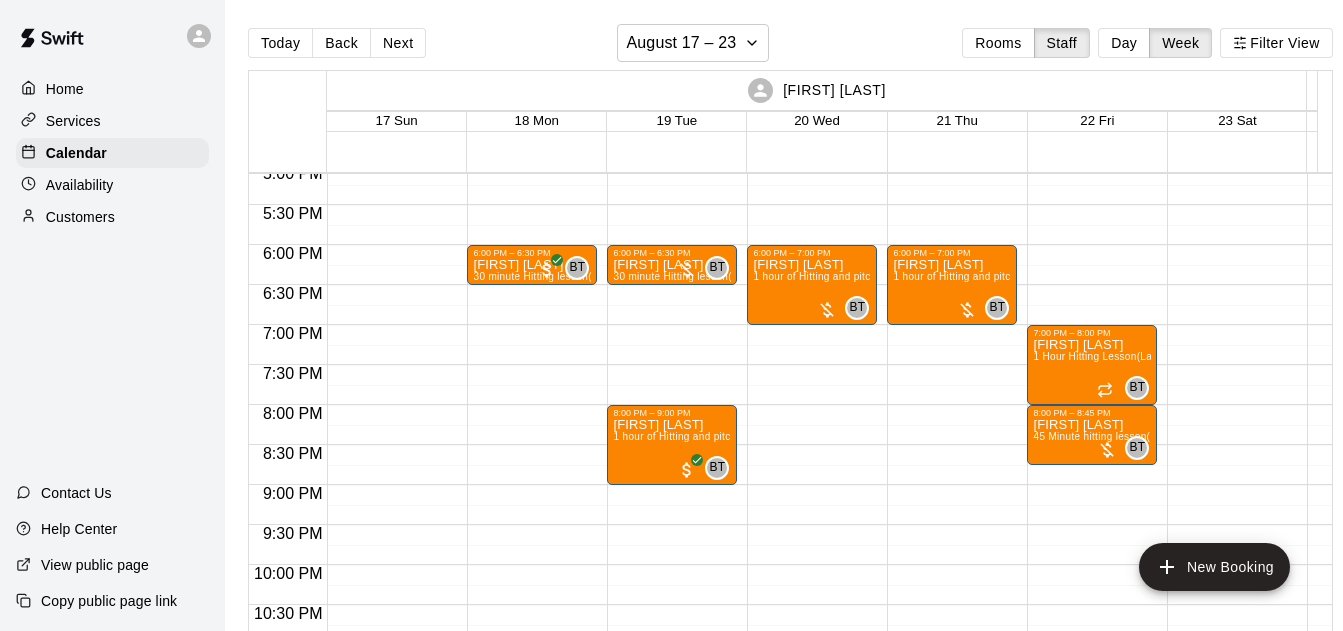 click on "[TIME] – [TIME] [FIRST] [LAST]  [TIME] [FIRST] [LAST]   [TIME] [FIRST] [LAST]" at bounding box center [1092, -235] 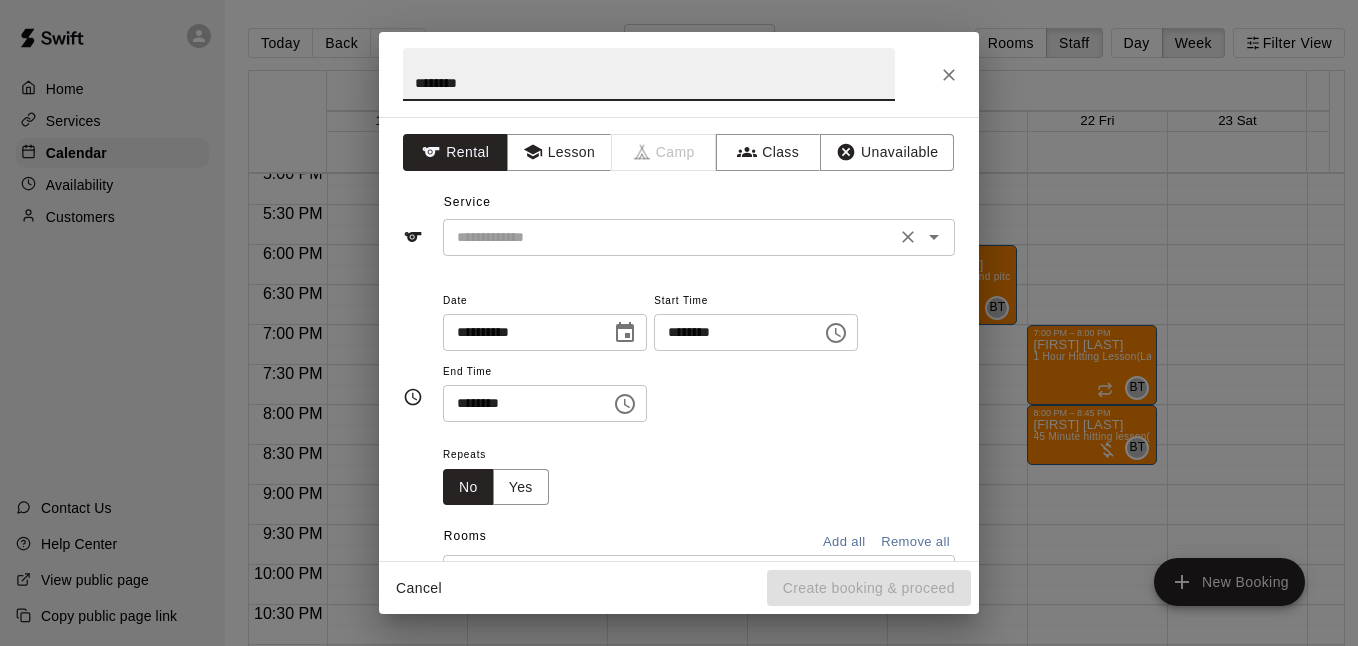 click at bounding box center (934, 237) 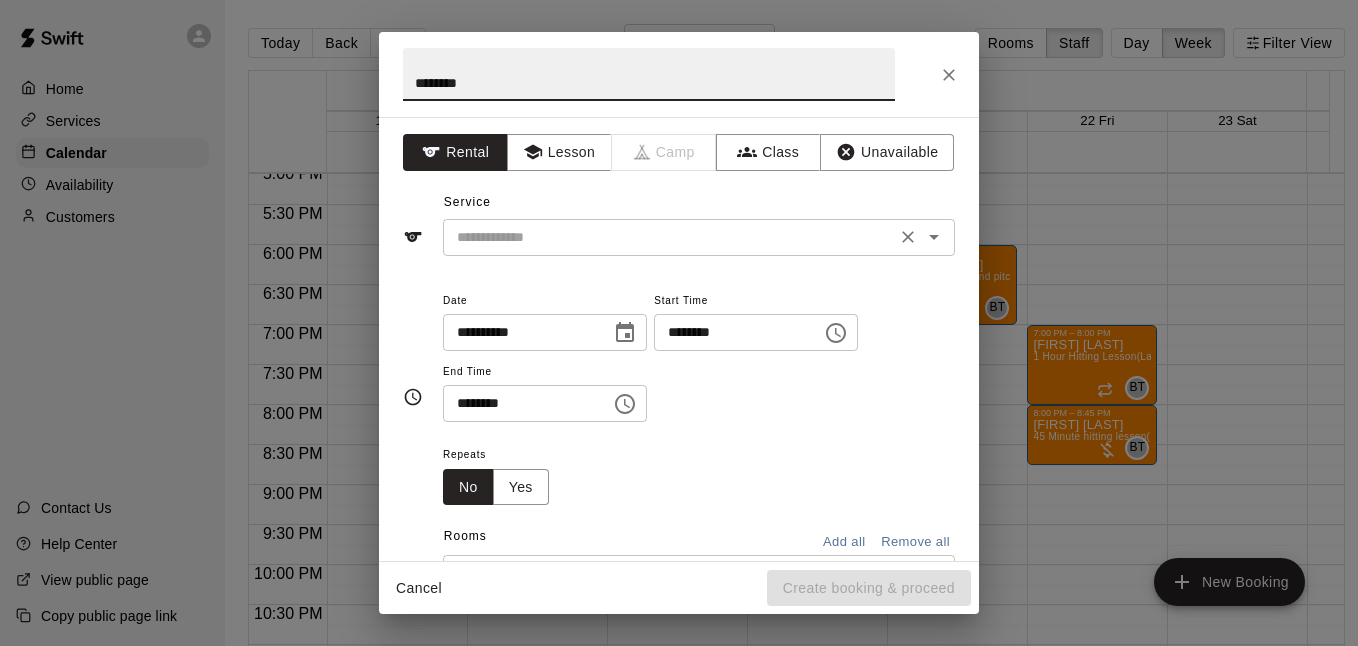 type on "********" 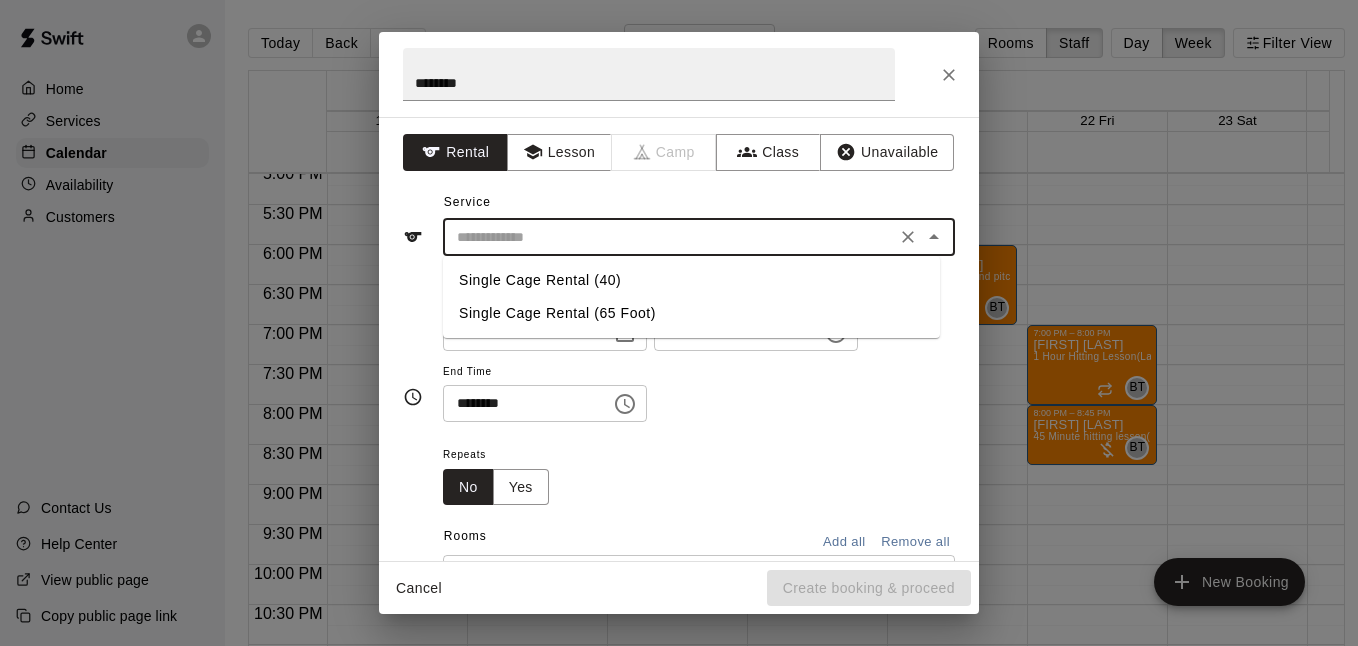 click 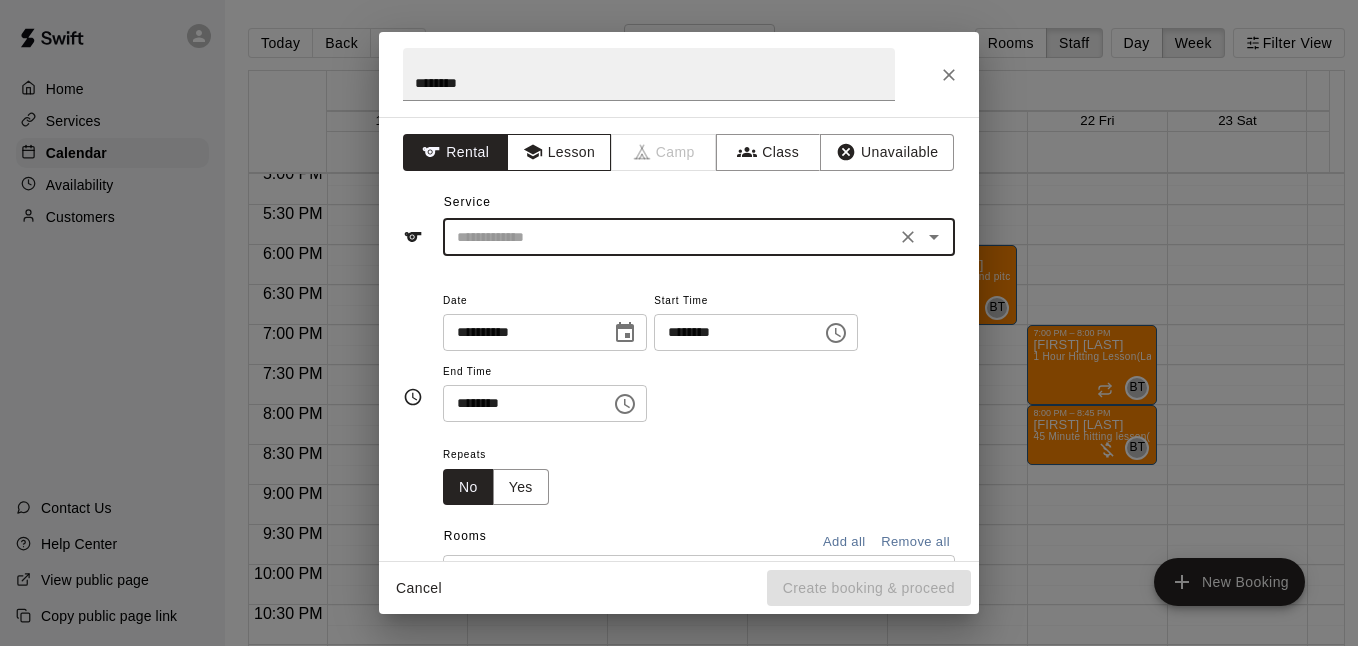 click on "Lesson" at bounding box center [559, 152] 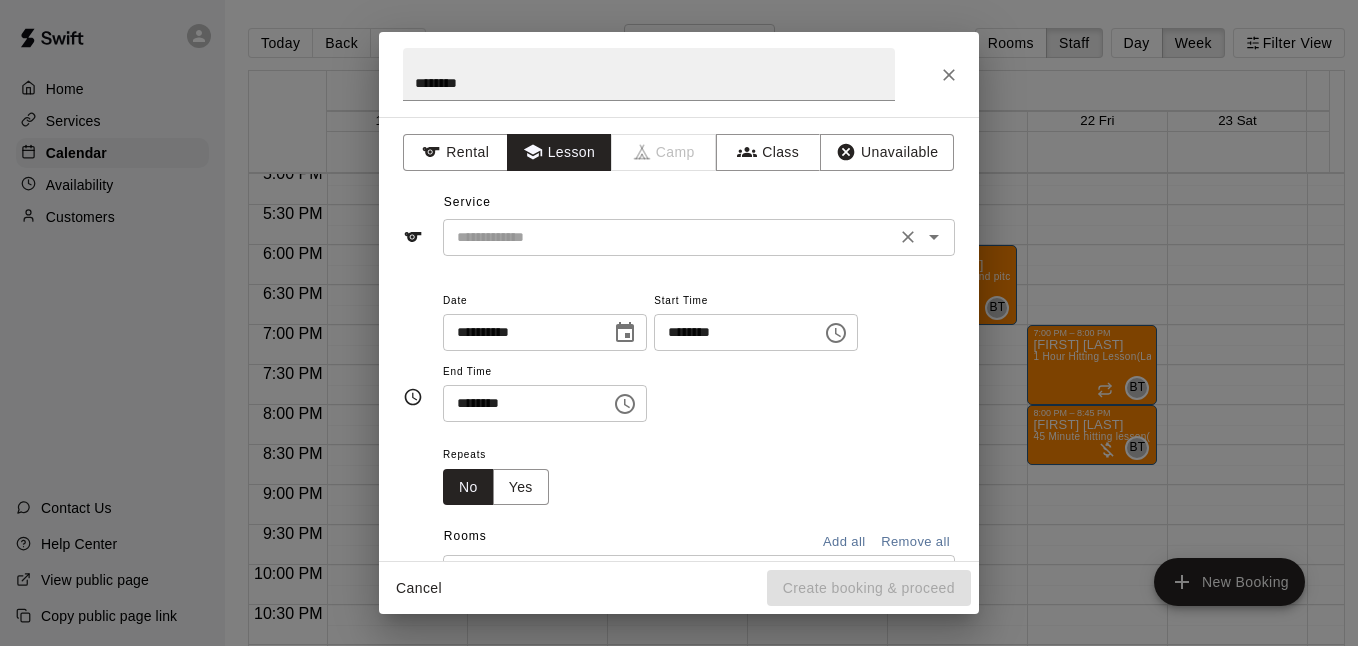 click 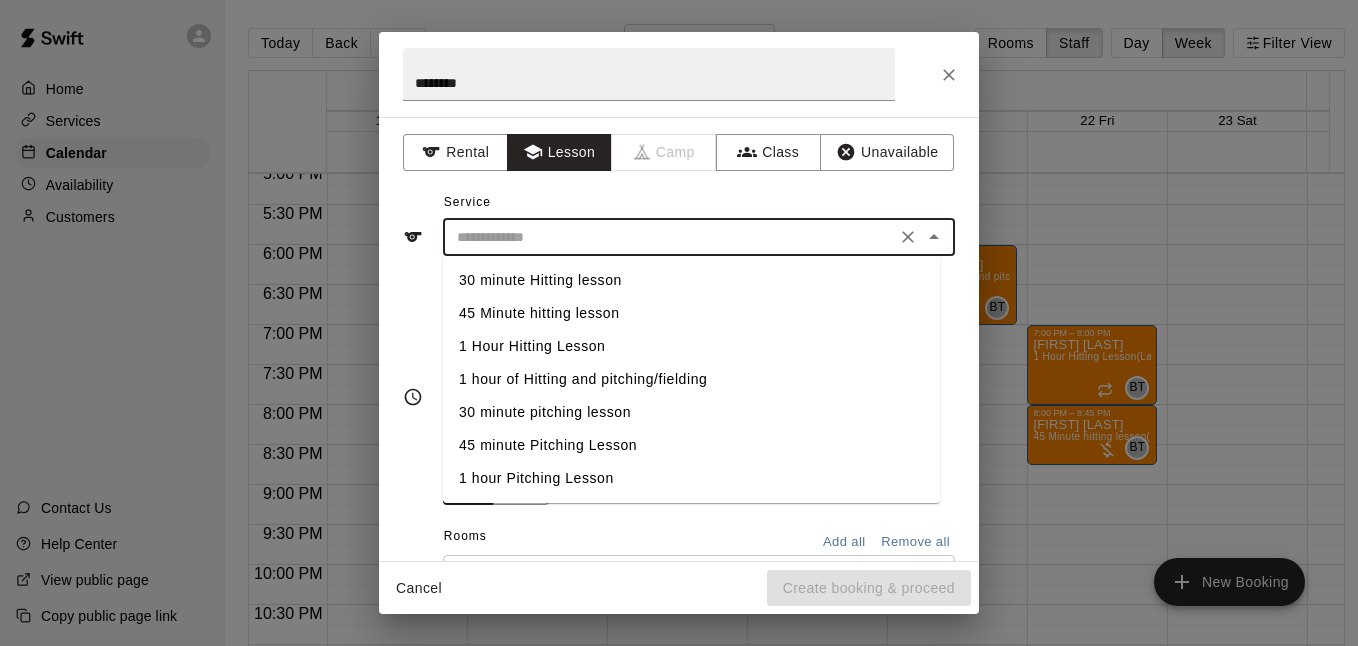click on "1 hour of Hitting and pitching/fielding" at bounding box center (691, 379) 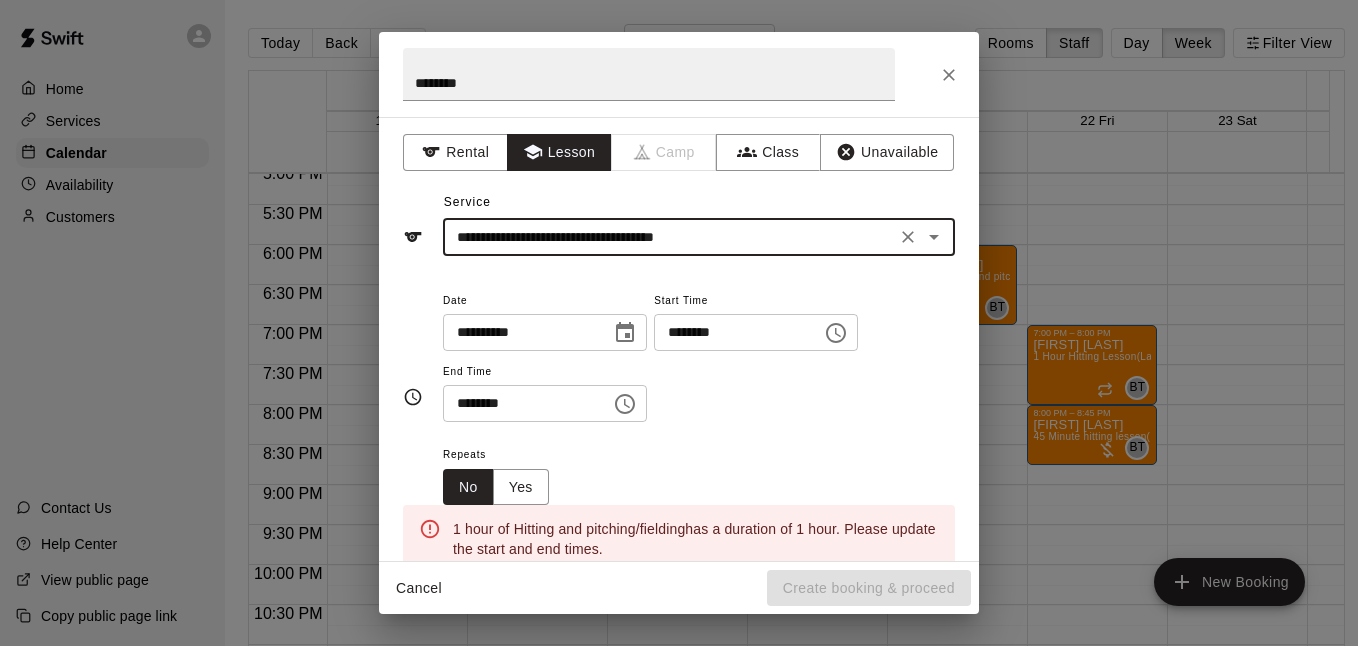 click 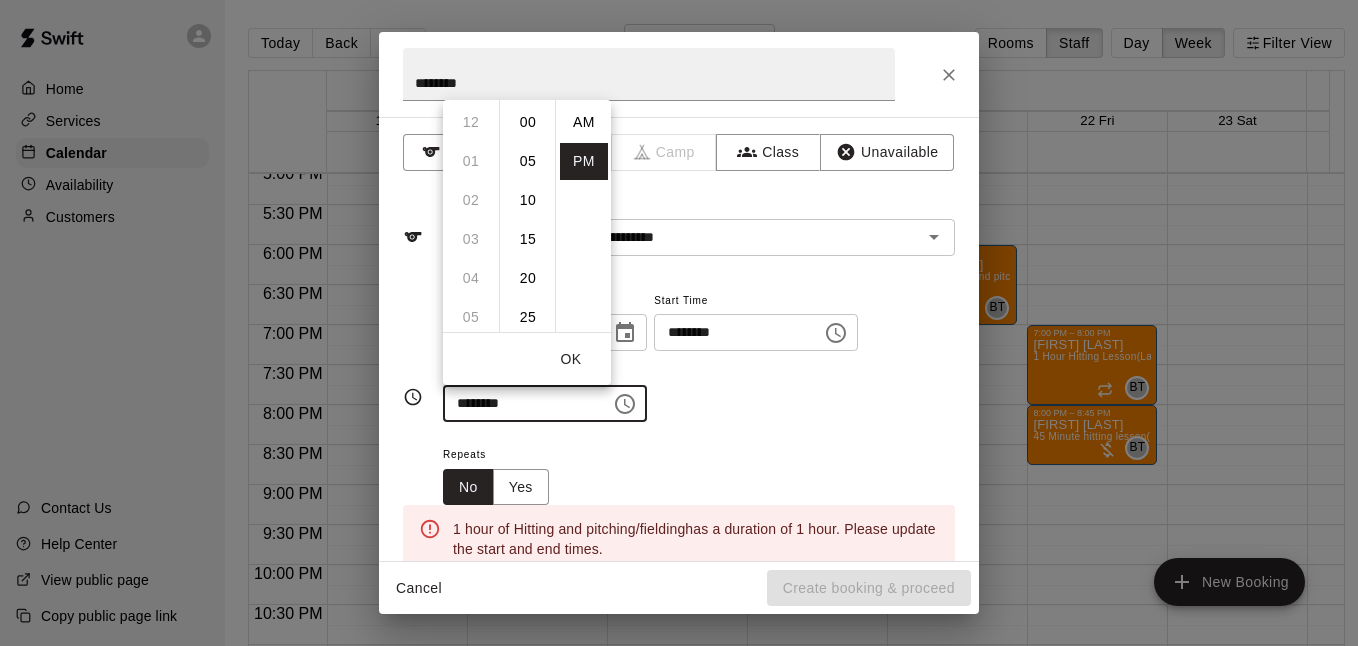 scroll, scrollTop: 234, scrollLeft: 0, axis: vertical 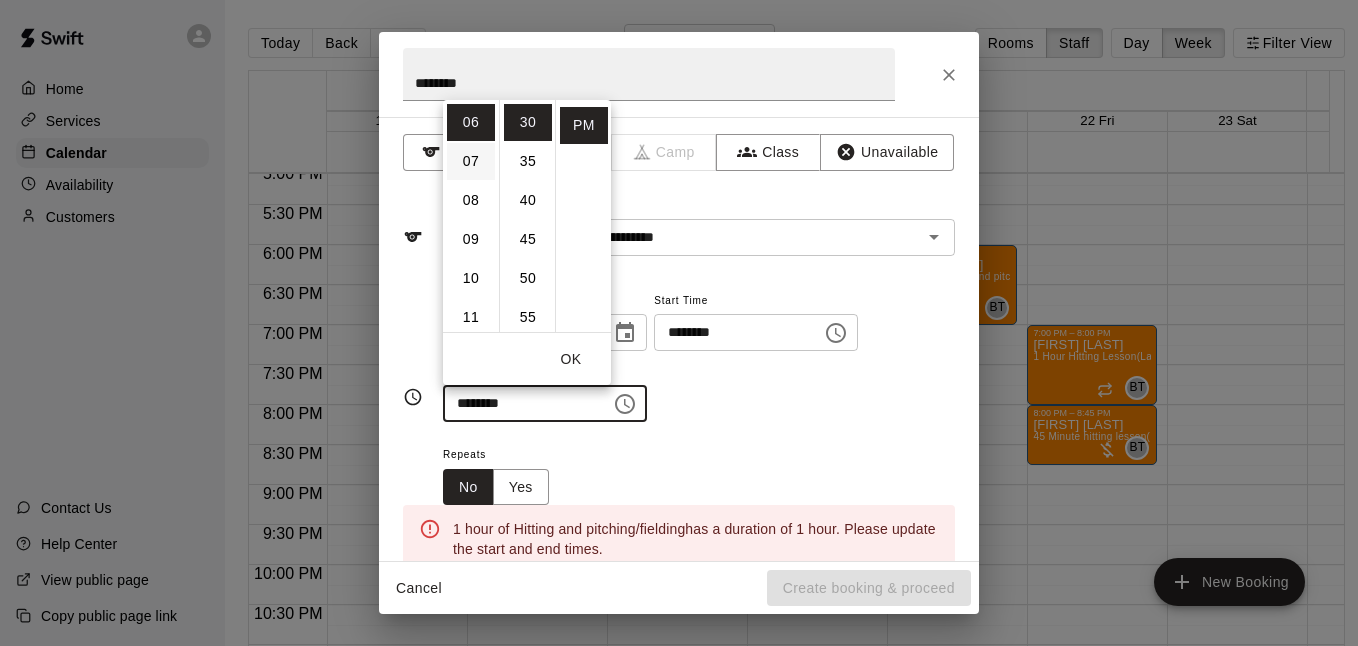 click on "07" at bounding box center (471, 161) 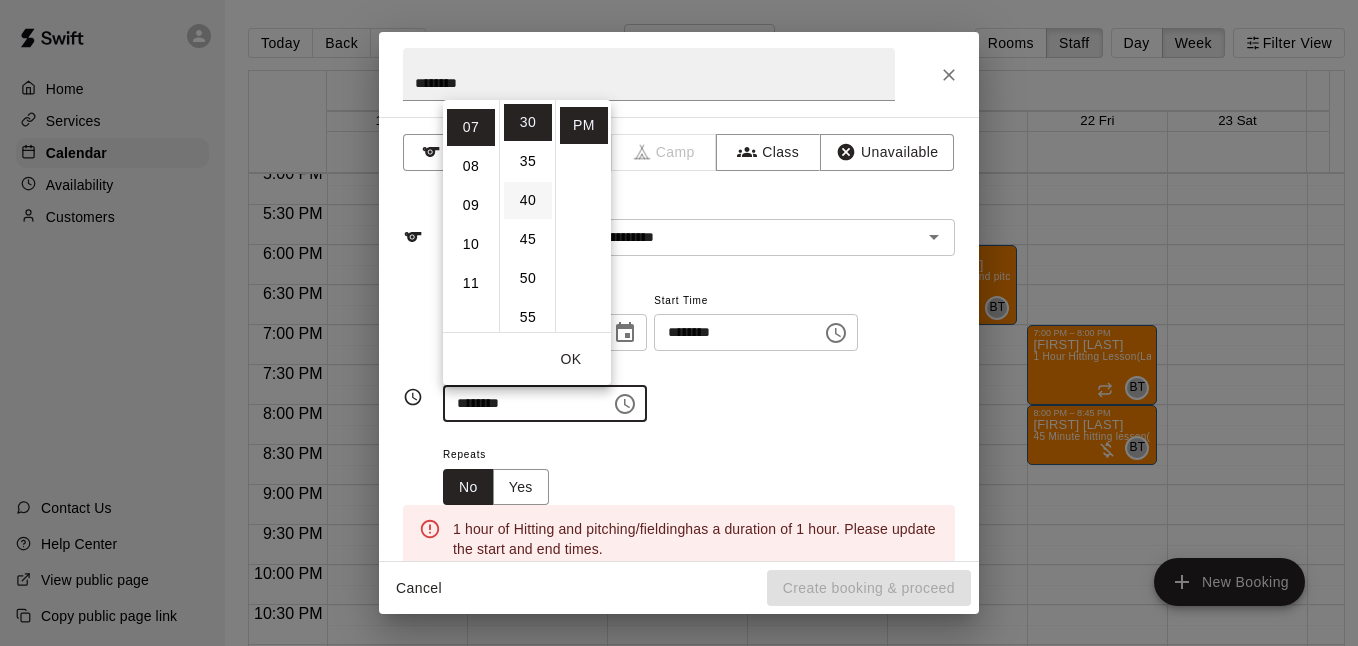 scroll, scrollTop: 273, scrollLeft: 0, axis: vertical 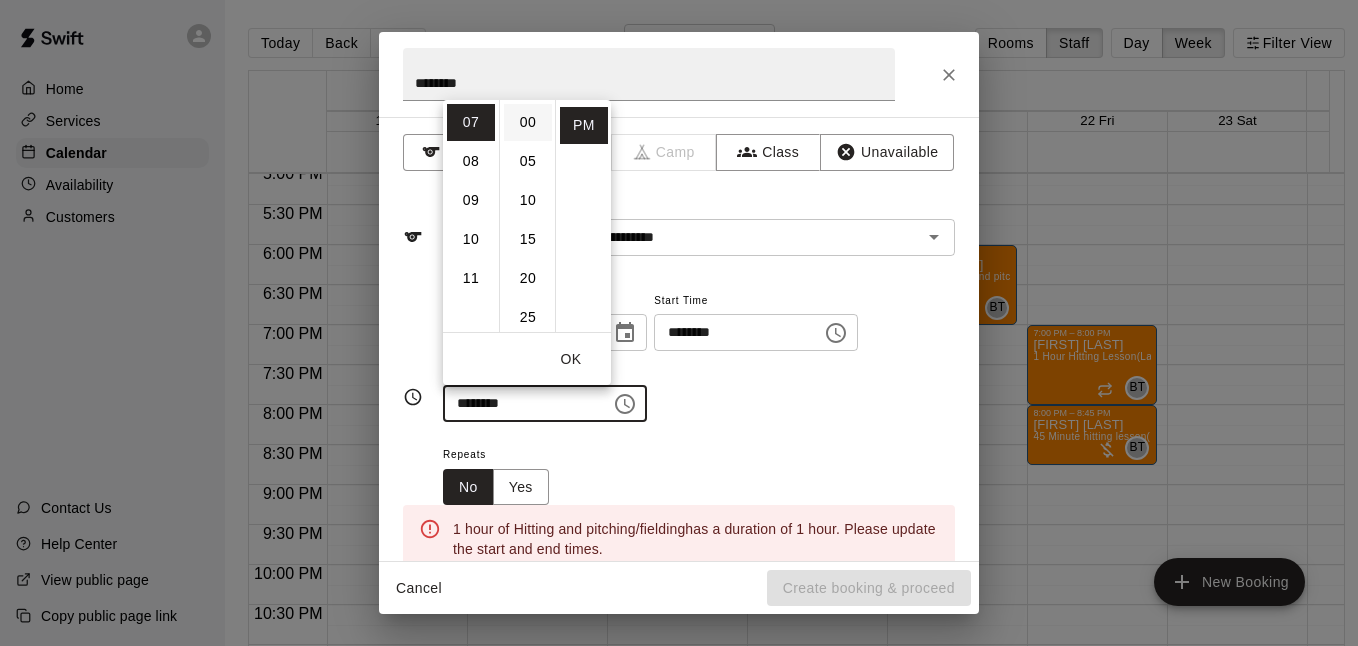 click on "00" at bounding box center [528, 122] 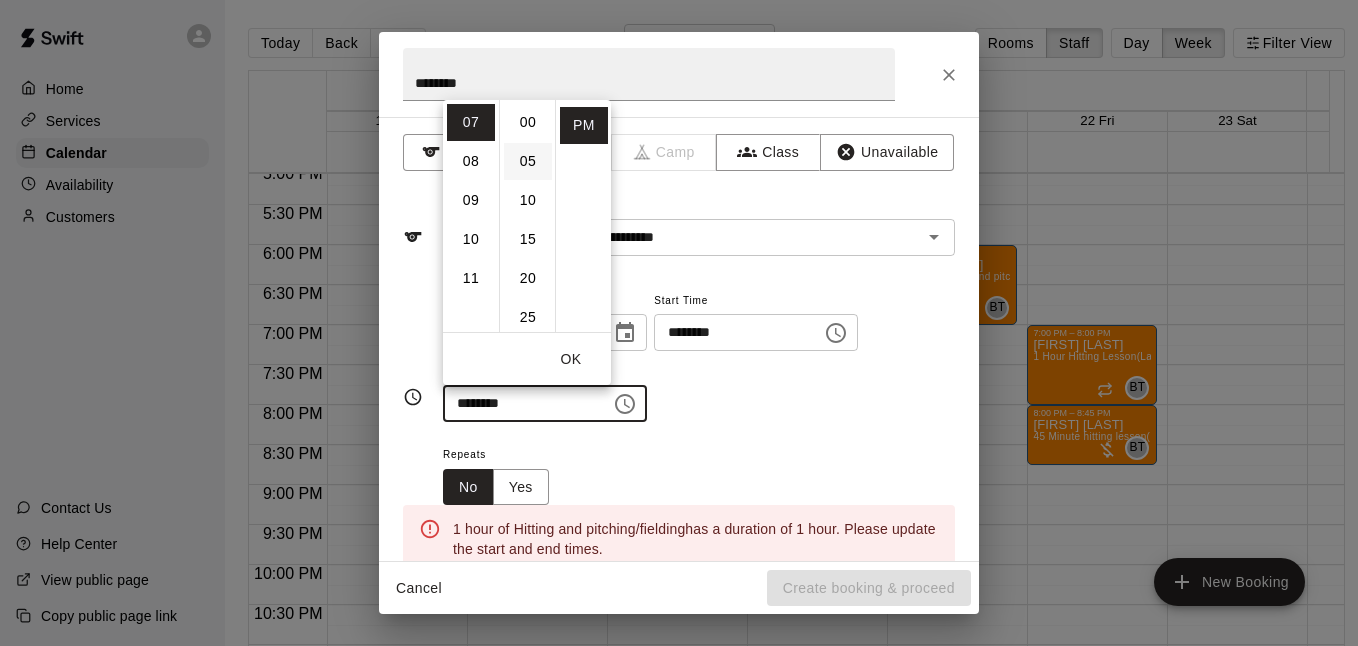 type on "********" 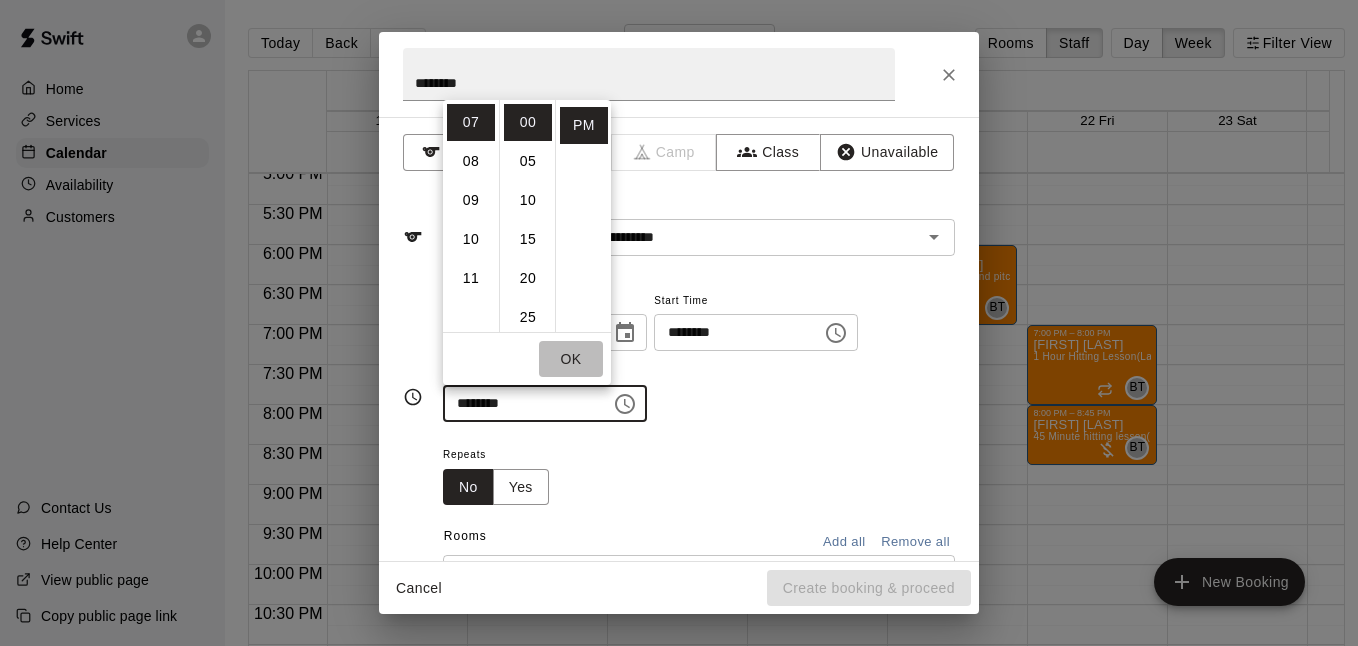 drag, startPoint x: 569, startPoint y: 348, endPoint x: 590, endPoint y: 341, distance: 22.135944 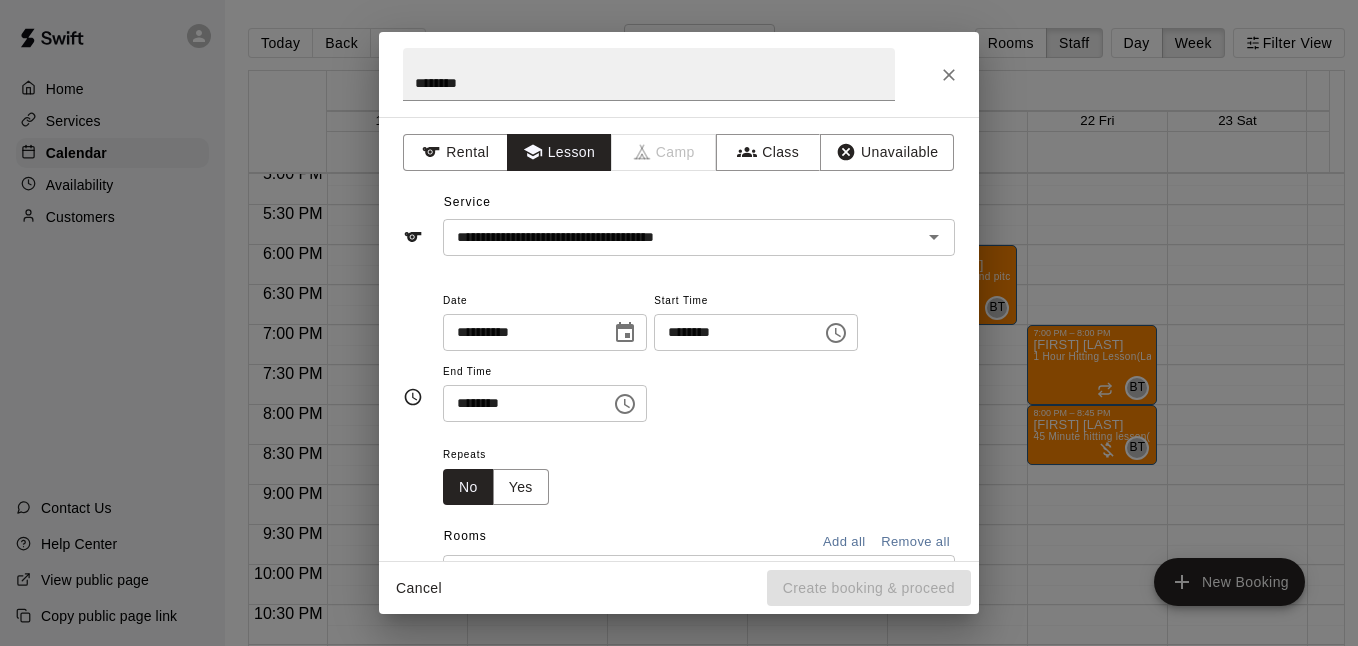 scroll, scrollTop: 199, scrollLeft: 0, axis: vertical 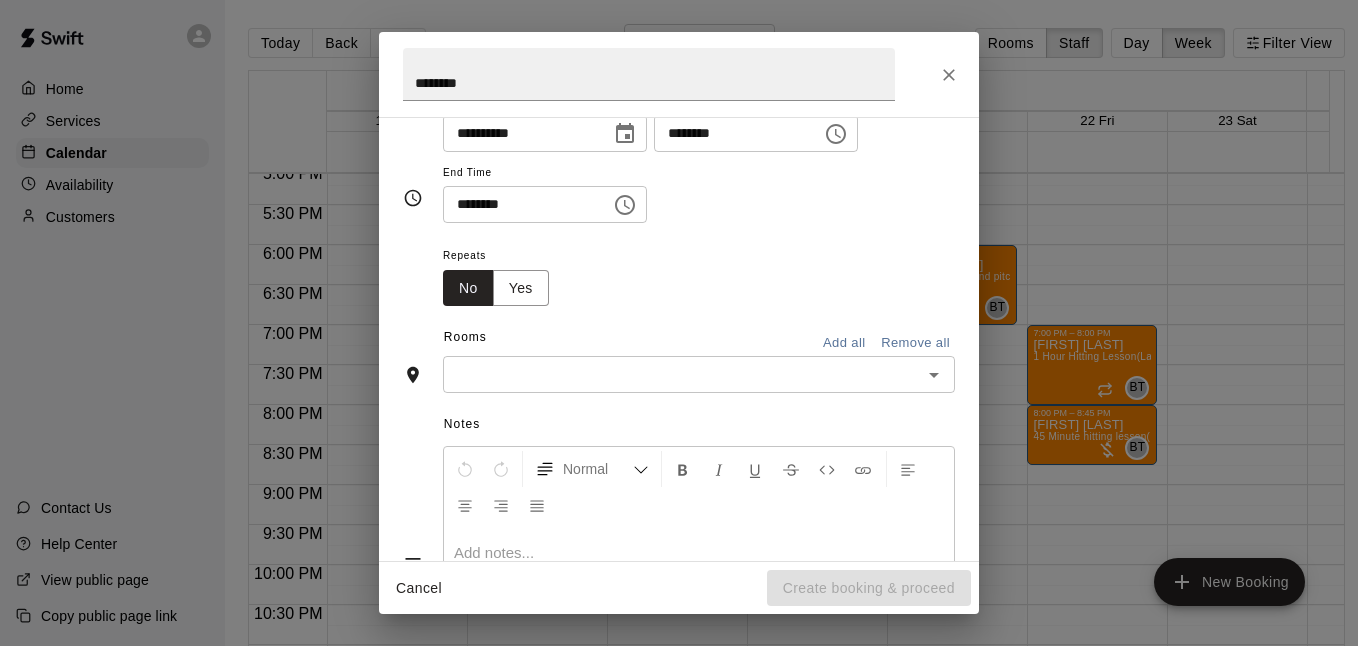 click 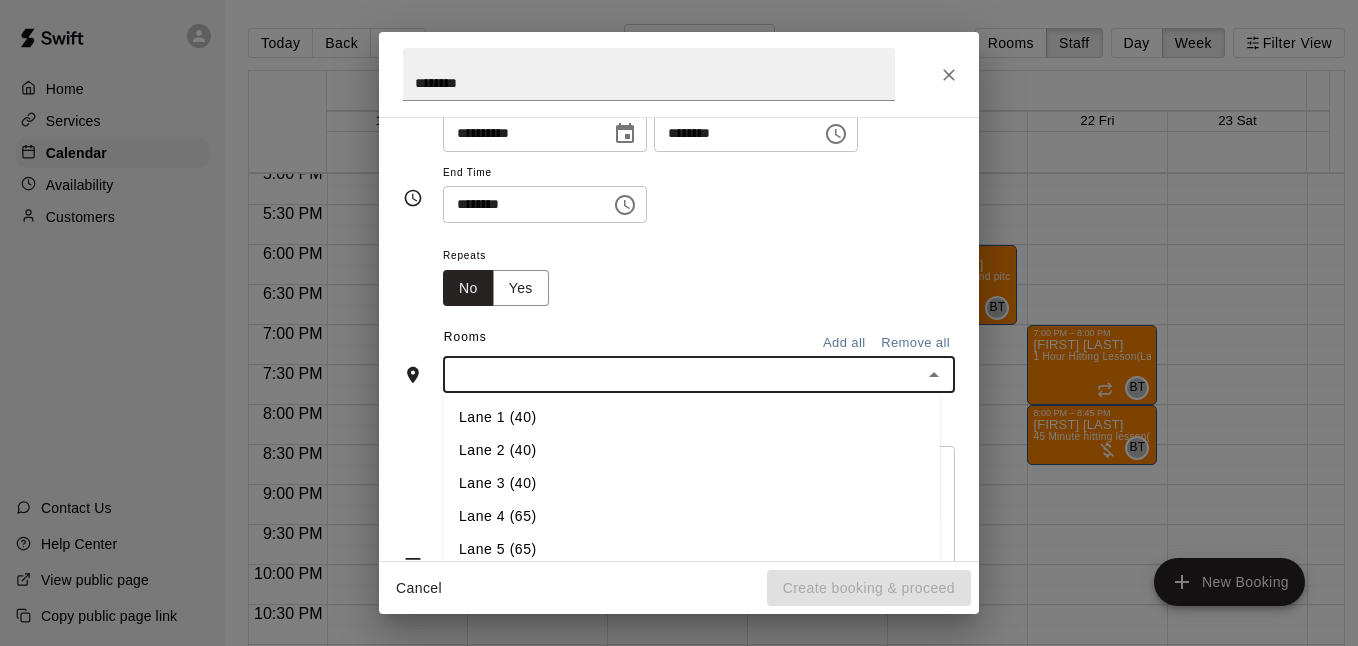 click on "Lane 5 (65)" at bounding box center [691, 549] 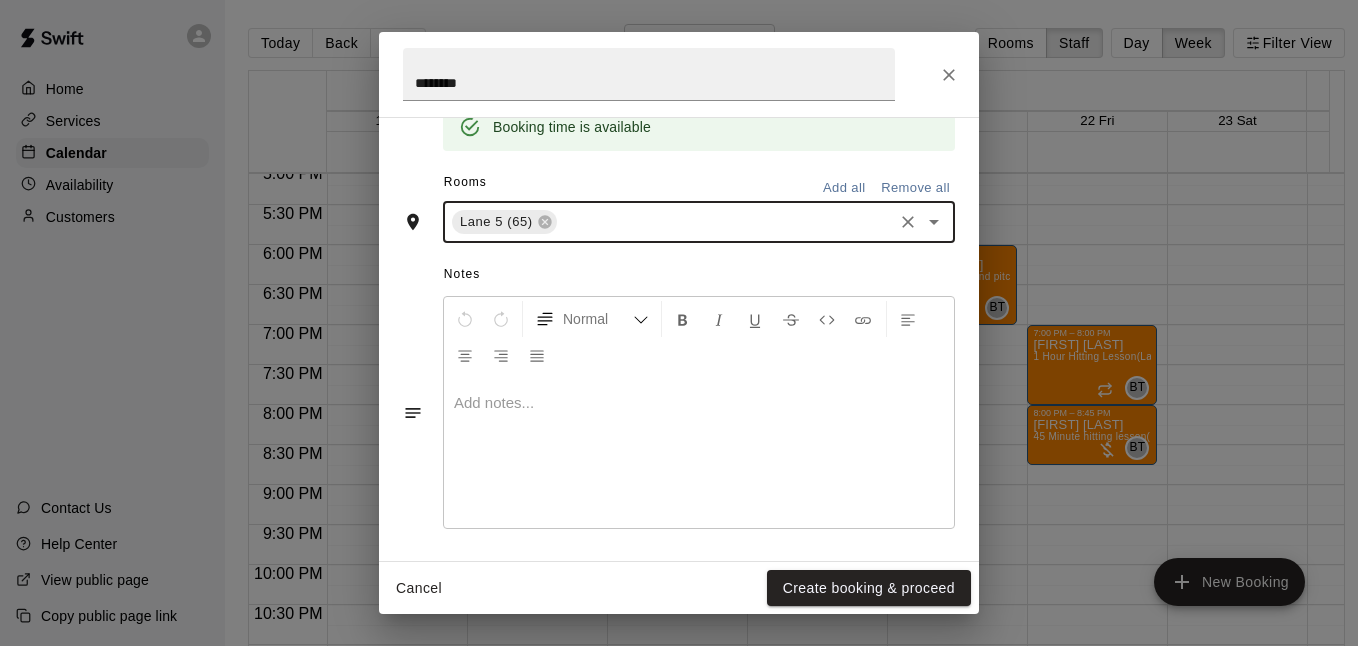 scroll, scrollTop: 435, scrollLeft: 0, axis: vertical 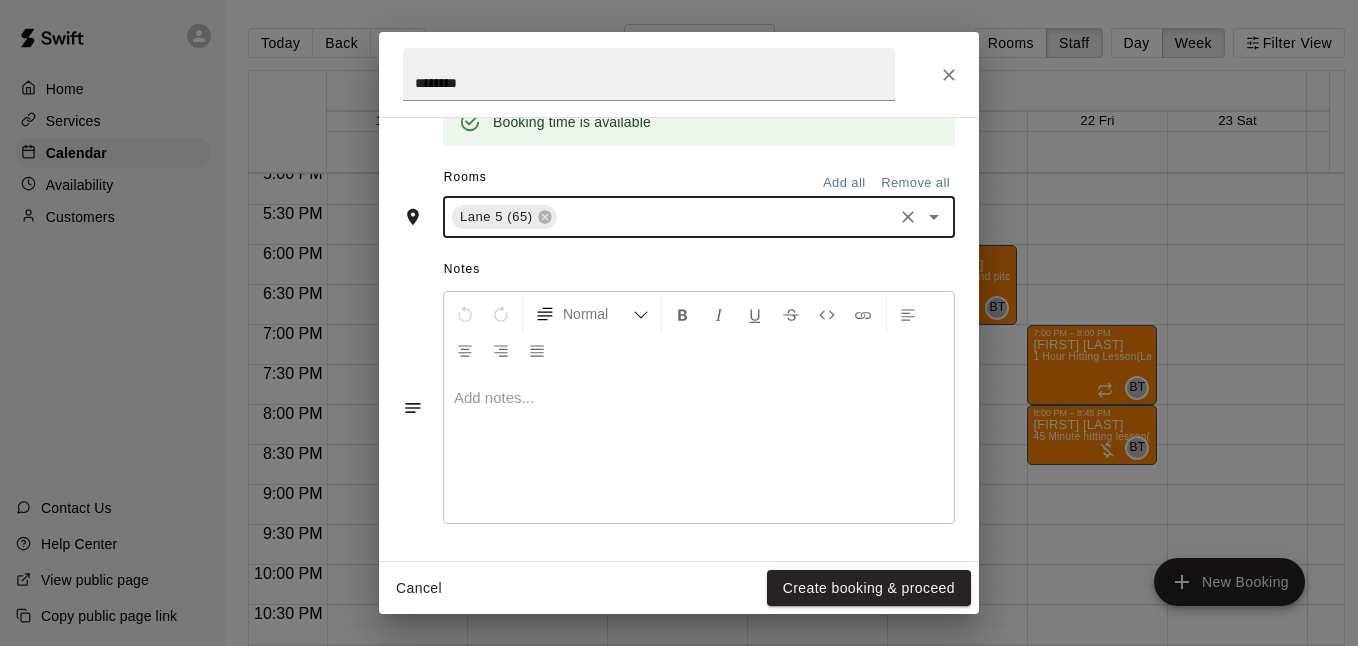 click on "Create booking & proceed" at bounding box center [869, 588] 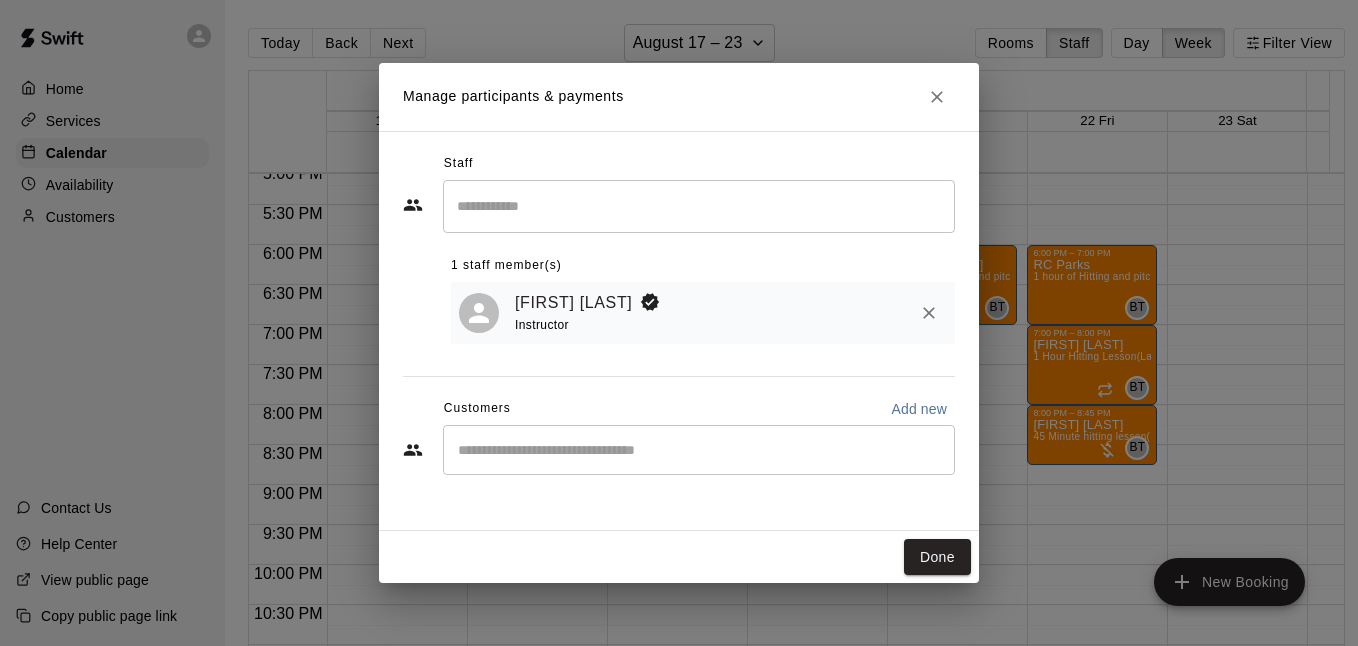 click at bounding box center [699, 450] 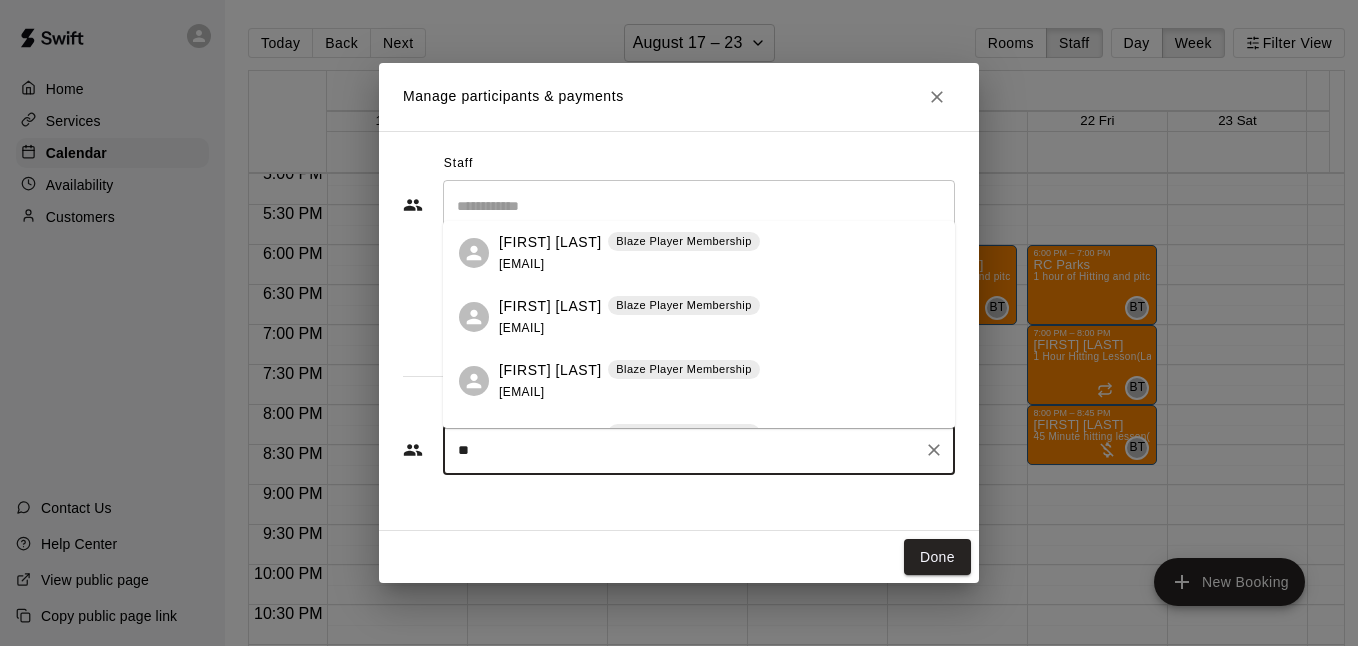 type on "*" 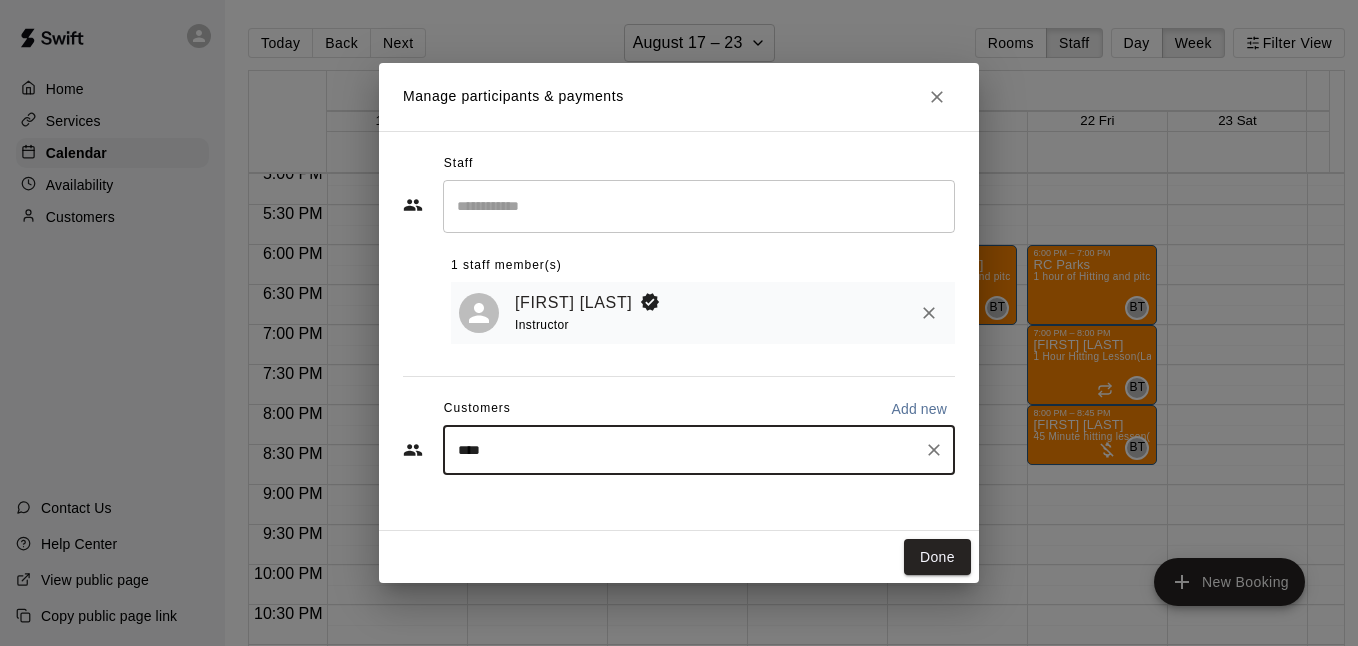 type on "*****" 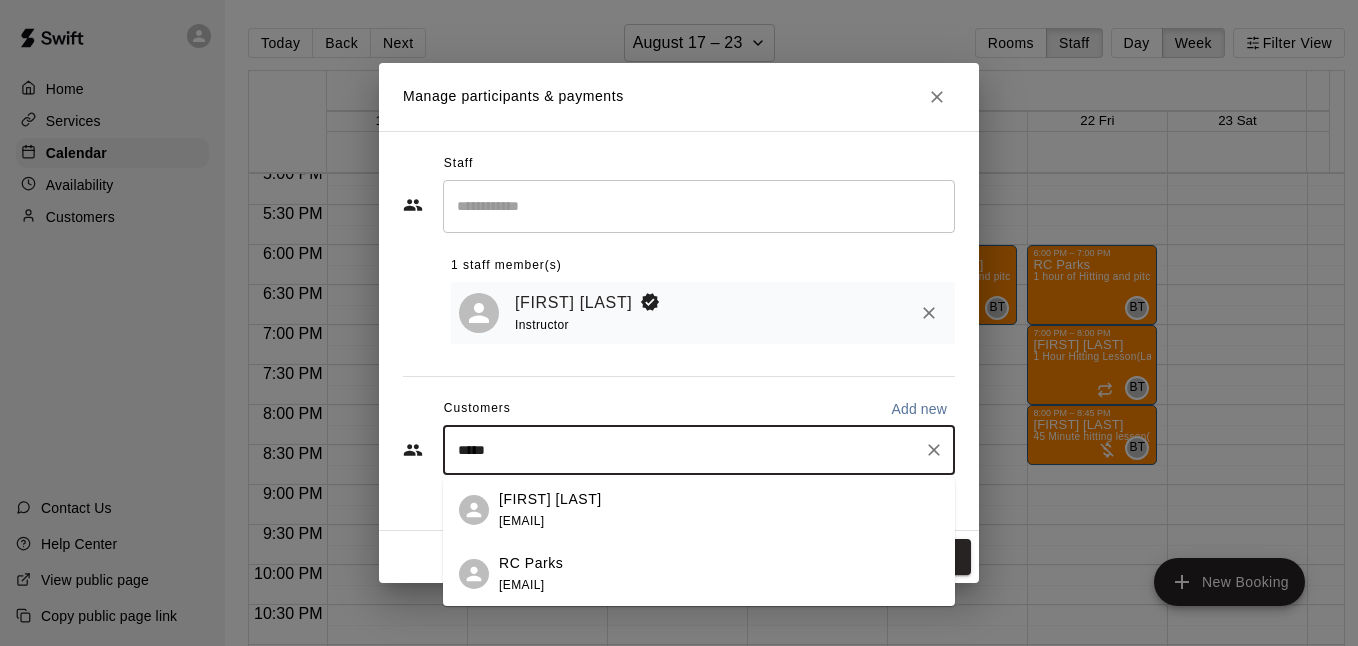 click on "RC Parks" at bounding box center [531, 563] 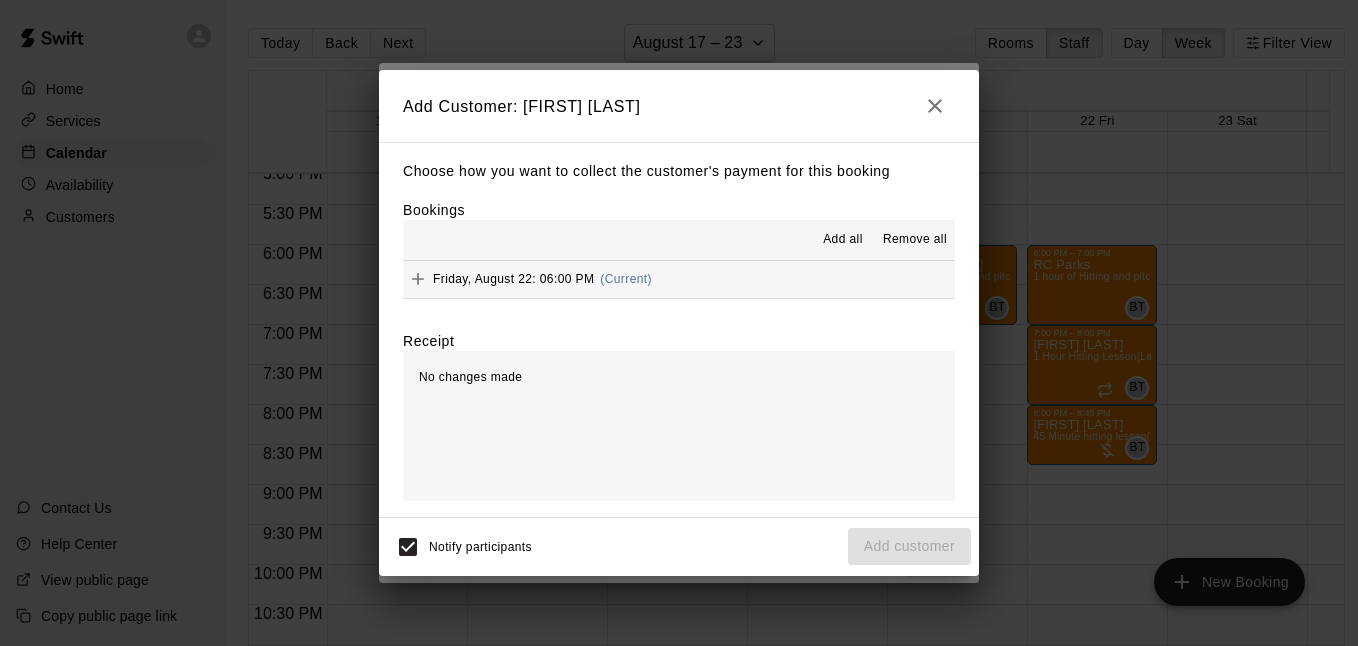 click on "[DAY], [MONTH] [DATE]: [TIME] (Current)" at bounding box center [679, 279] 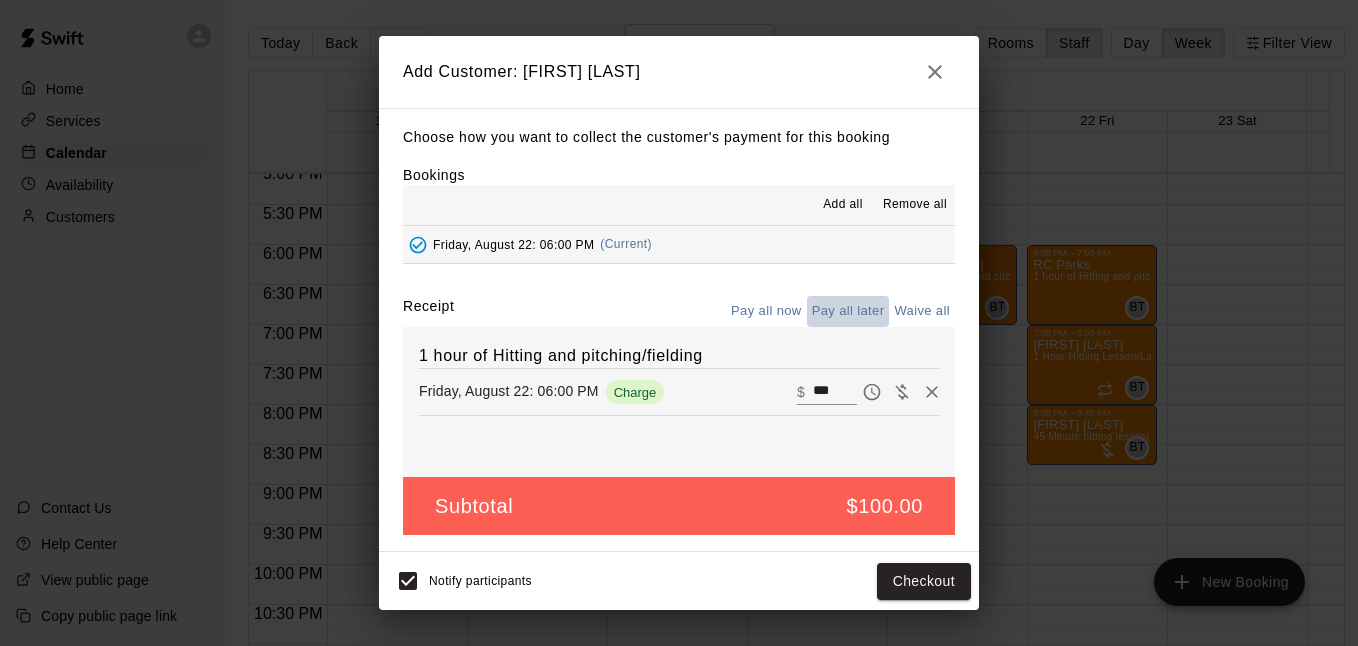 click on "Pay all later" at bounding box center [848, 311] 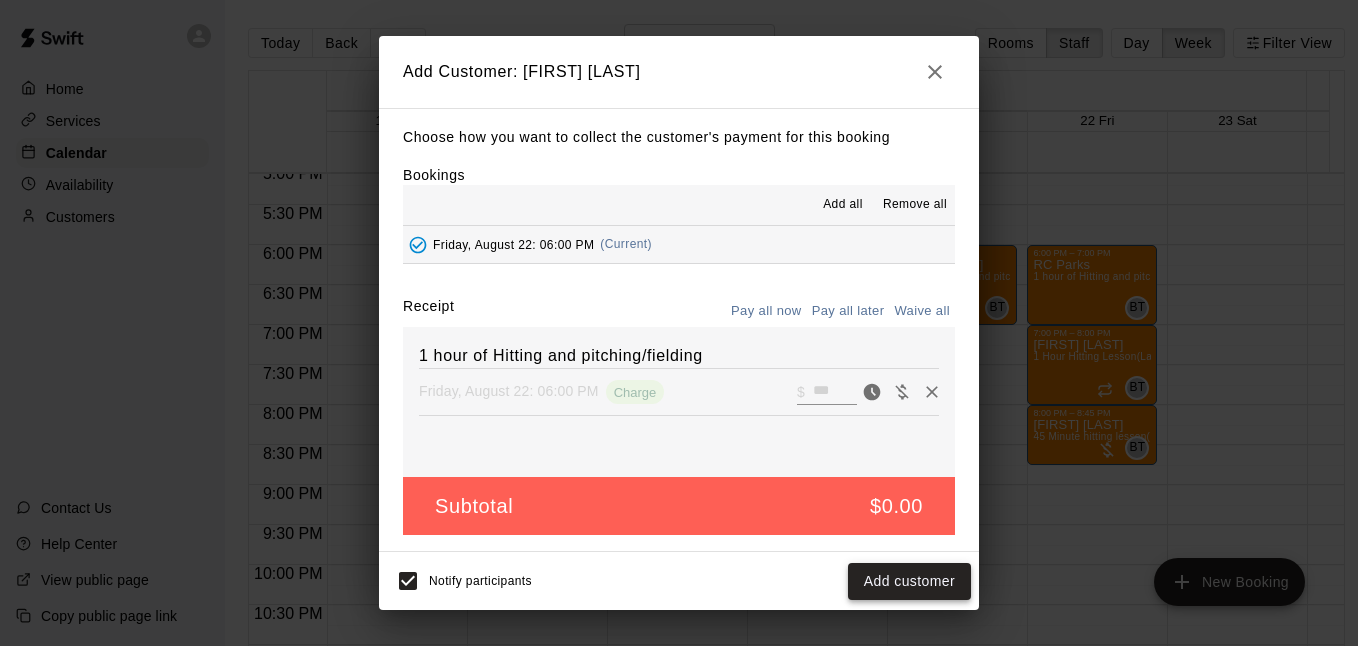 click on "Add customer" at bounding box center [909, 581] 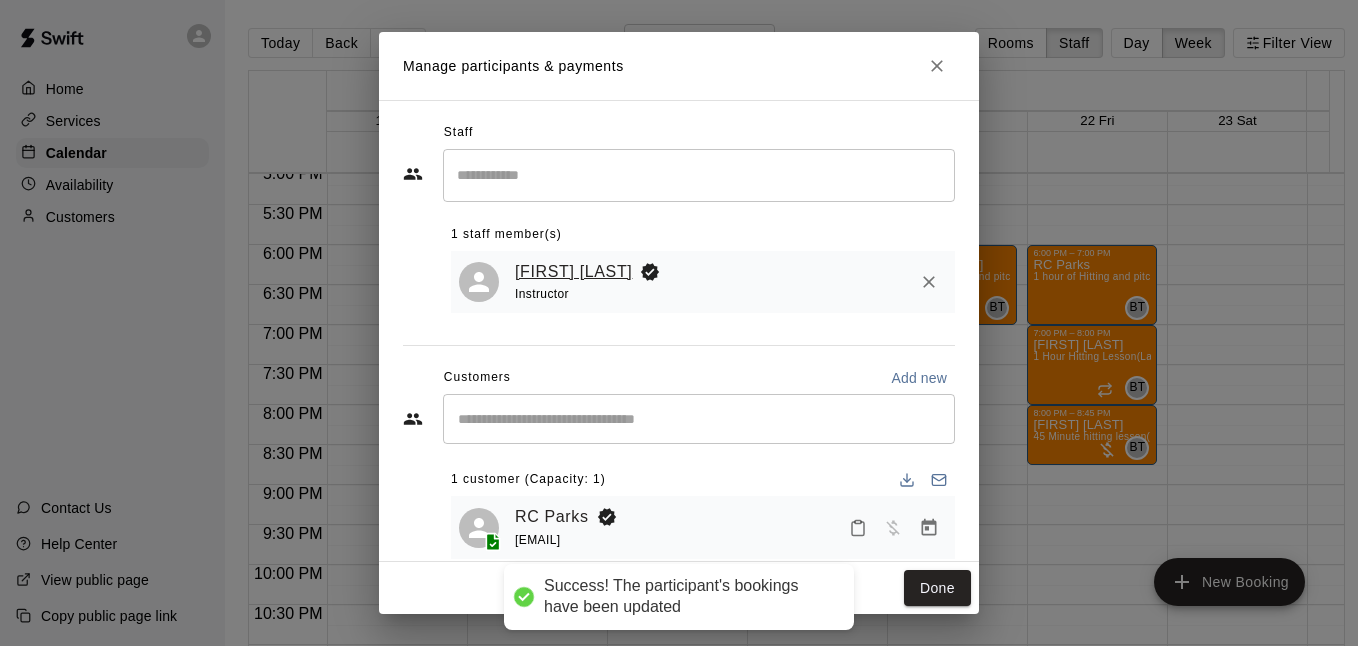 click on "Done" at bounding box center [937, 588] 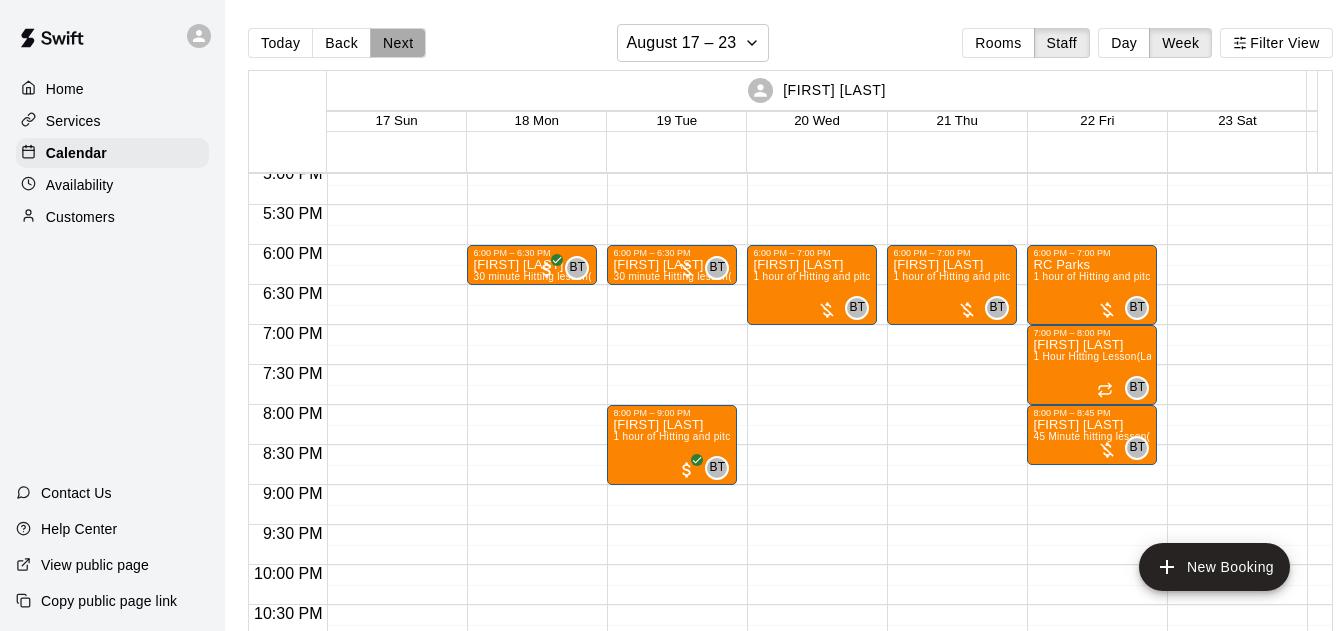 click on "Next" at bounding box center [398, 43] 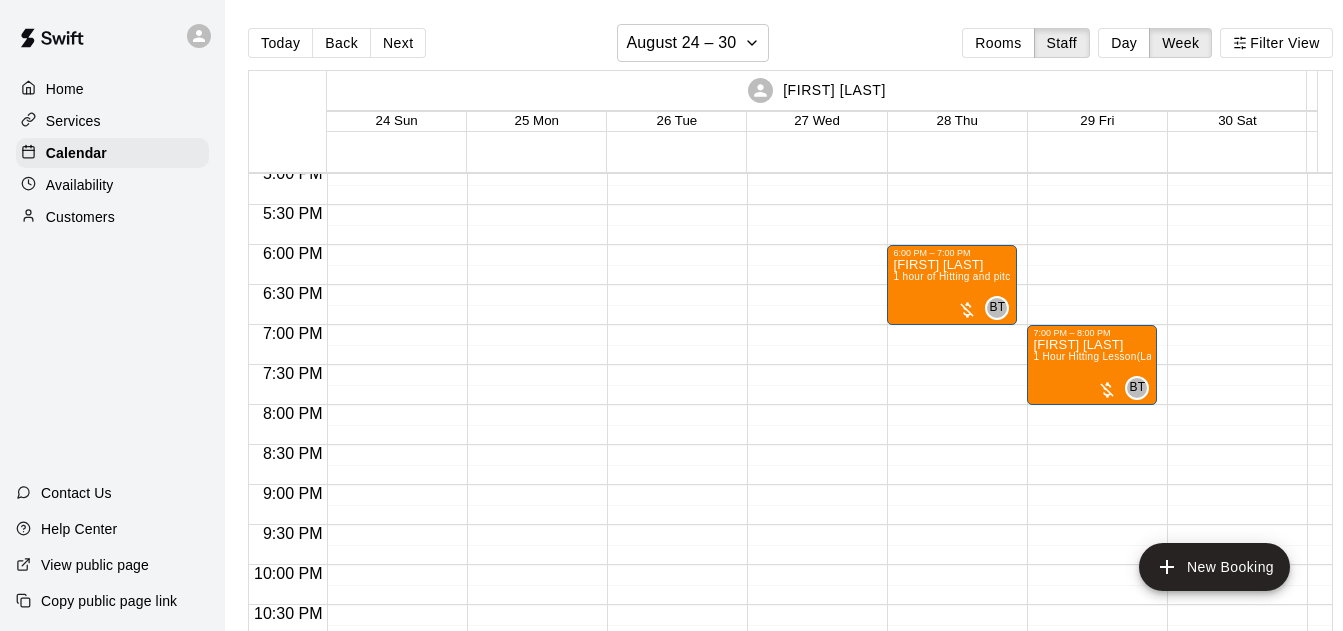 click on "[TIME] – [TIME] [FIRST] [LAST] [TIME] [FIRST] [LAST]  [TIME] [FIRST] [LAST]  [TIME] [FIRST] [LAST]" at bounding box center [1092, -235] 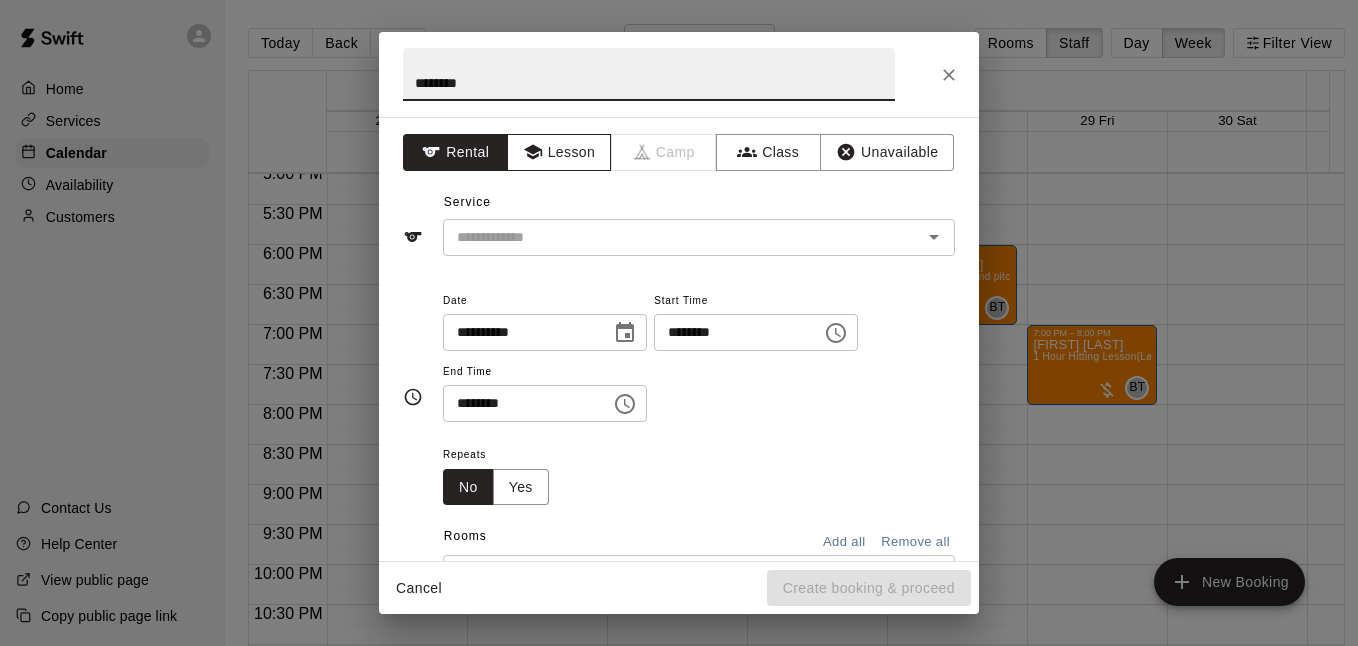type on "********" 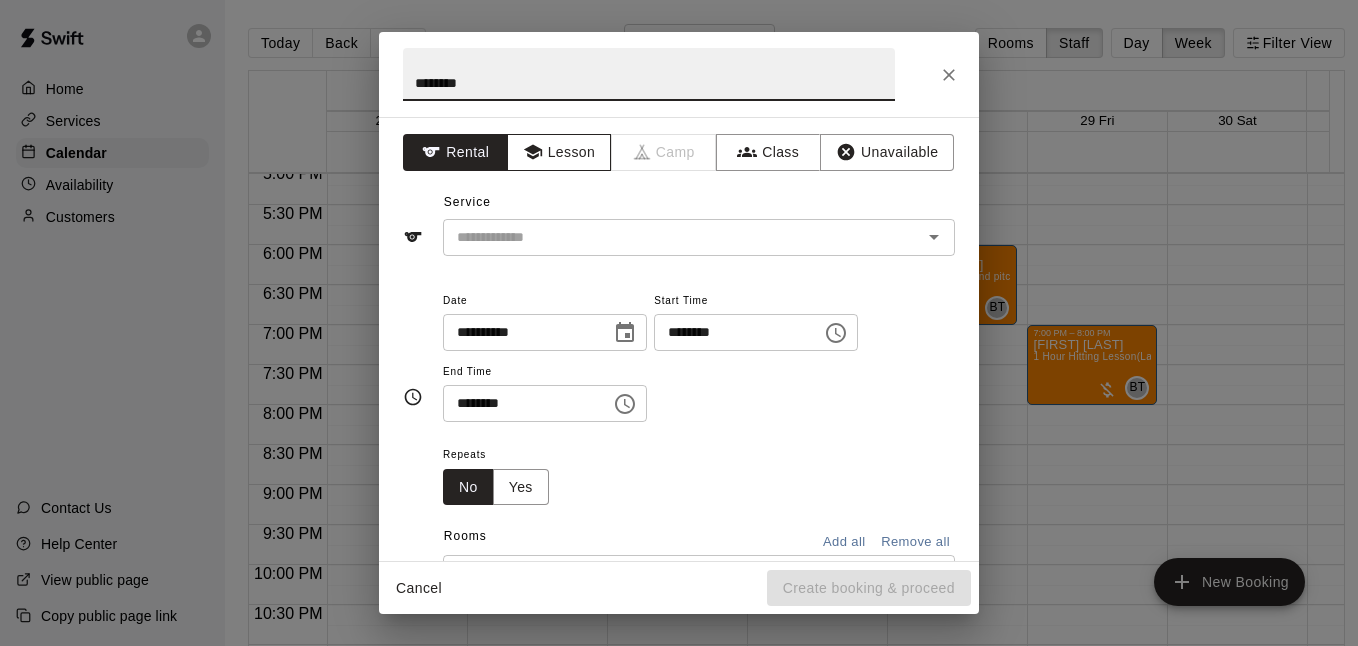 click 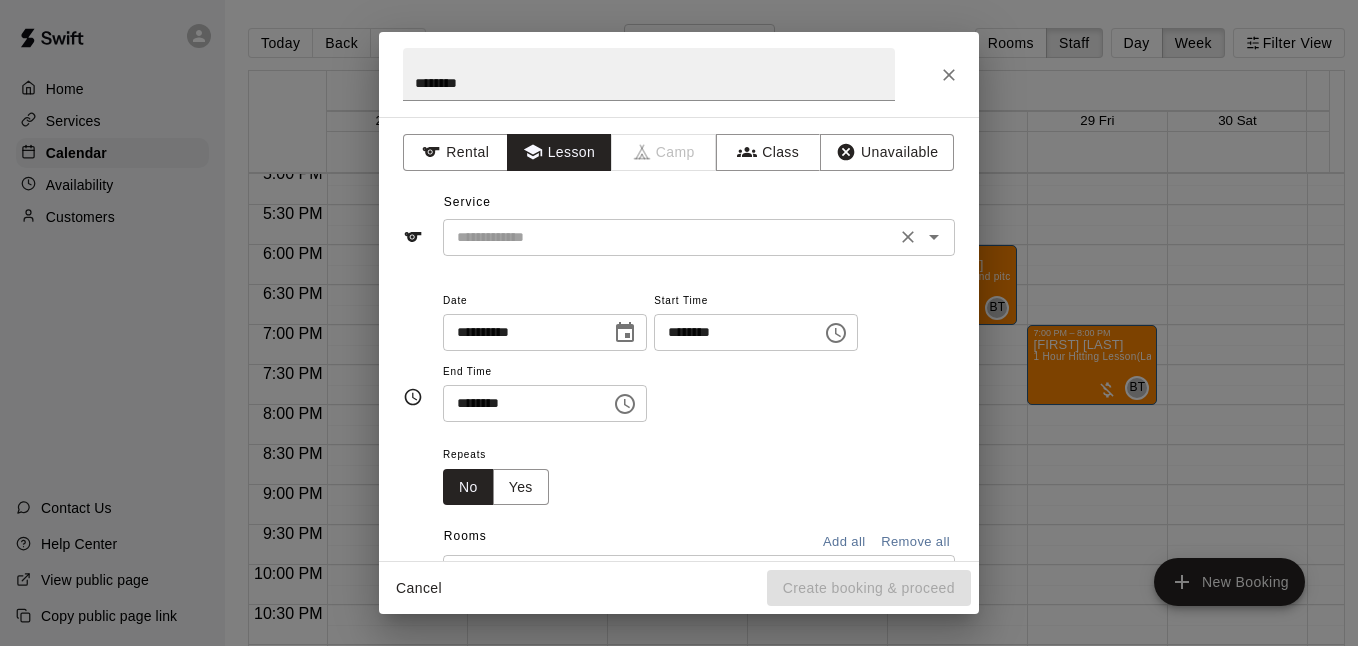 click 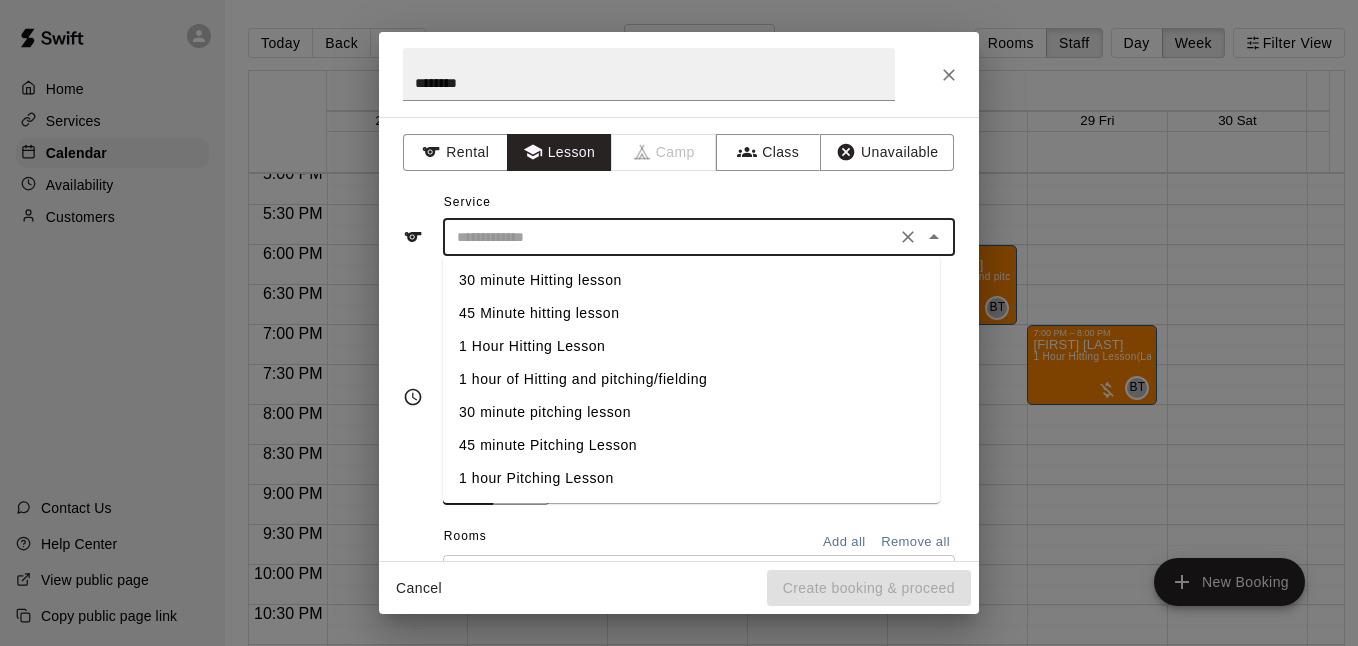 click on "1 hour of Hitting and pitching/fielding" at bounding box center [691, 379] 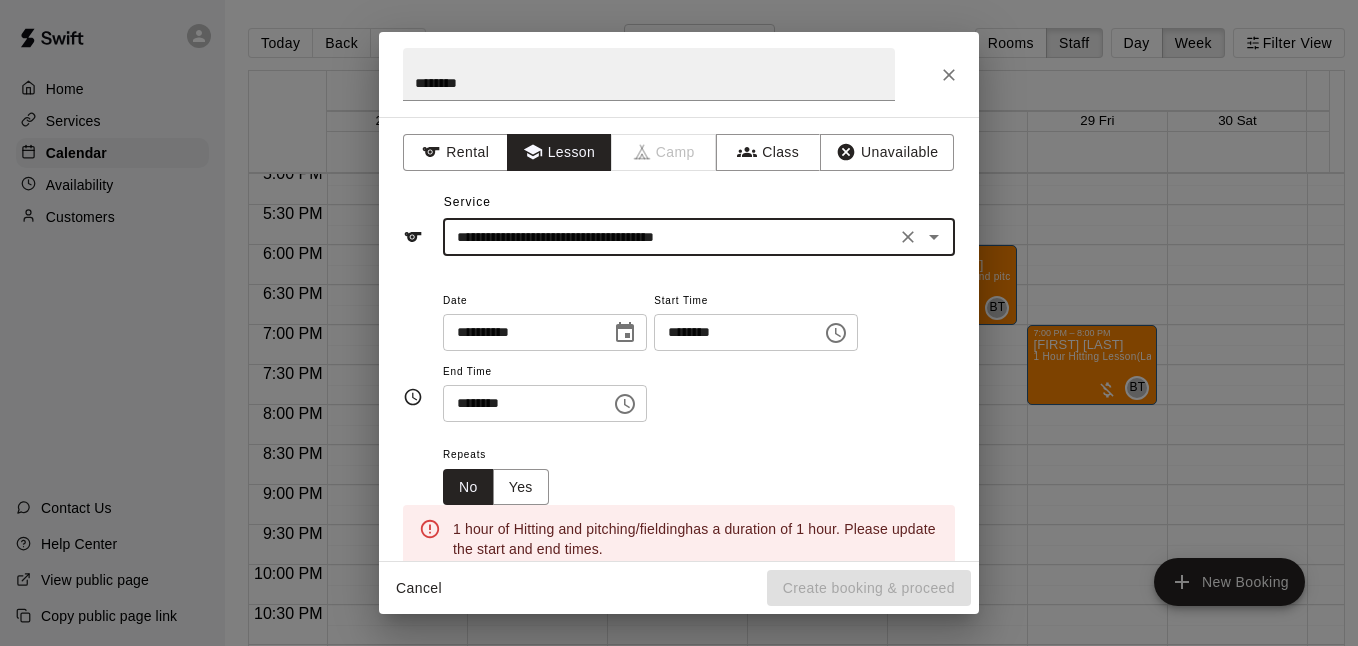 click 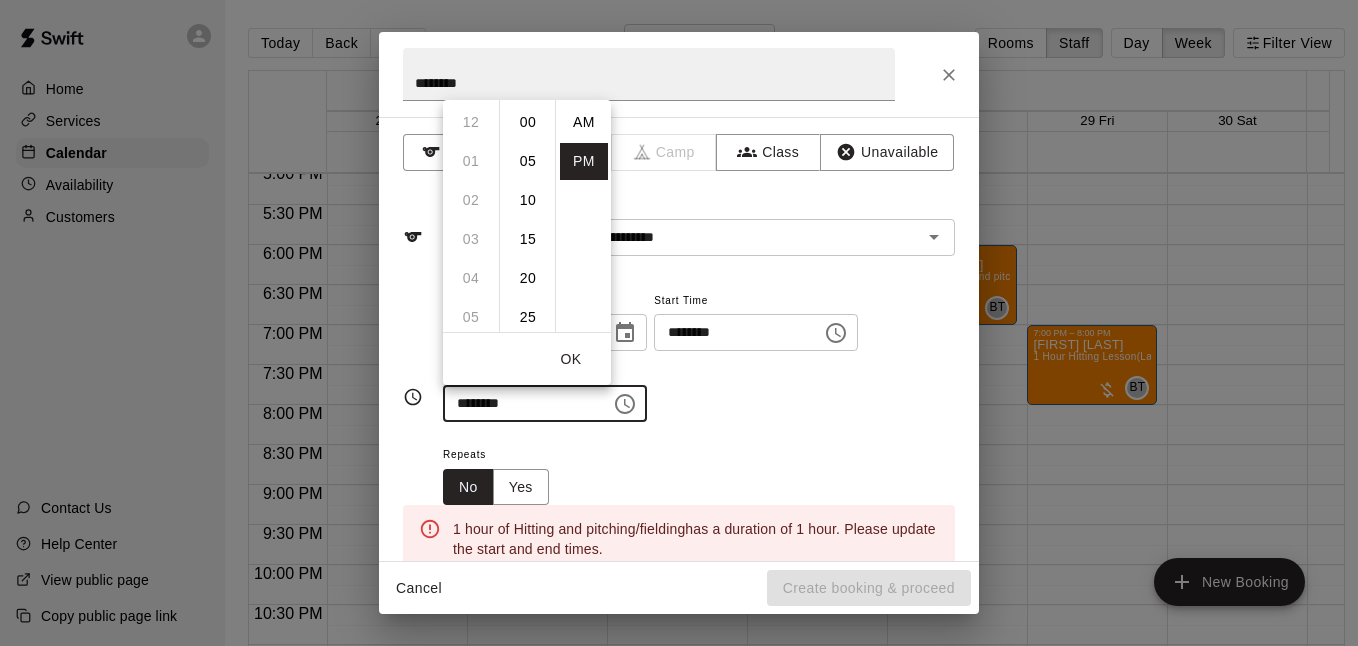scroll, scrollTop: 234, scrollLeft: 0, axis: vertical 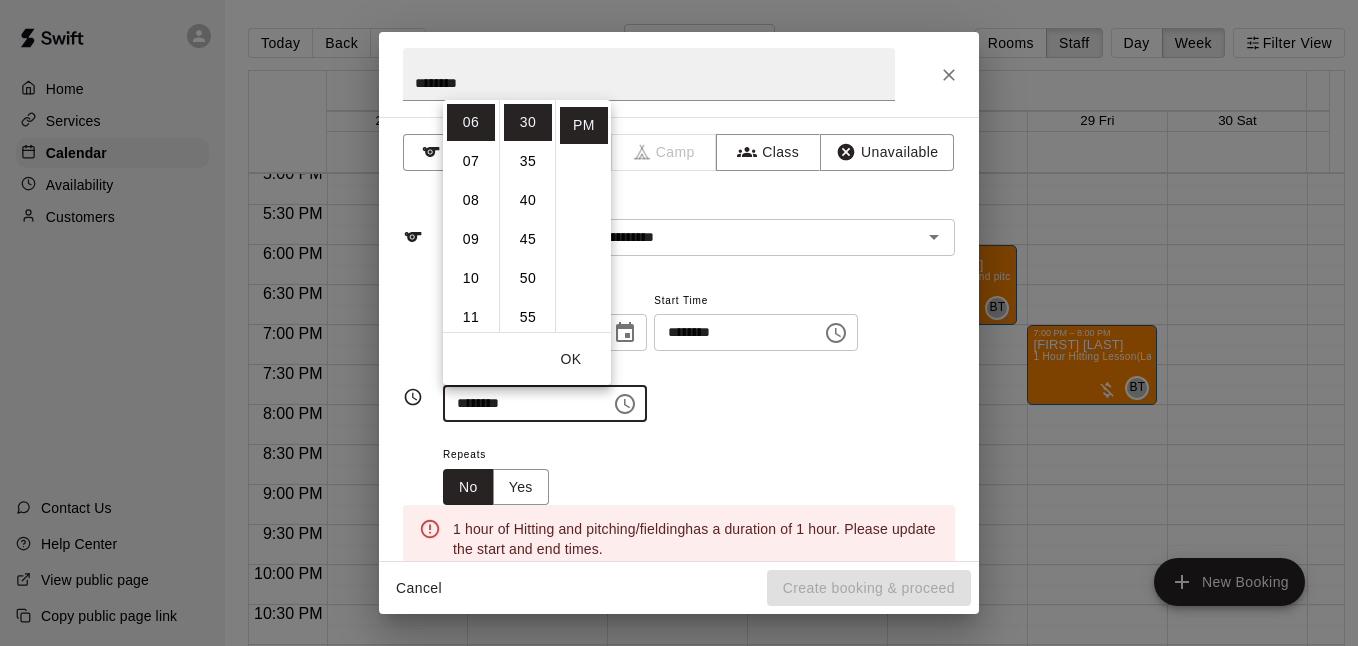 click on "07" at bounding box center [471, 161] 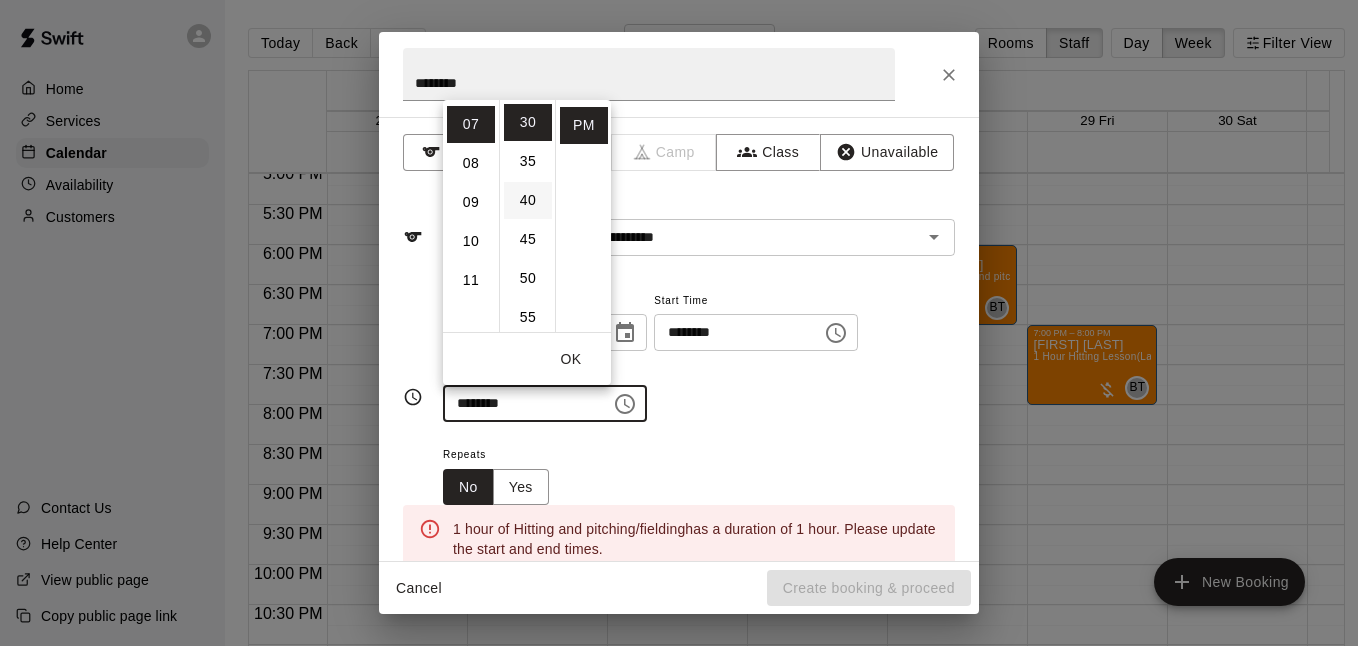 scroll, scrollTop: 273, scrollLeft: 0, axis: vertical 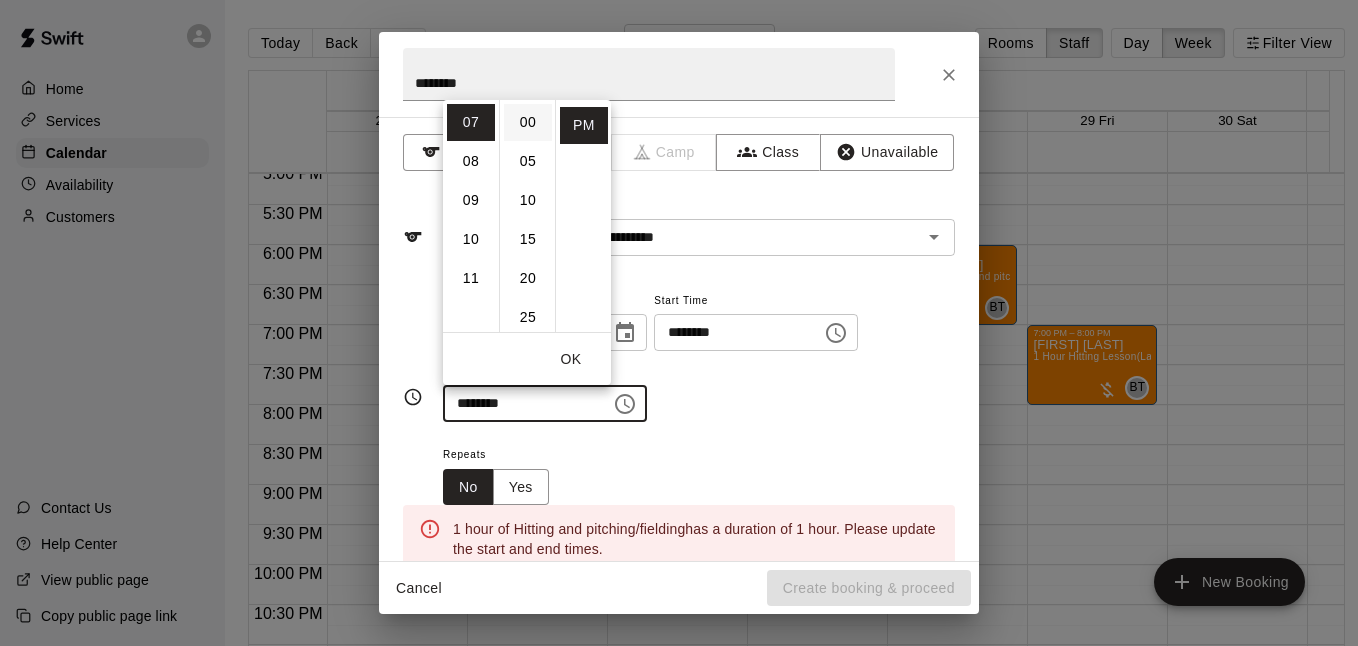 click on "00" at bounding box center [528, 122] 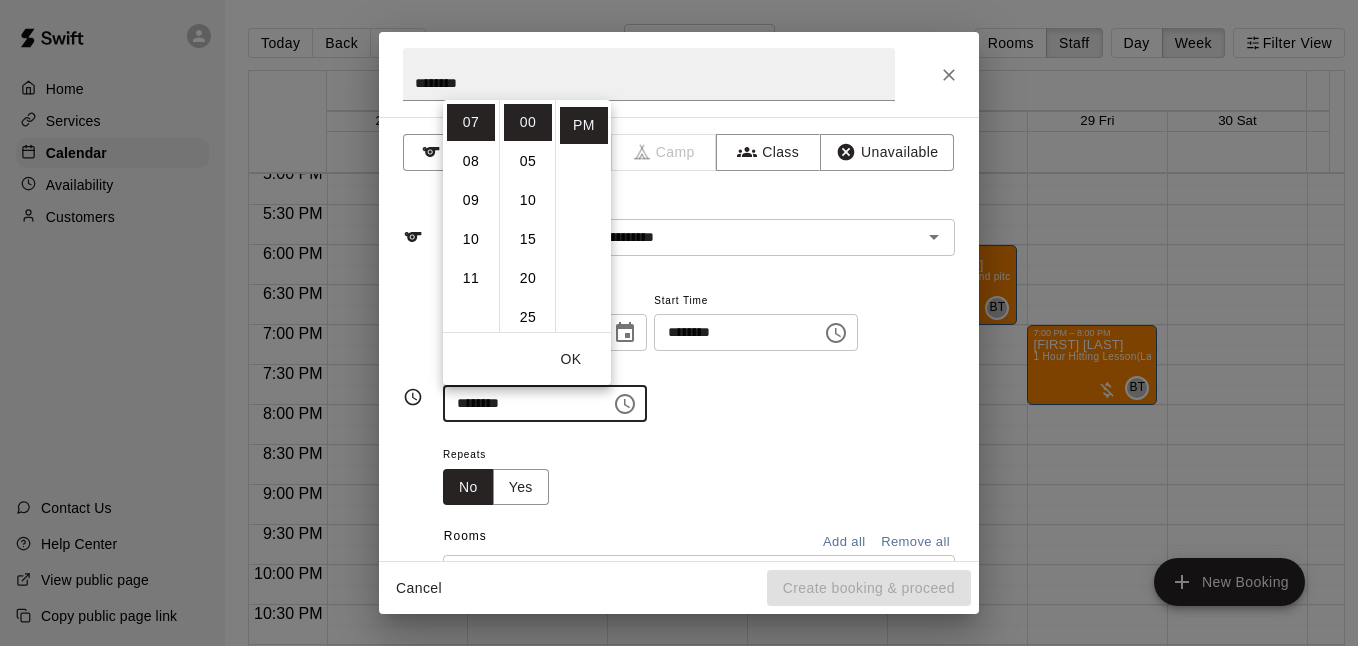 type on "********" 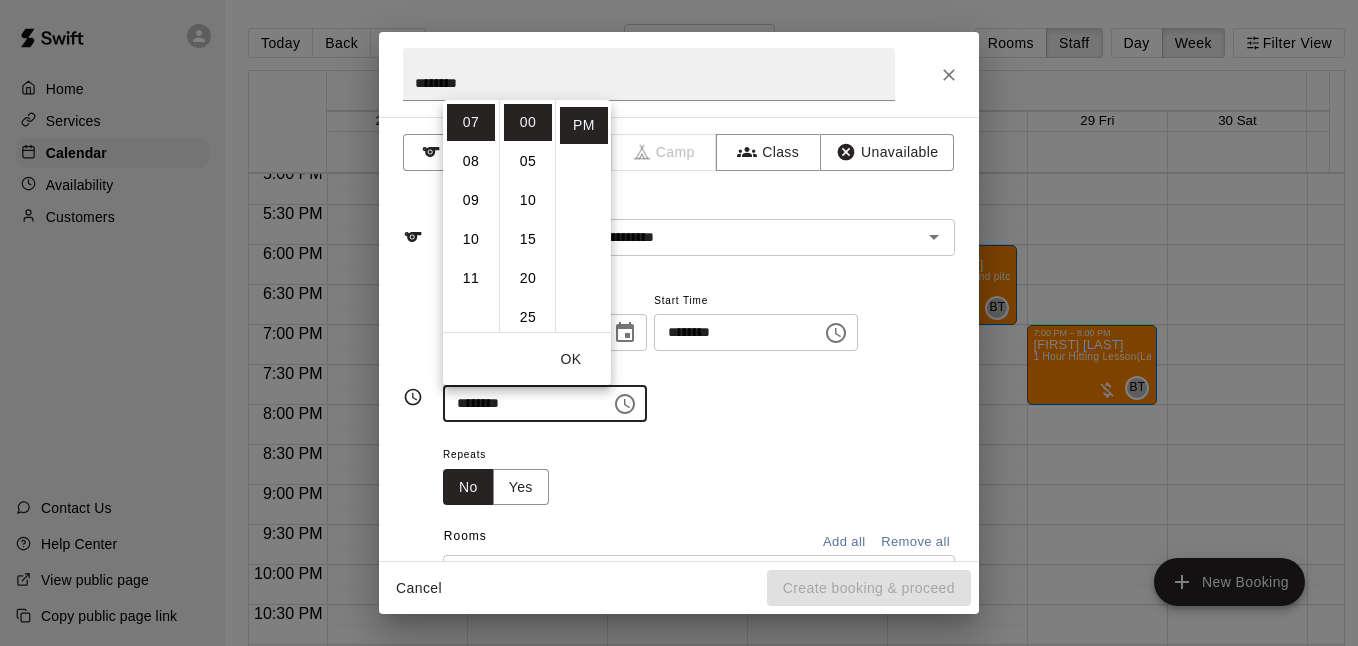 click on "**********" at bounding box center [699, 365] 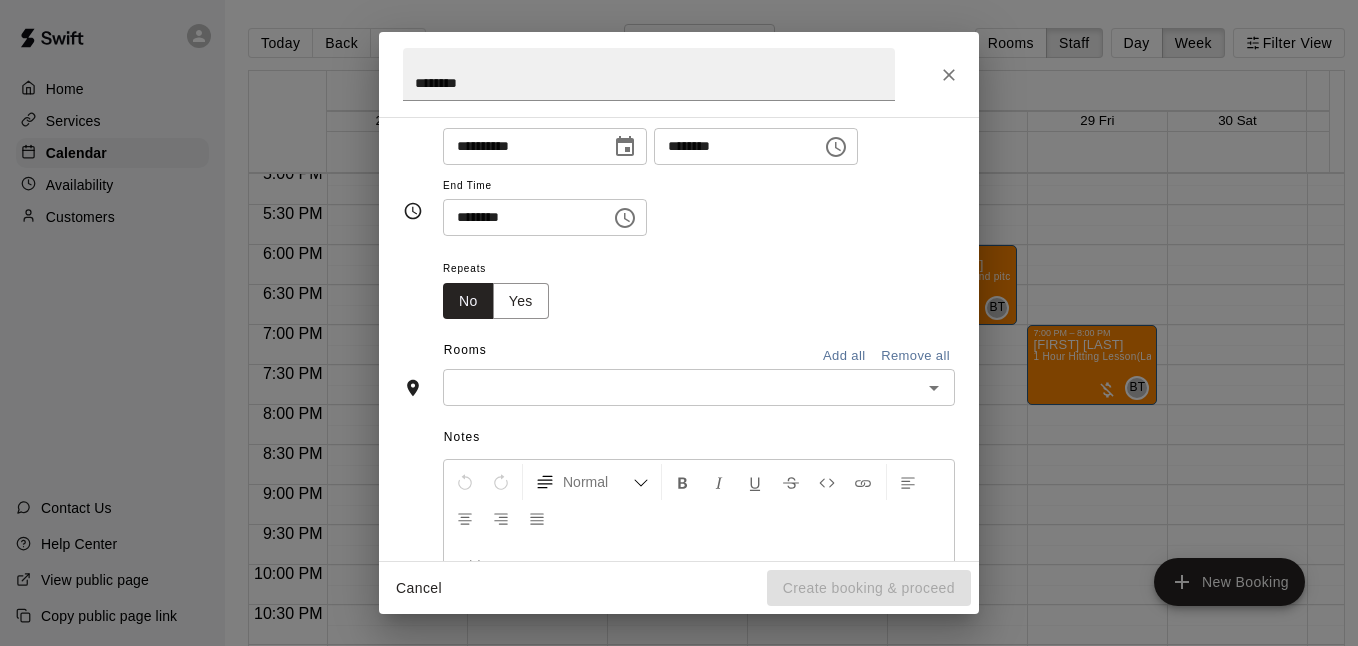 scroll, scrollTop: 199, scrollLeft: 0, axis: vertical 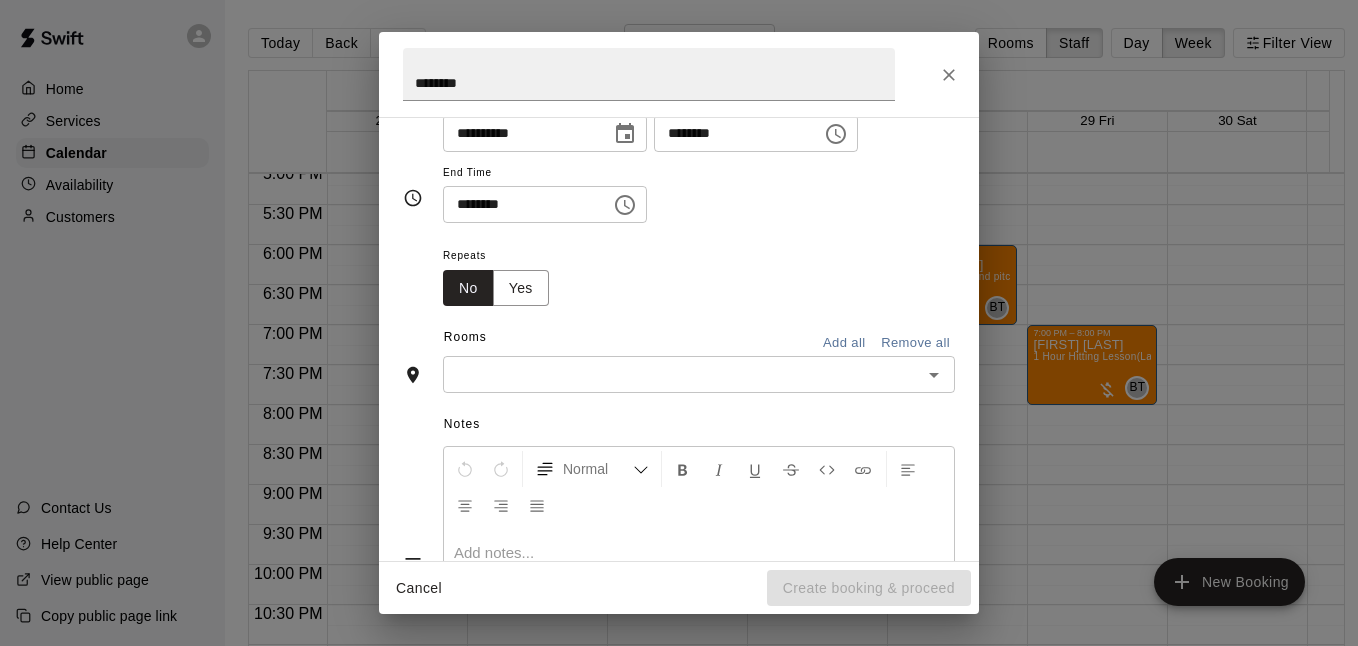 click 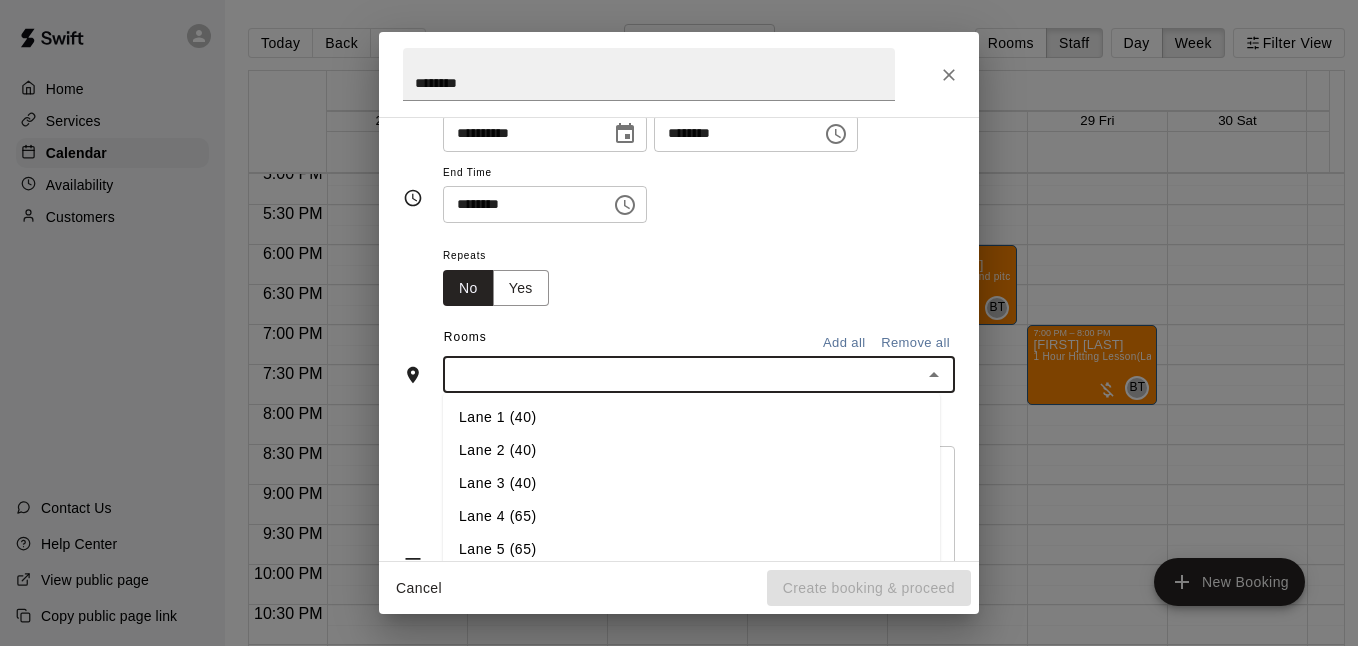 click on "Lane 5 (65)" at bounding box center (691, 549) 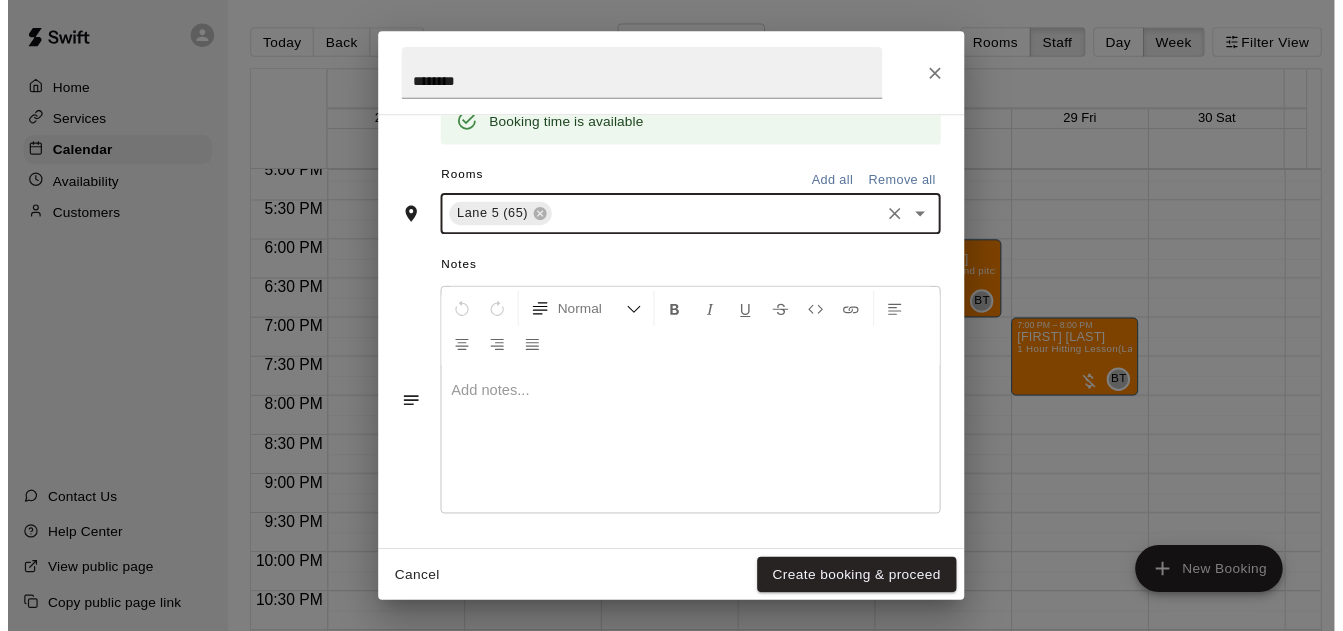 scroll, scrollTop: 435, scrollLeft: 0, axis: vertical 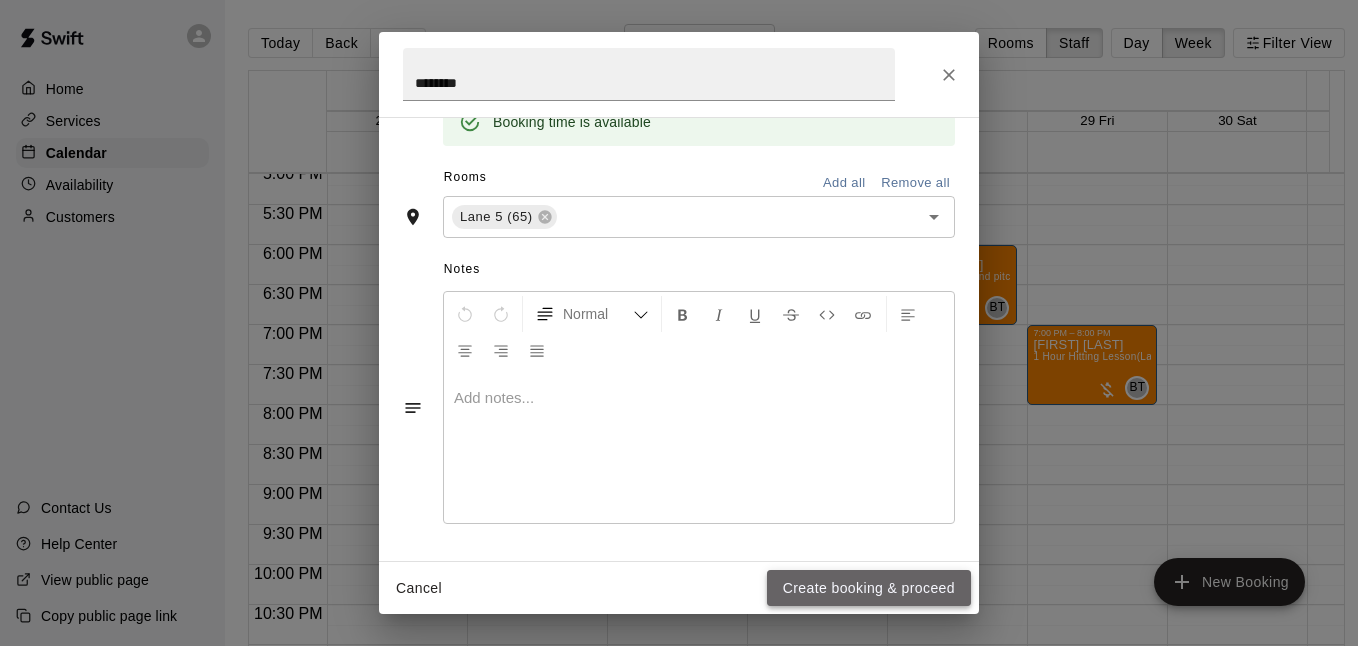 click on "Create booking & proceed" at bounding box center [869, 588] 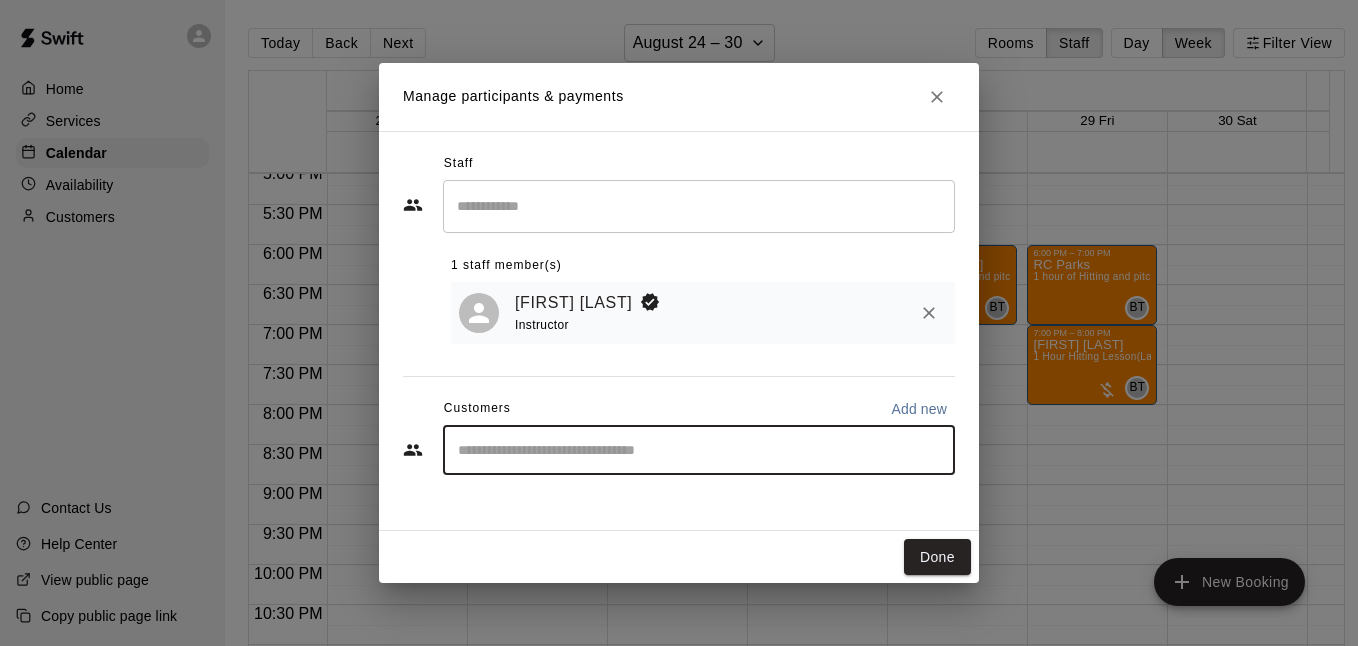 click at bounding box center (699, 450) 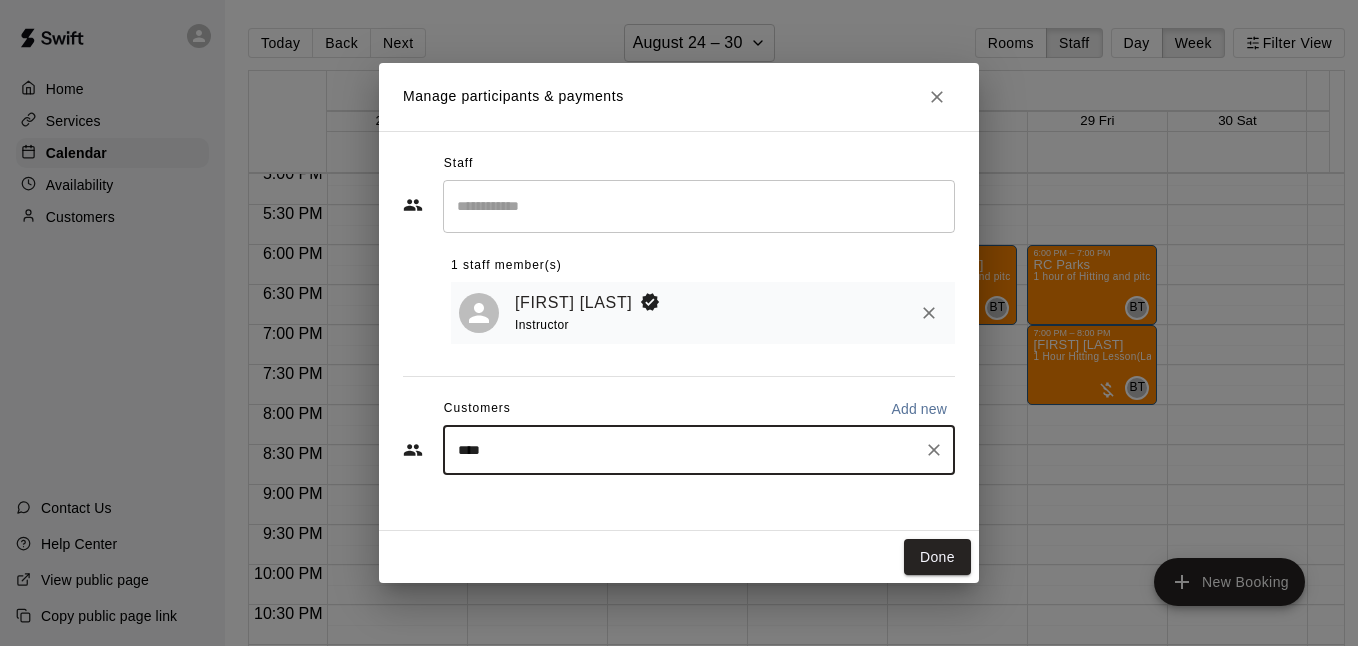 type on "*****" 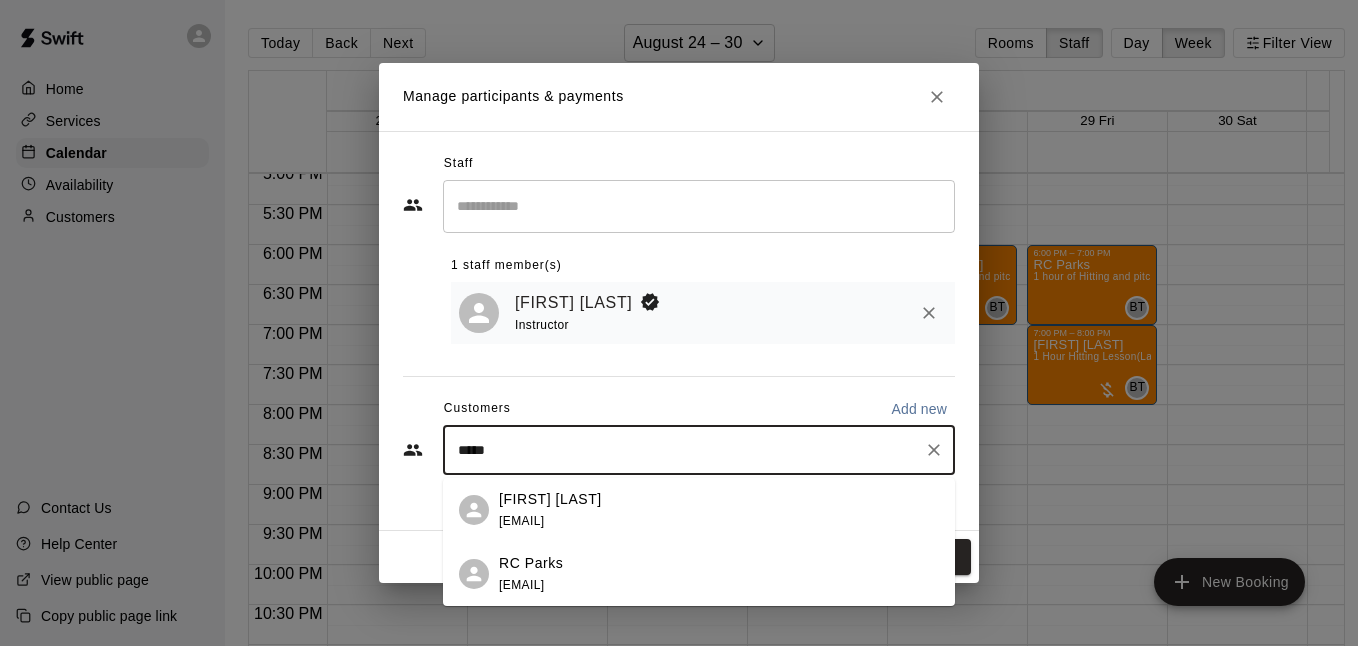 drag, startPoint x: 658, startPoint y: 525, endPoint x: 659, endPoint y: 590, distance: 65.00769 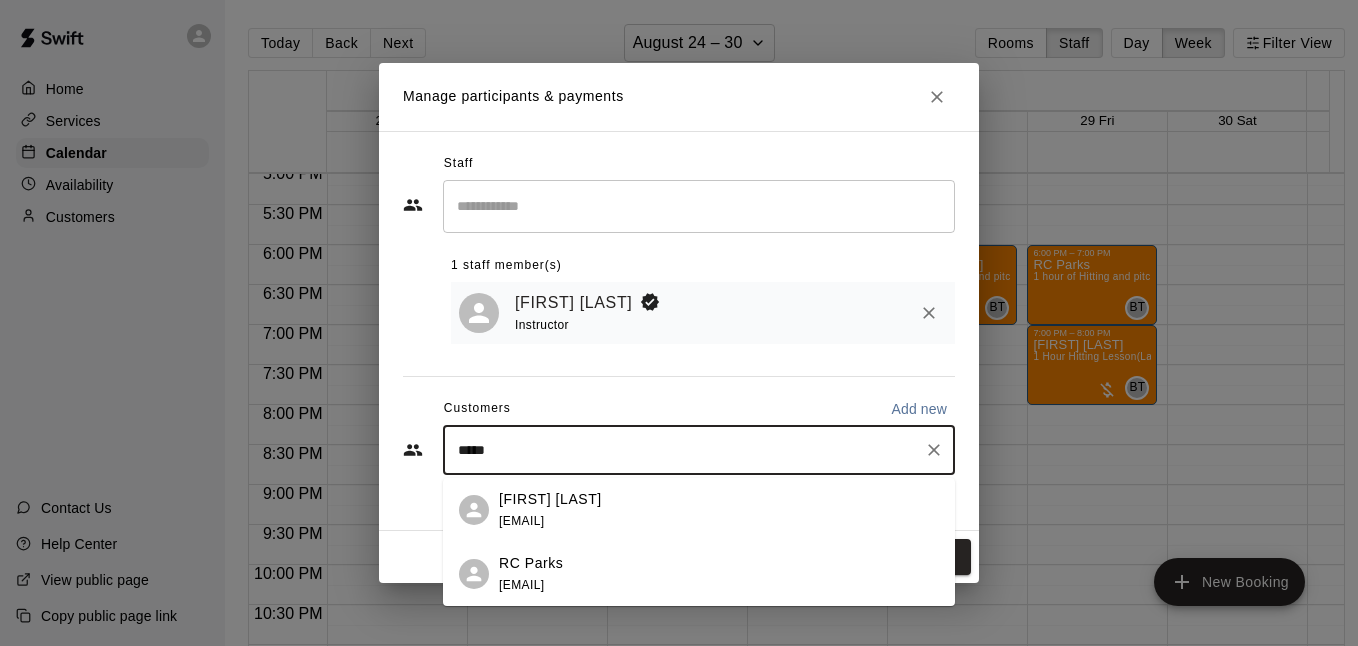 click on "[FIRST] [LAST] [EMAIL]" at bounding box center (719, 574) 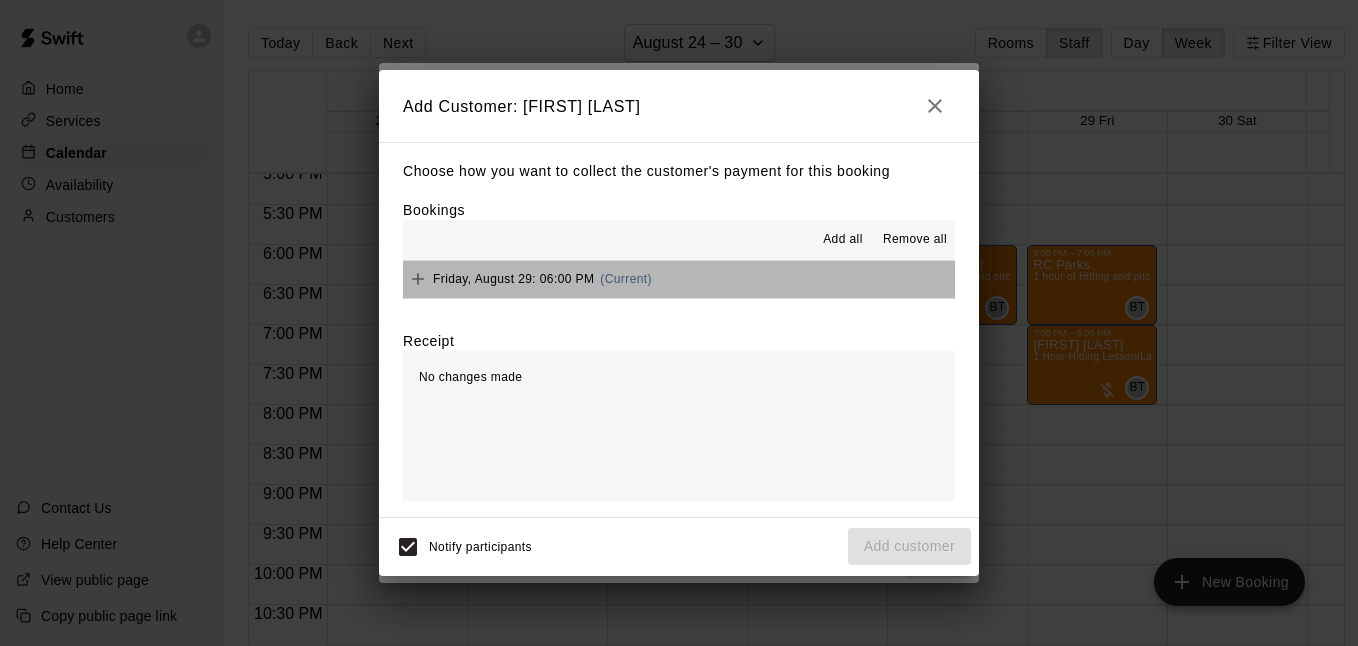 click on "[DAY], [MONTH] [DATE]: [TIME] (Current)" at bounding box center (679, 279) 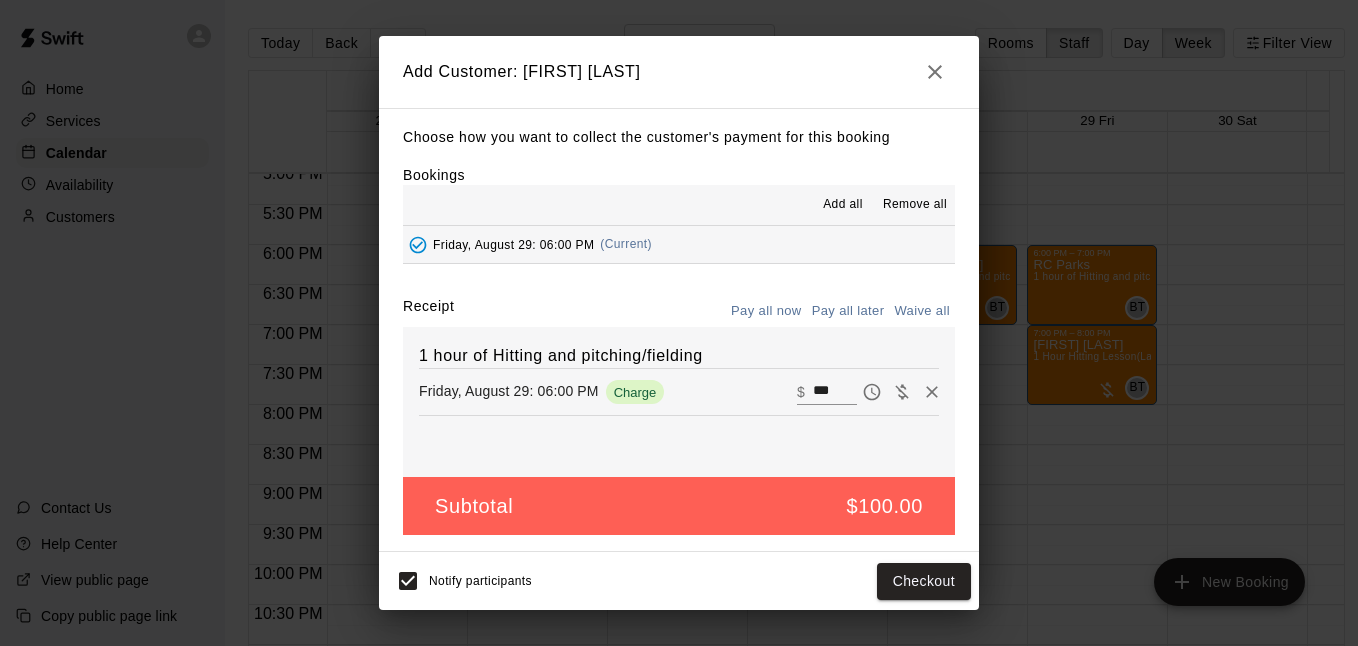 click on "Pay all later" at bounding box center (848, 311) 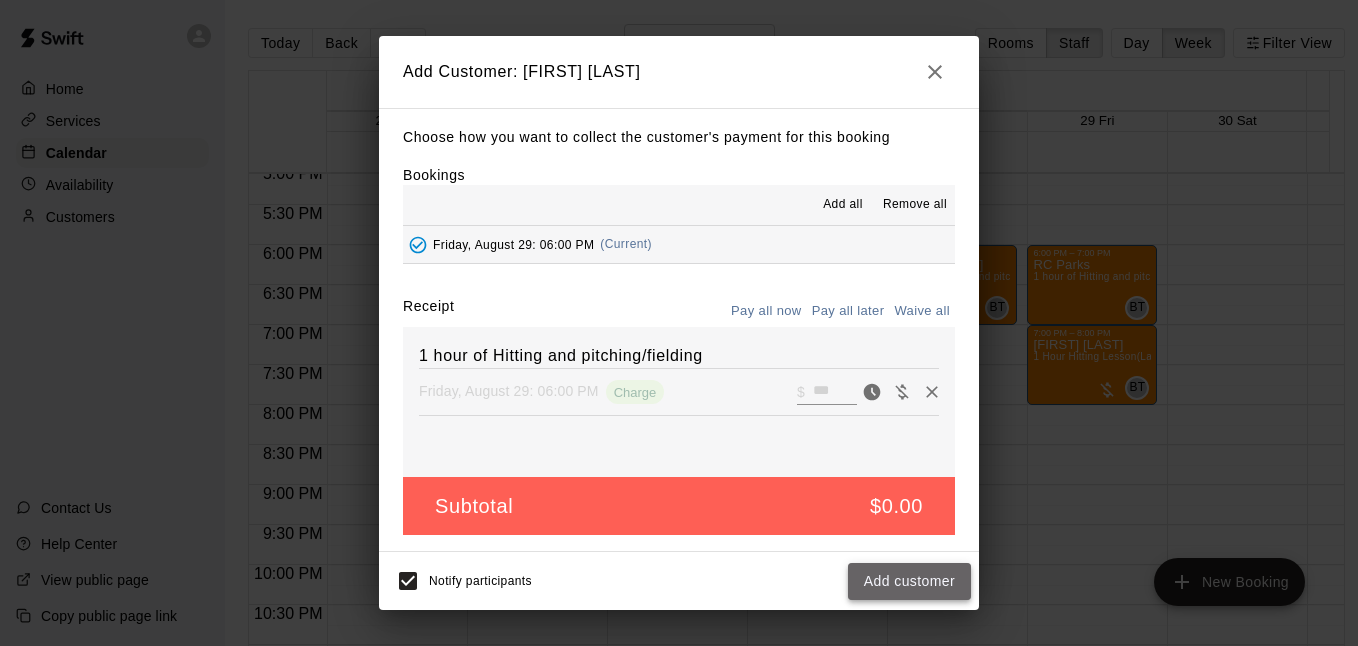 click on "Add customer" at bounding box center (909, 581) 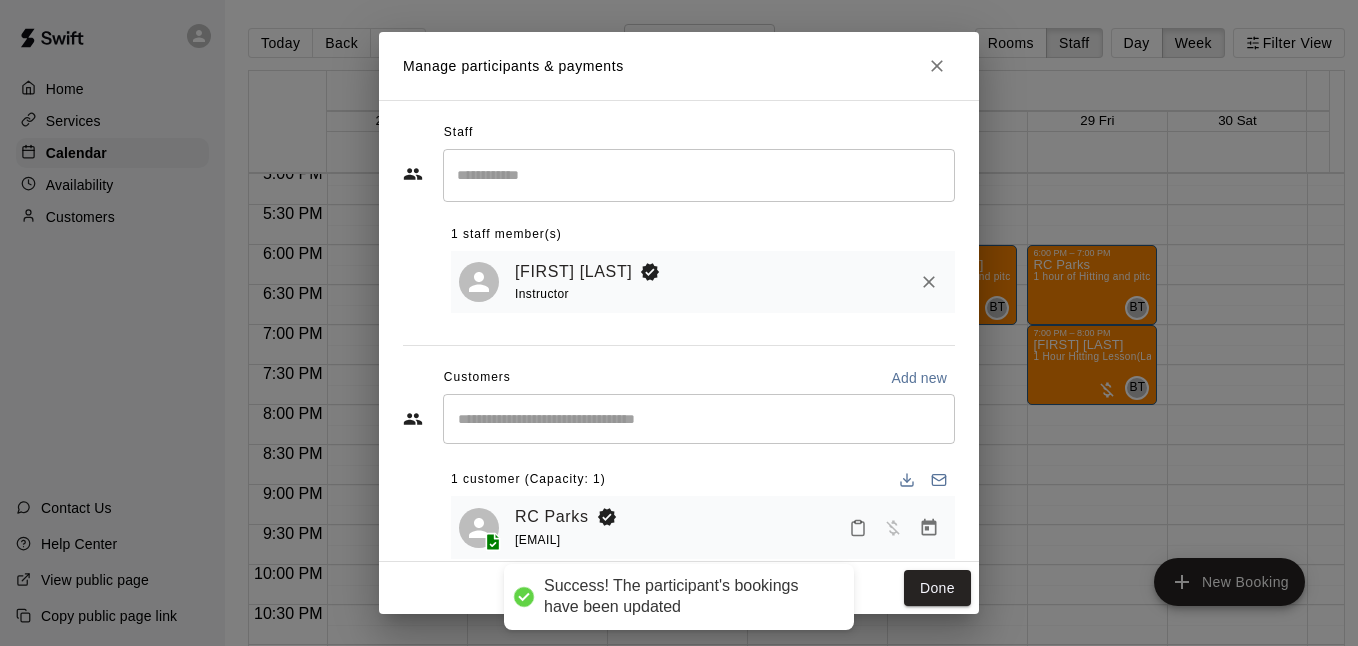 click on "Done" at bounding box center (937, 588) 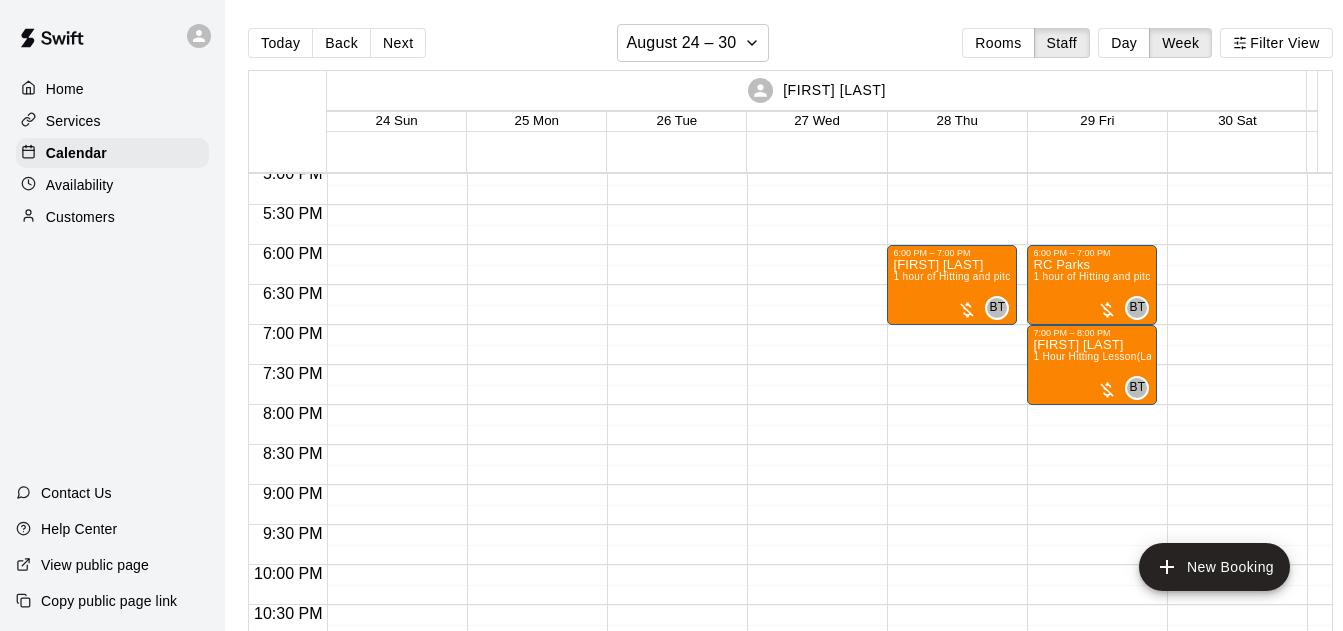scroll, scrollTop: 1154, scrollLeft: 0, axis: vertical 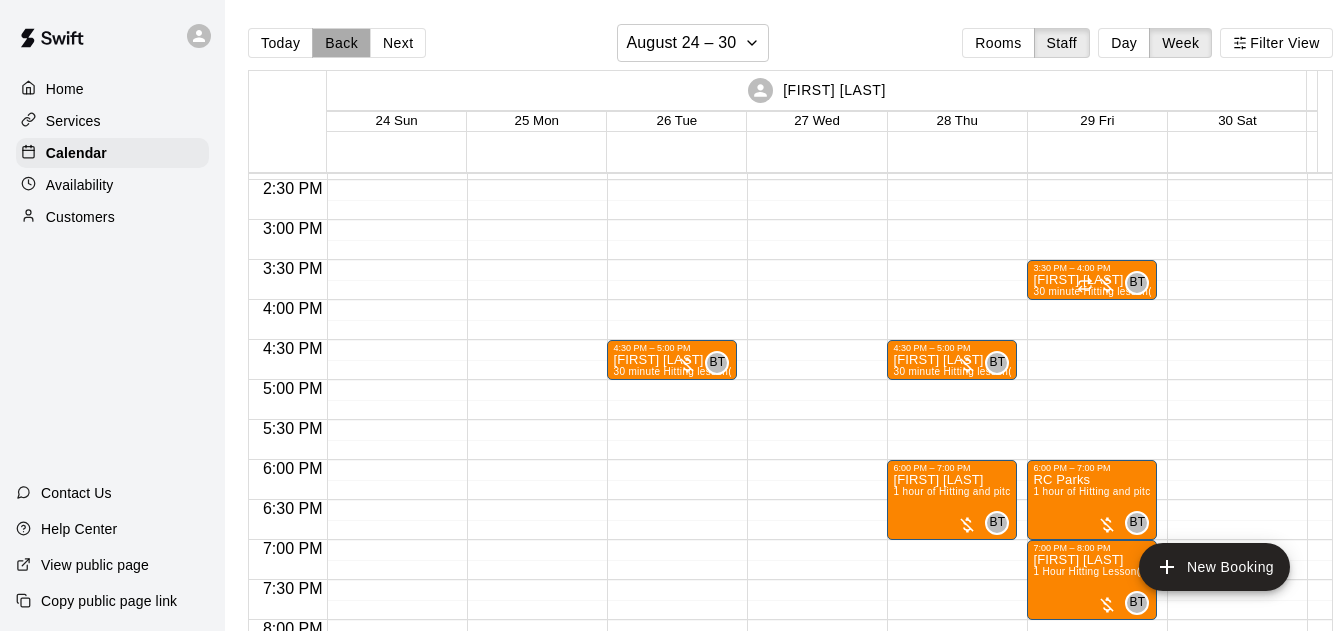 click on "Back" at bounding box center (341, 43) 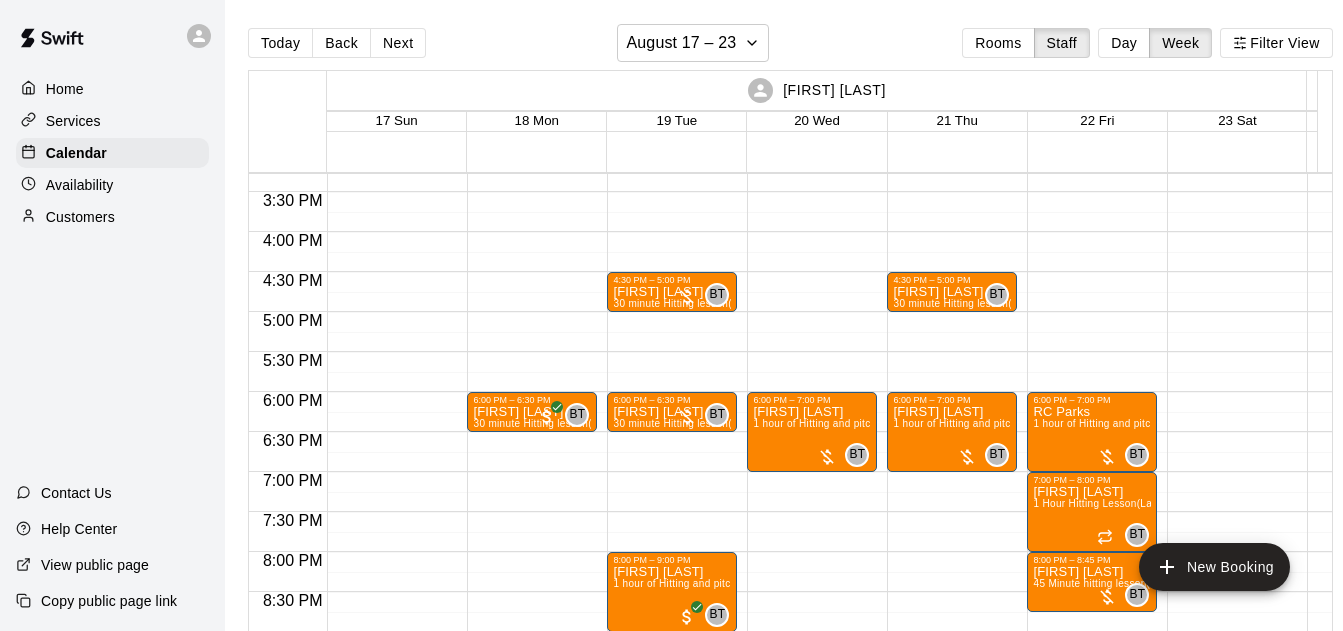 scroll, scrollTop: 1225, scrollLeft: 0, axis: vertical 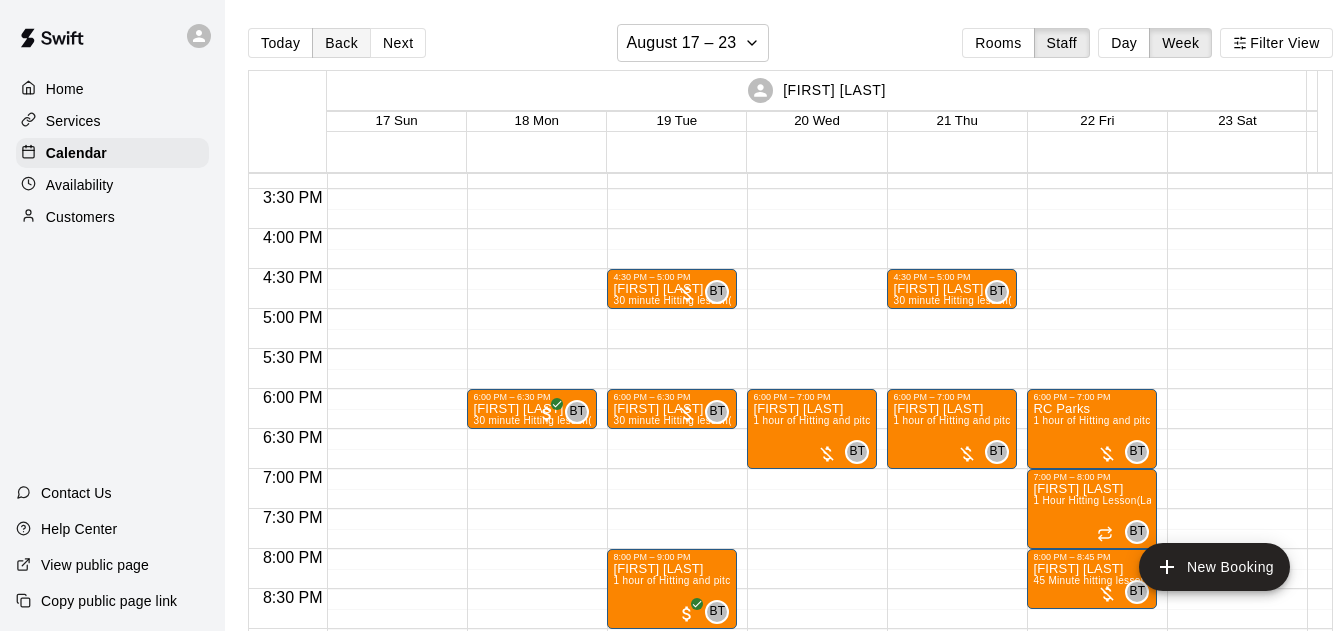 click on "Back" at bounding box center (341, 43) 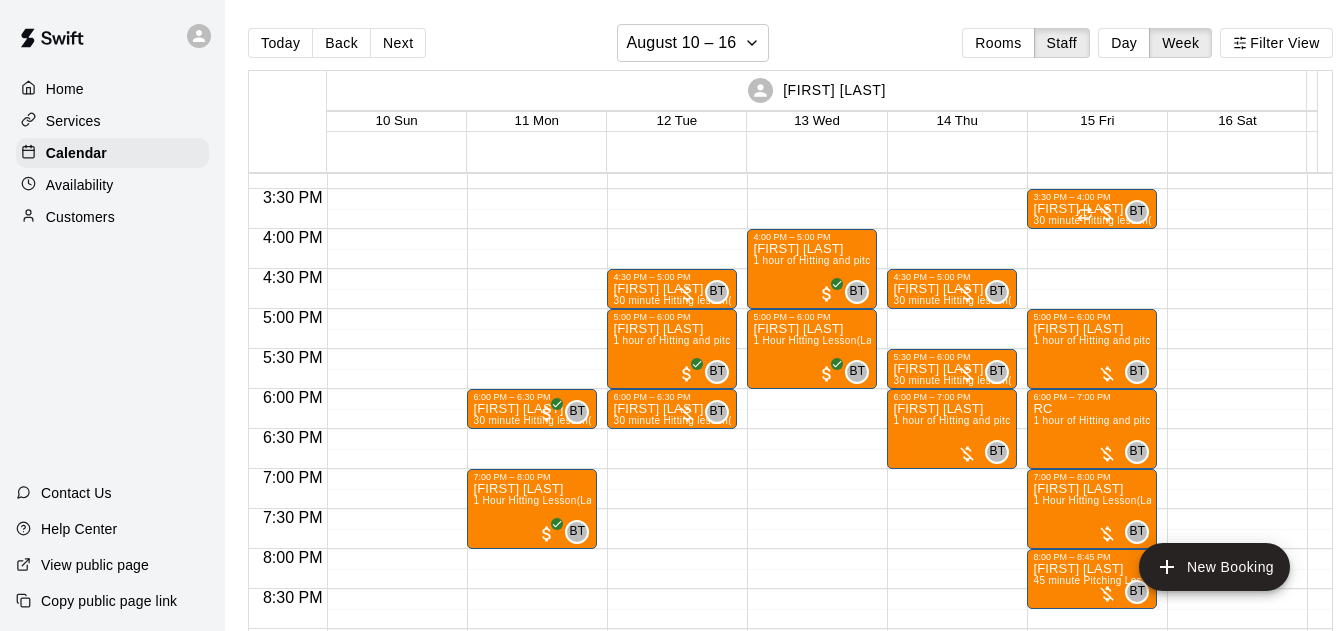 click on "Back" at bounding box center (341, 43) 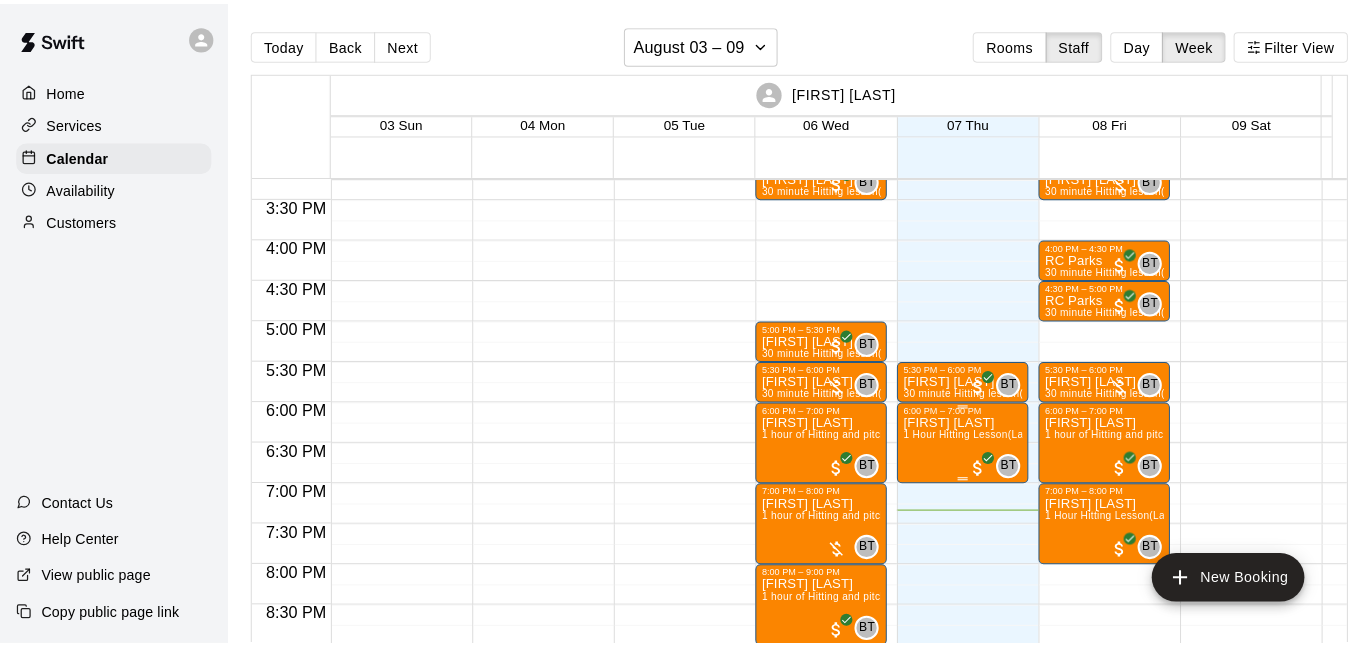 scroll, scrollTop: 1225, scrollLeft: 0, axis: vertical 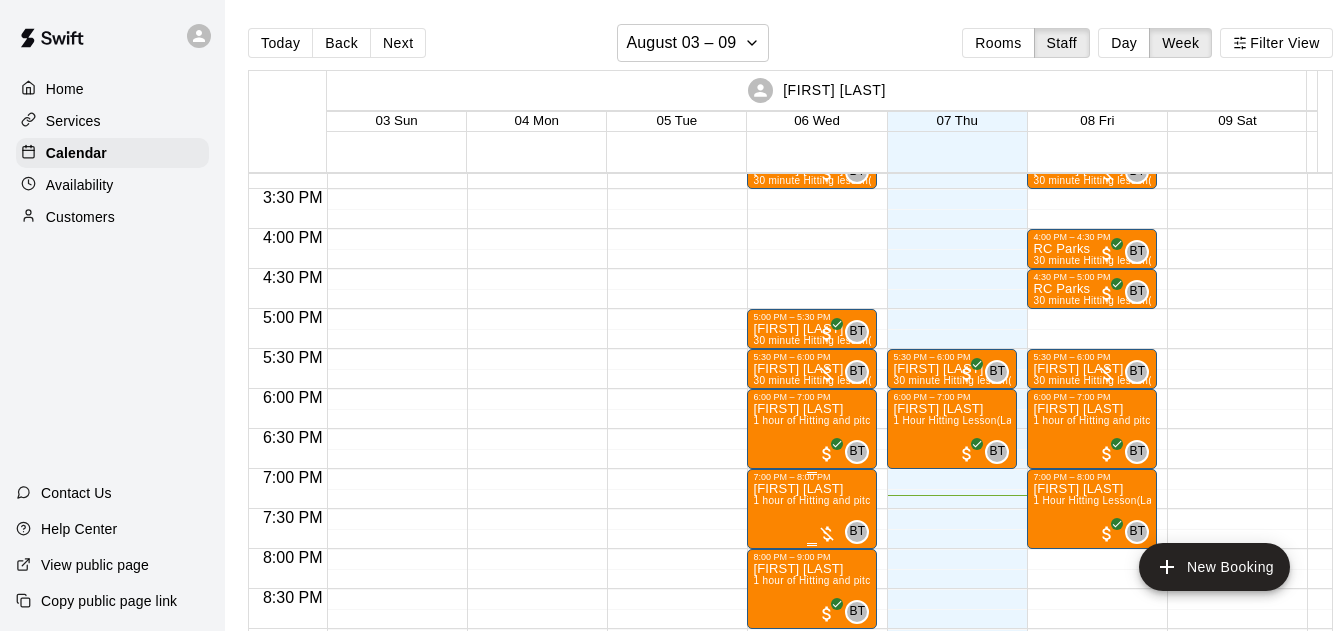 click at bounding box center [827, 534] 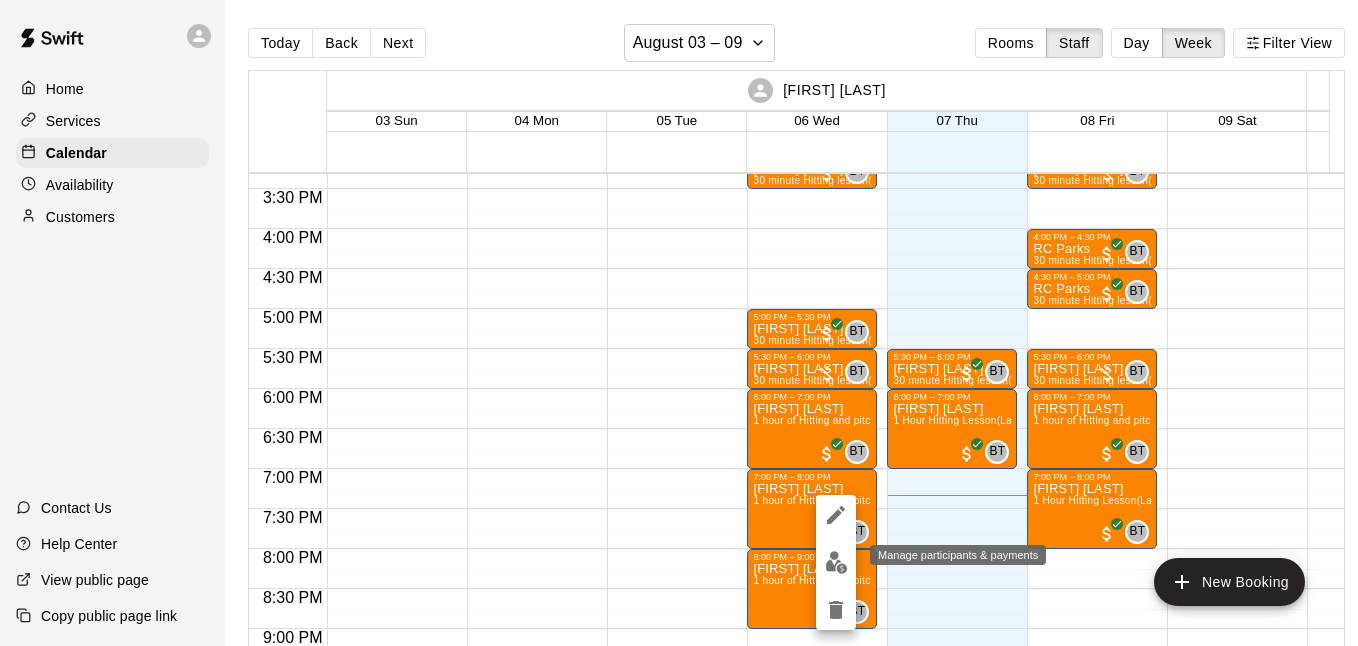 click at bounding box center (836, 562) 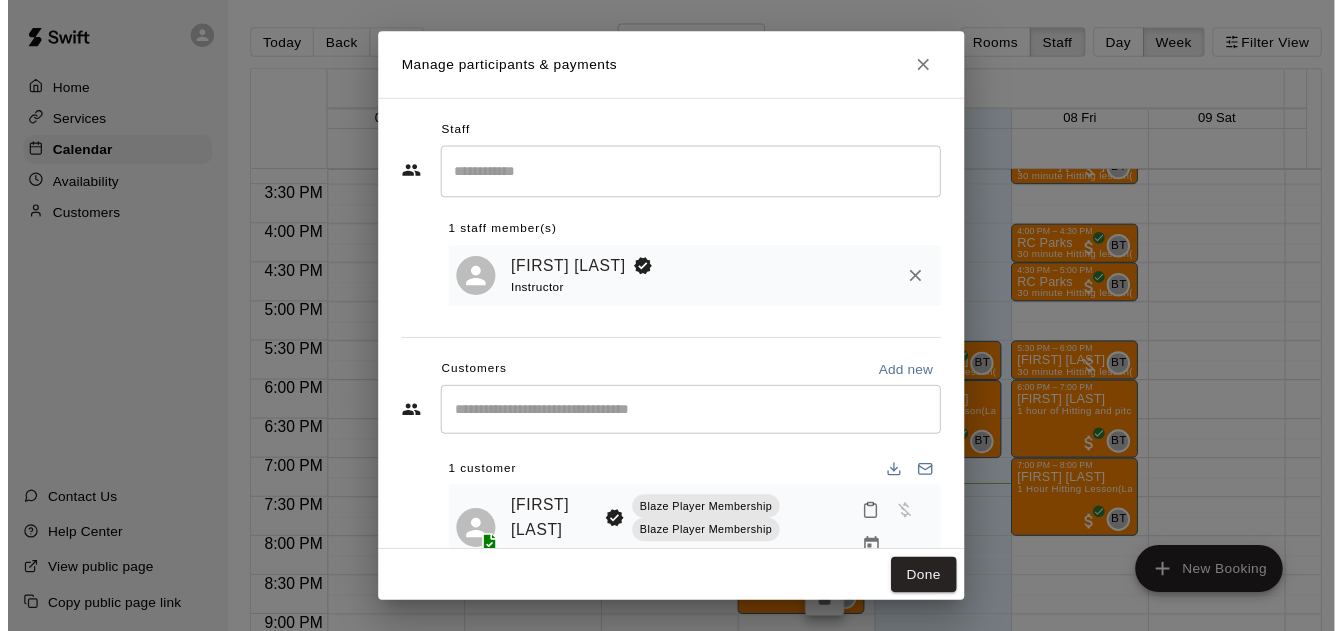 scroll, scrollTop: 61, scrollLeft: 0, axis: vertical 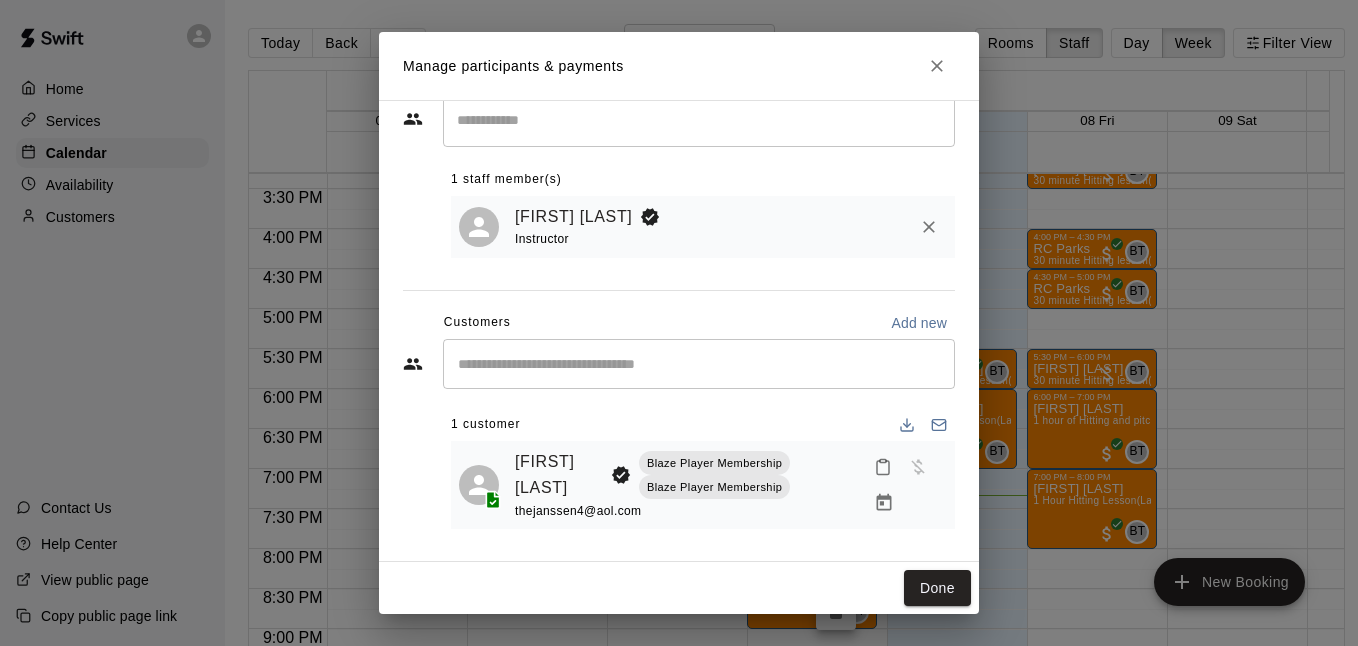 click at bounding box center (884, 503) 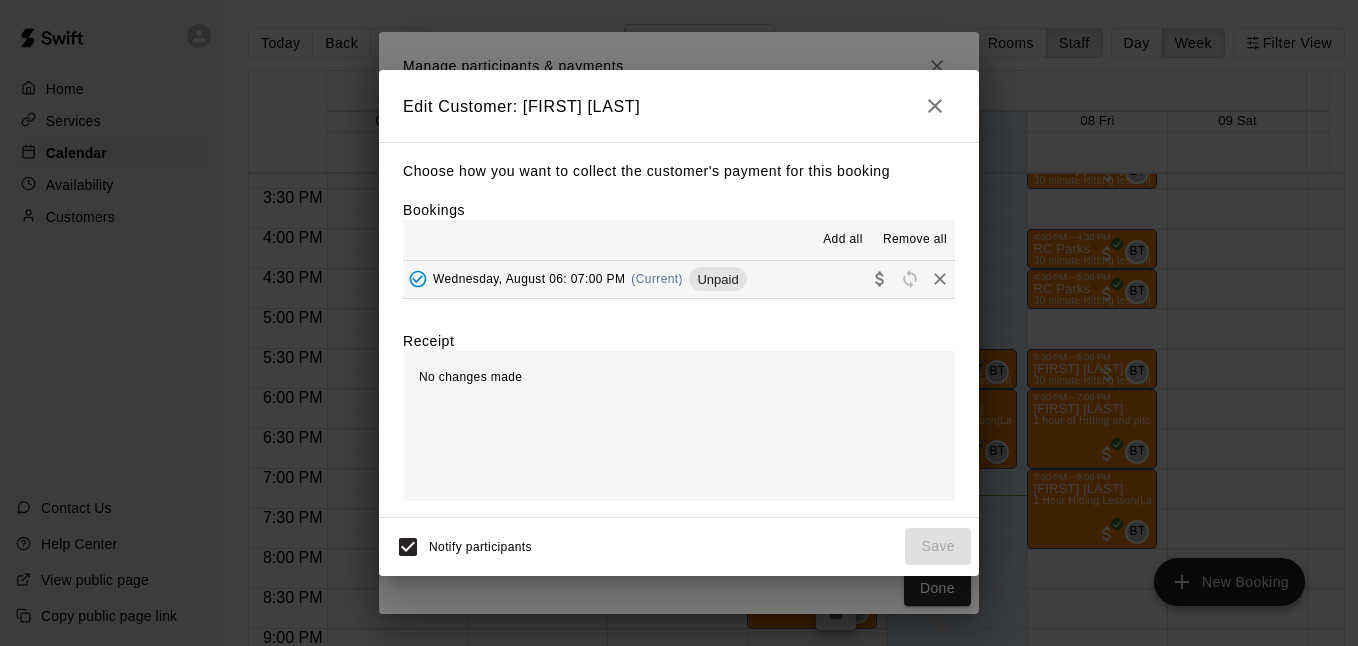 click on "Wednesday, August 06: 07:00 PM (Current) Unpaid" at bounding box center (679, 279) 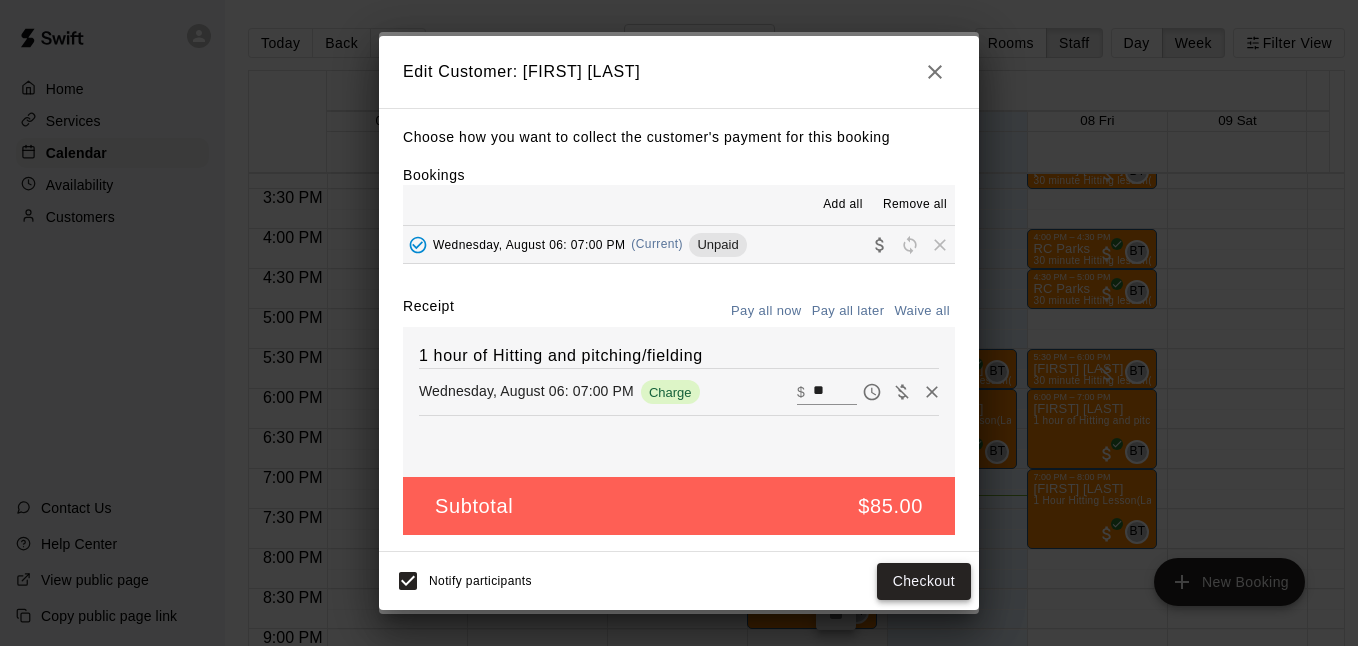 click on "Checkout" at bounding box center [924, 581] 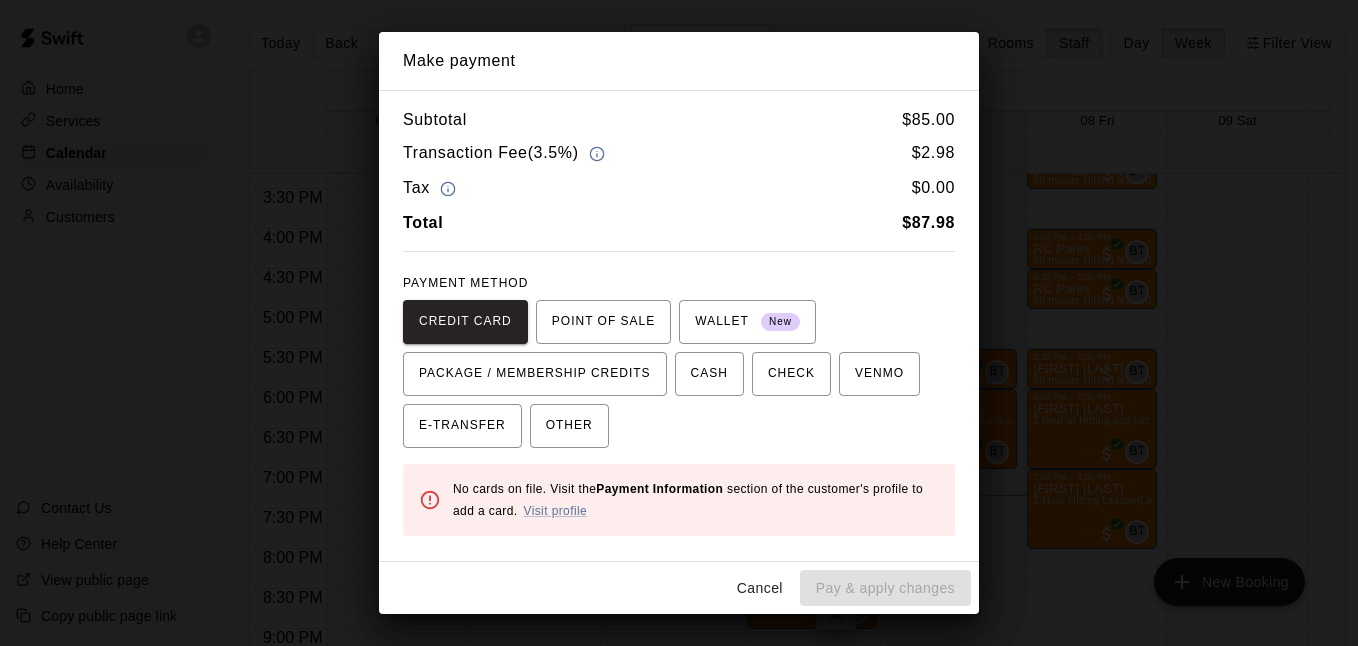click on "Make payment Subtotal $ 85.00 Transaction Fee  ( 3.5% )   $ 2.98 Tax   $ 0.00 Total $ 87.98 PAYMENT METHOD CREDIT CARD POINT OF SALE WALLET   New PACKAGE / MEMBERSHIP CREDITS CASH CHECK VENMO E-TRANSFER OTHER No cards on file. Visit the  Payment Information   section of the customer's profile to add a card. Visit profile Notes Optional * ​ Cancel Pay & apply changes" at bounding box center [679, 323] 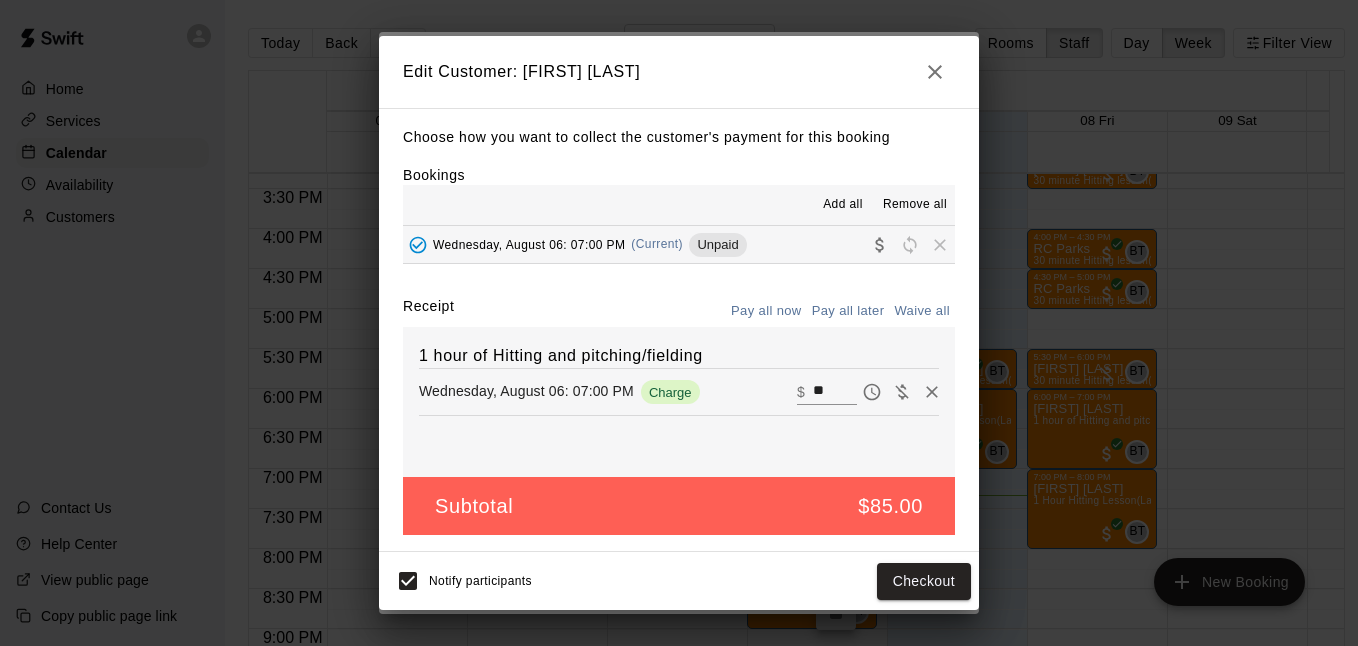 click 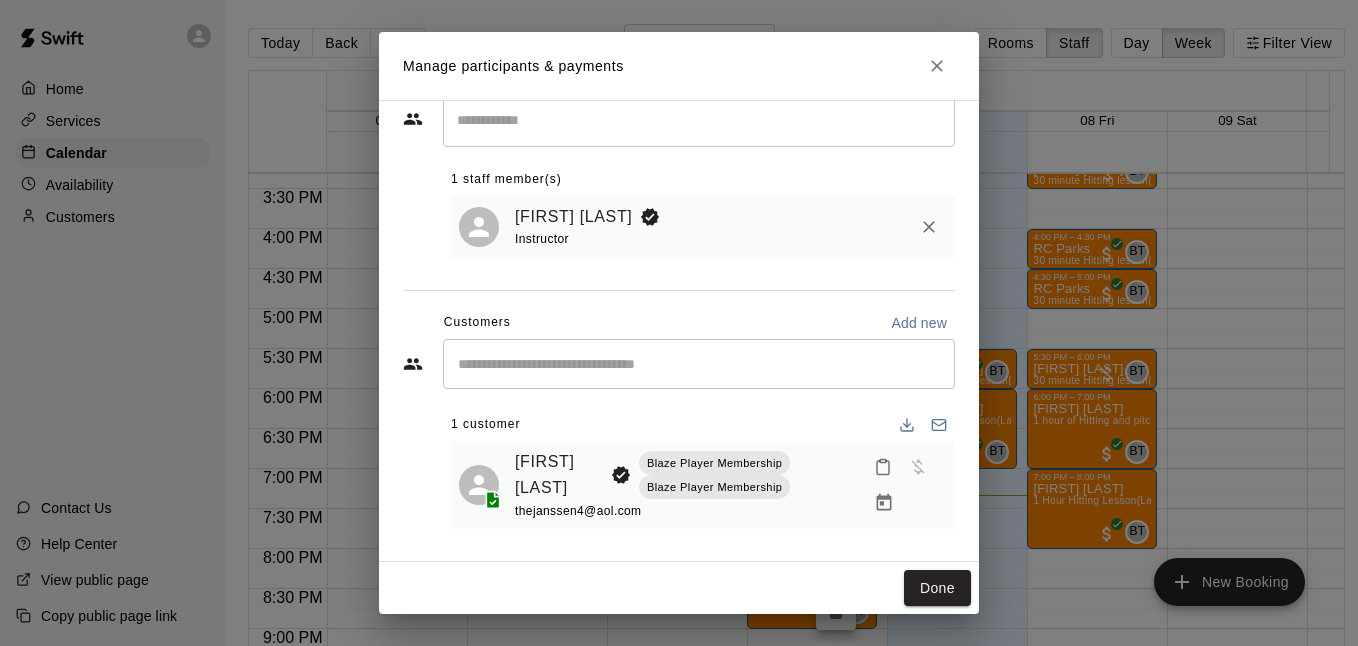 click 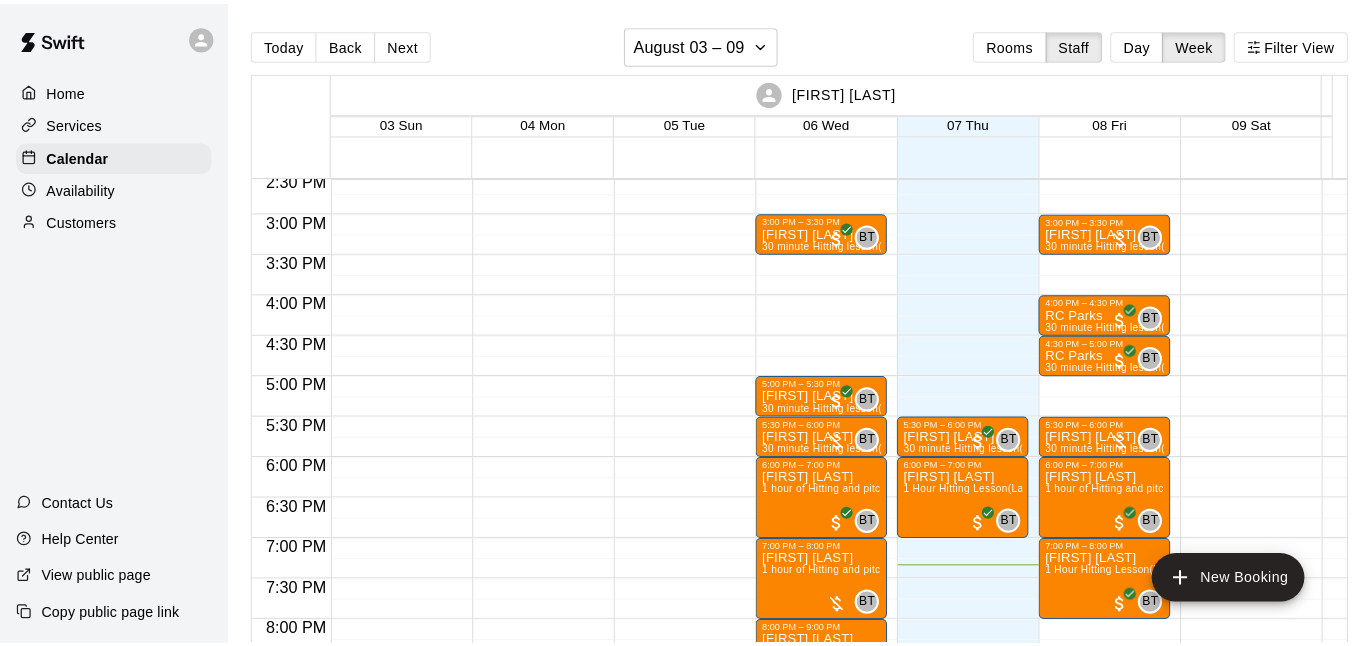 scroll, scrollTop: 1154, scrollLeft: 0, axis: vertical 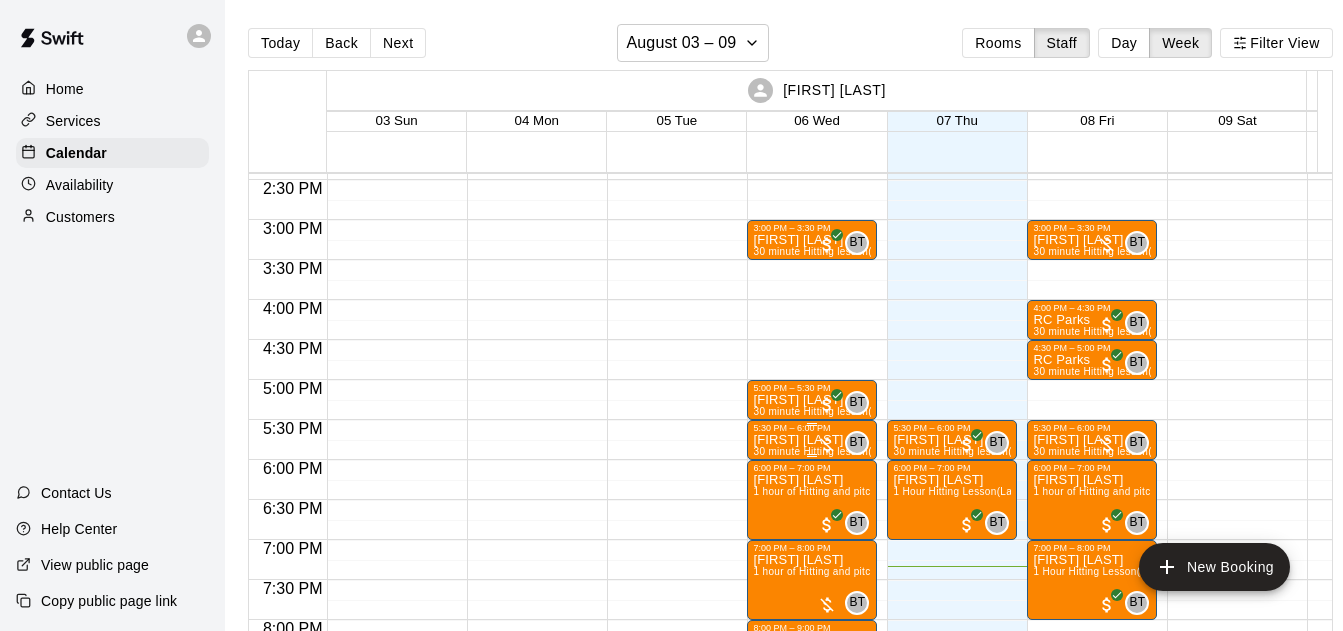 click at bounding box center (827, 445) 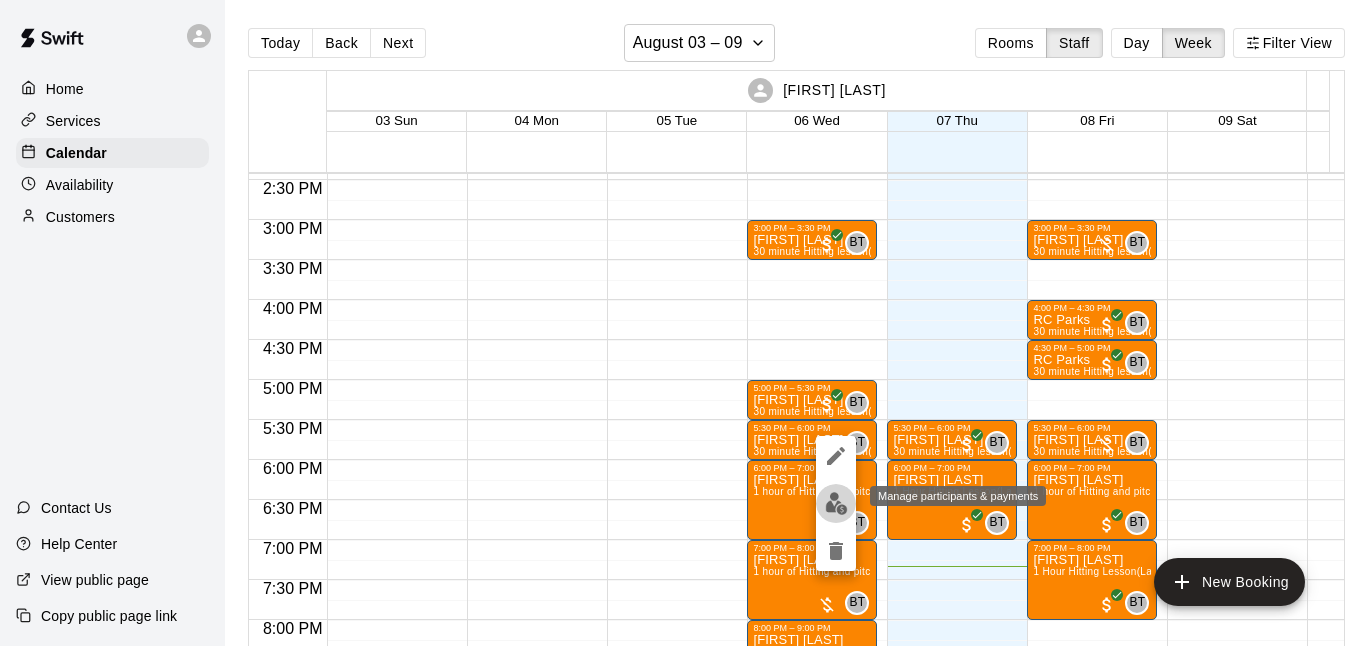click at bounding box center [836, 503] 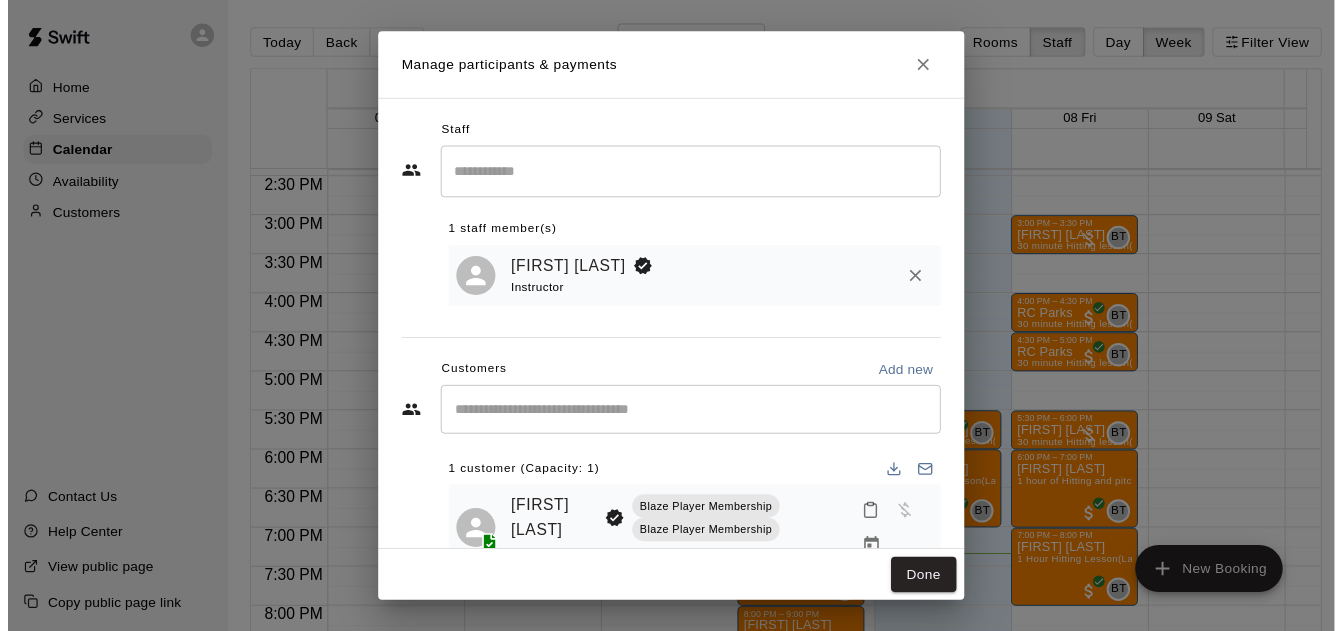scroll, scrollTop: 61, scrollLeft: 0, axis: vertical 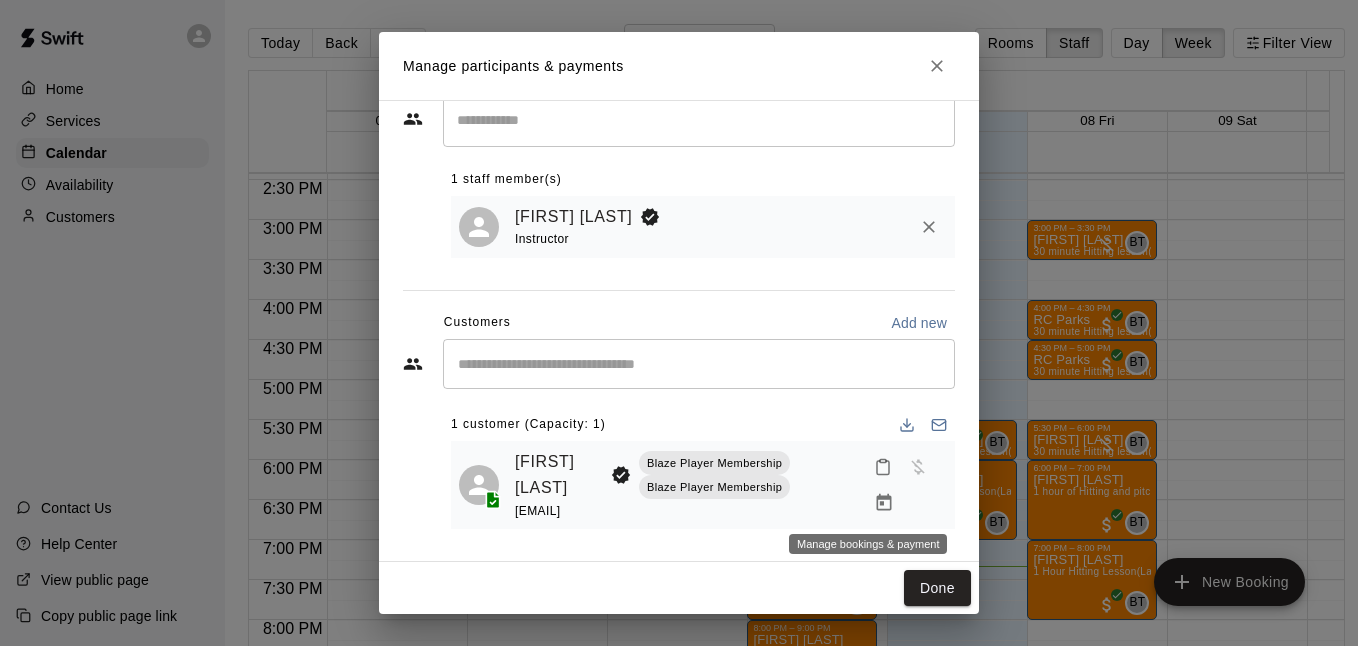 click 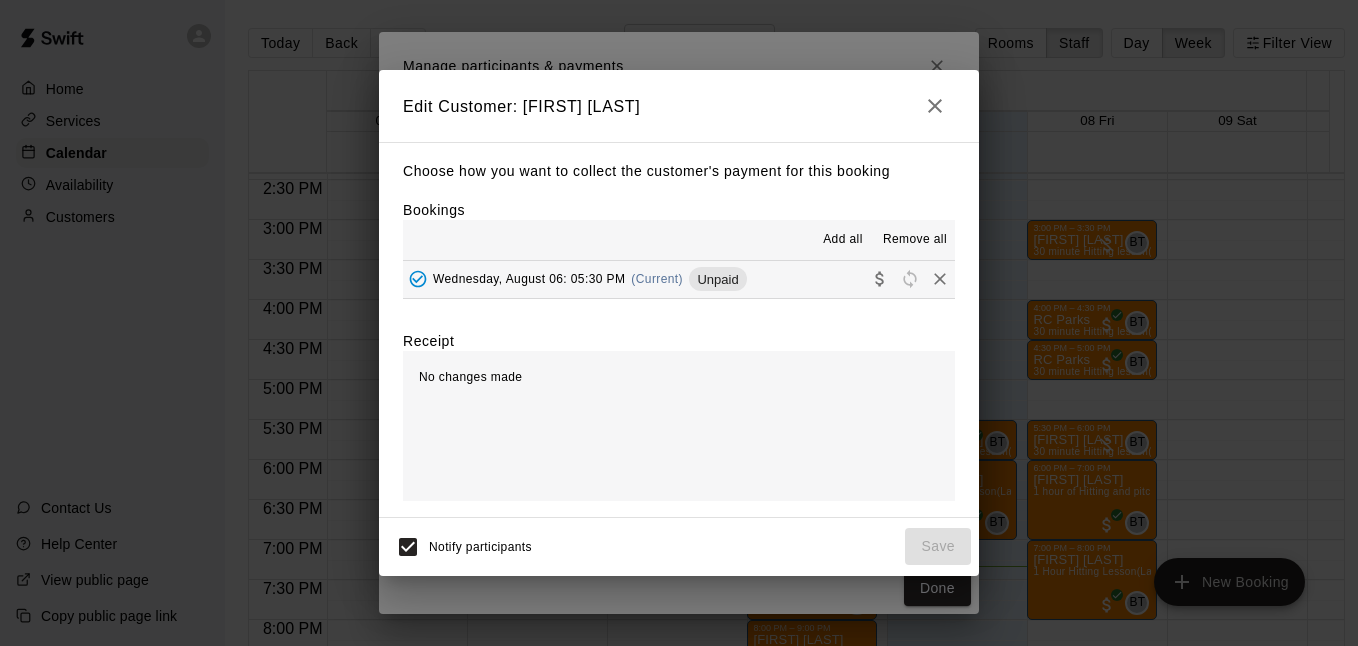 click on "Wednesday, August 06: 05:30 PM (Current) Unpaid" at bounding box center [679, 279] 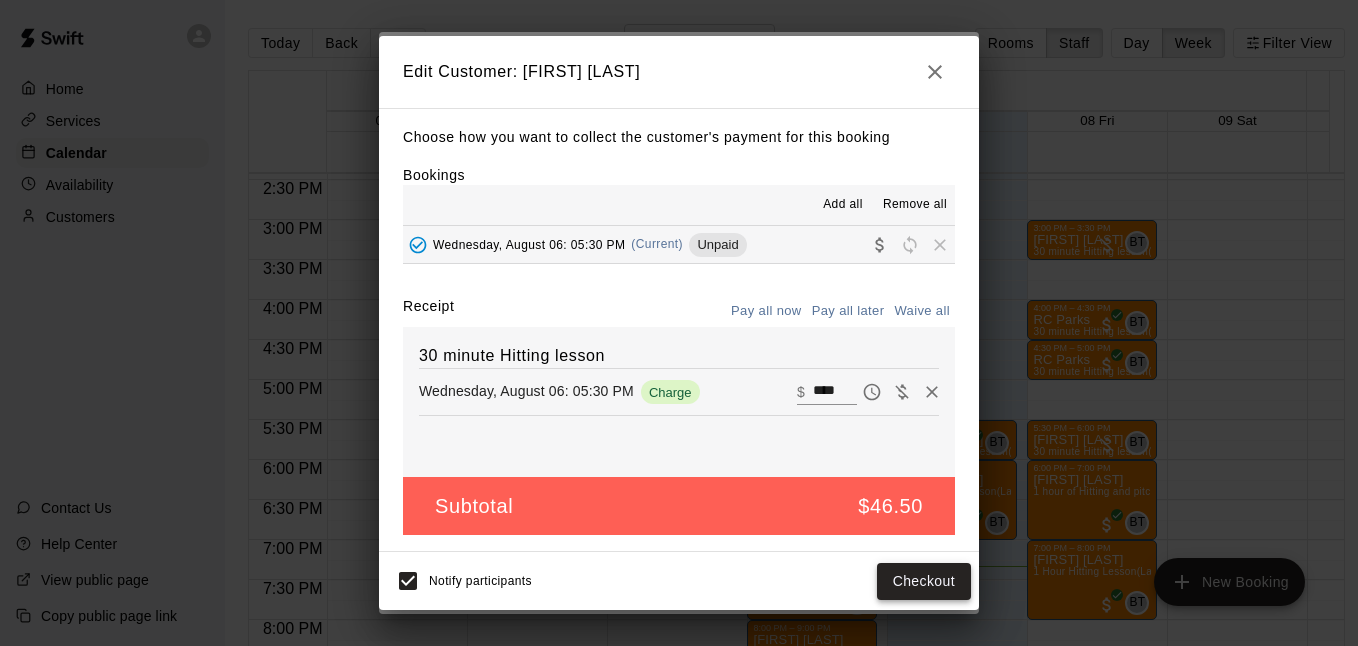 click on "Checkout" at bounding box center (924, 581) 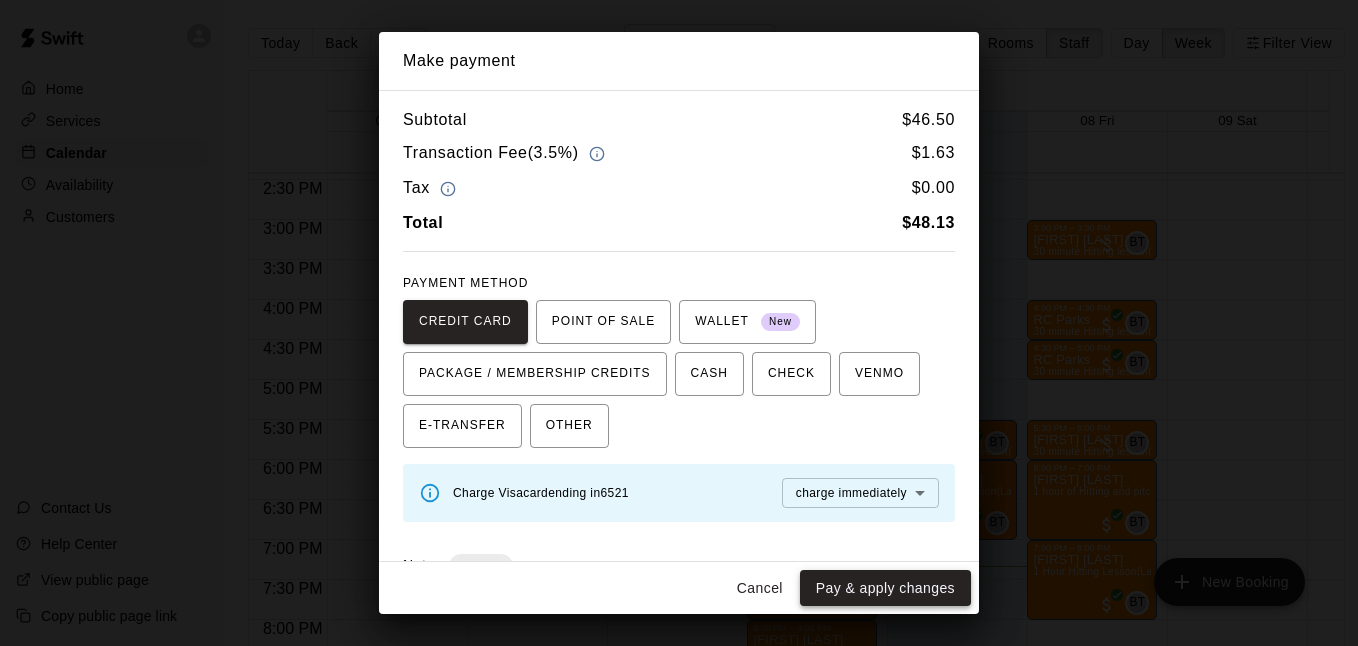 click on "Pay & apply changes" at bounding box center [885, 588] 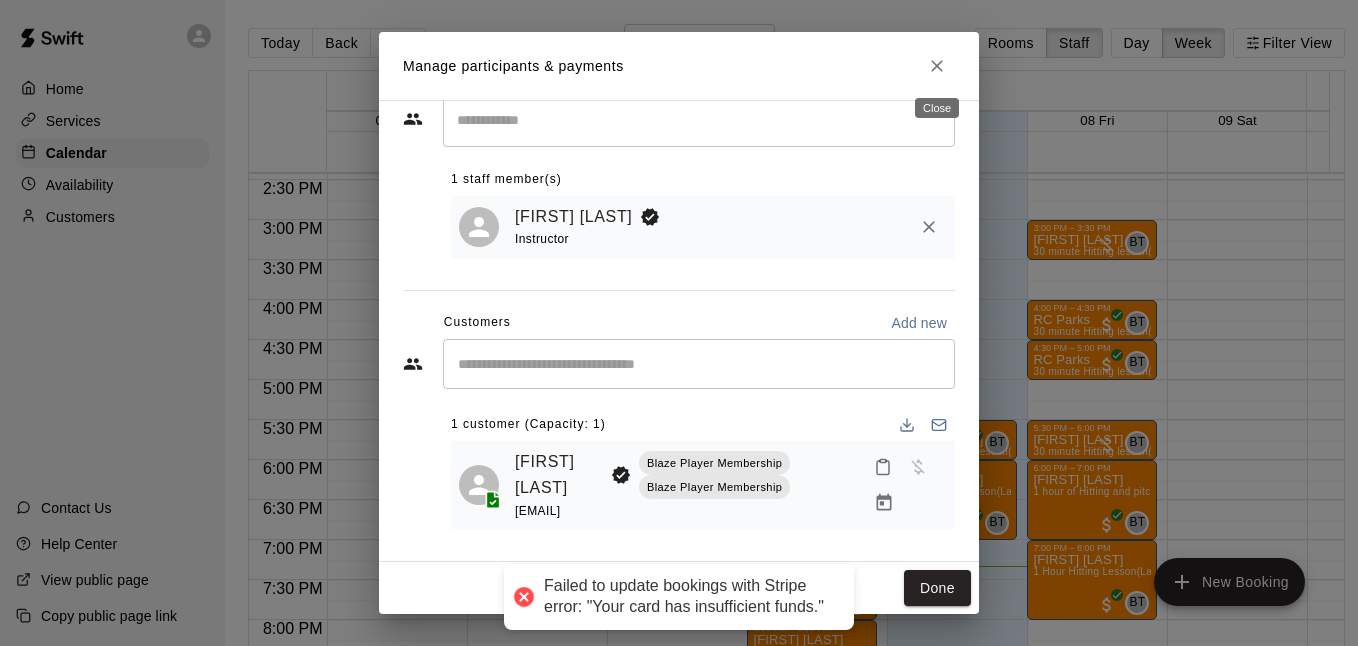 click at bounding box center (937, 66) 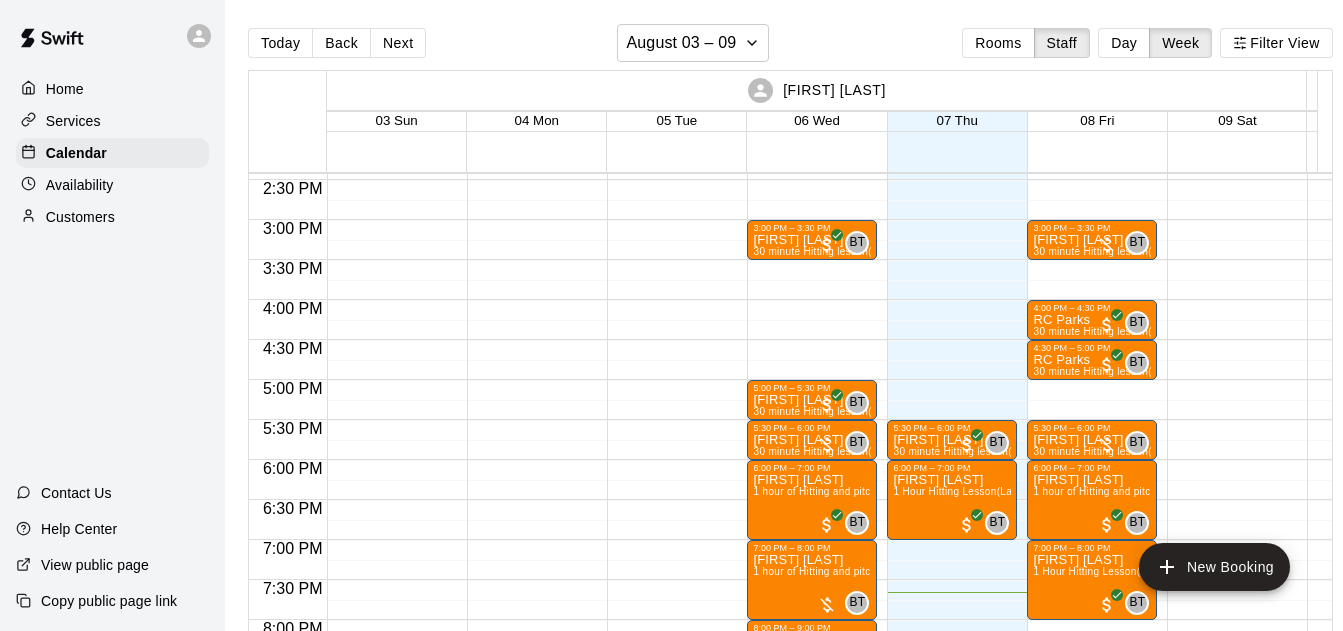 scroll, scrollTop: 1225, scrollLeft: 0, axis: vertical 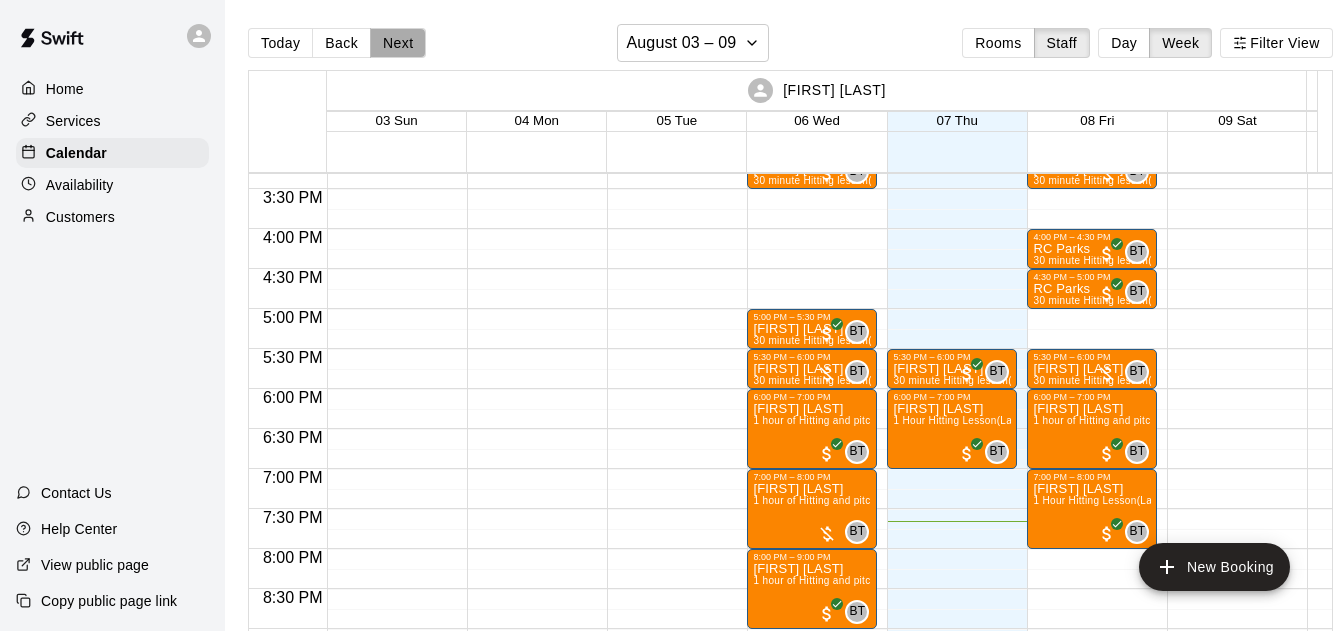 click on "Next" at bounding box center [398, 43] 